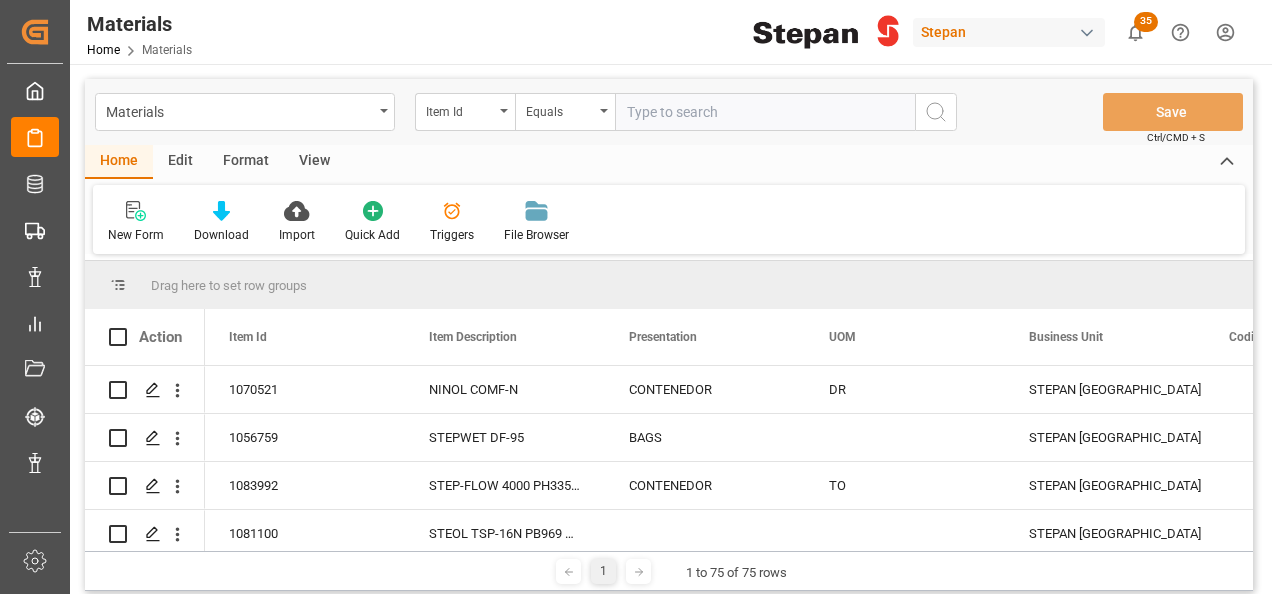 scroll, scrollTop: 0, scrollLeft: 0, axis: both 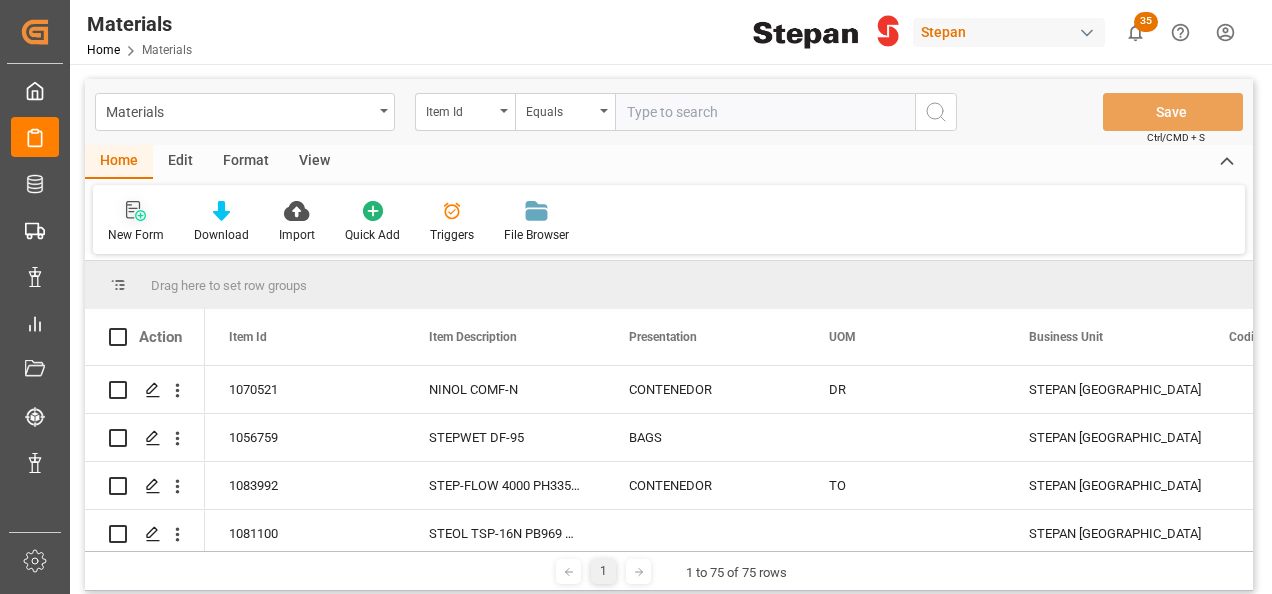click on "New Form" at bounding box center (136, 222) 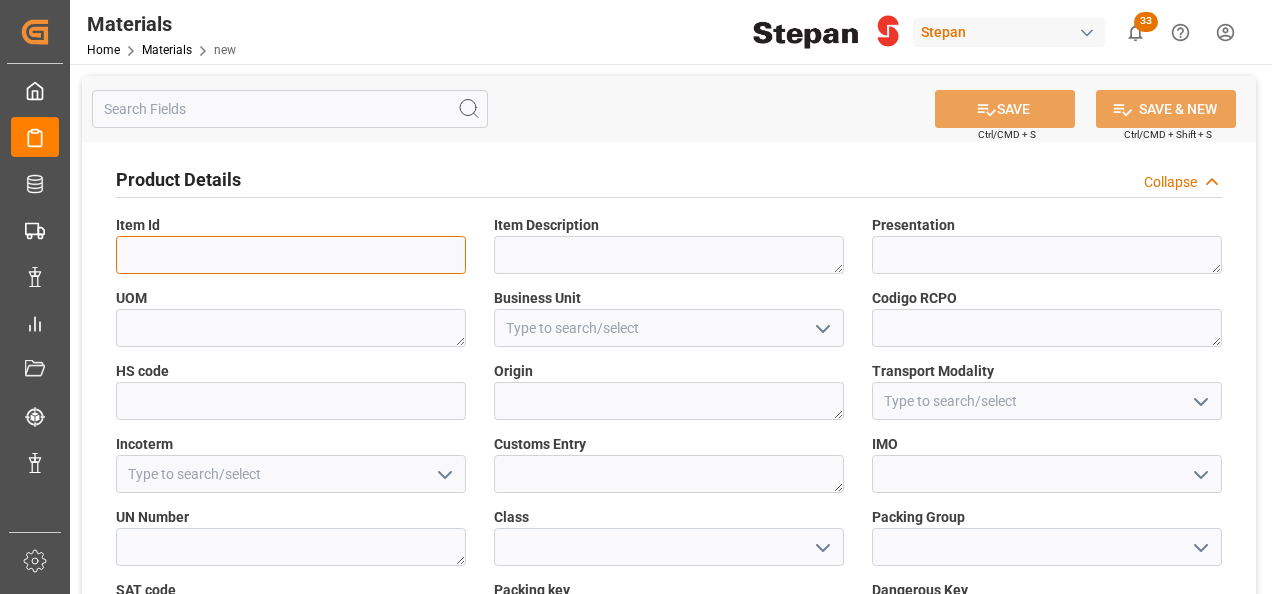 click at bounding box center [291, 255] 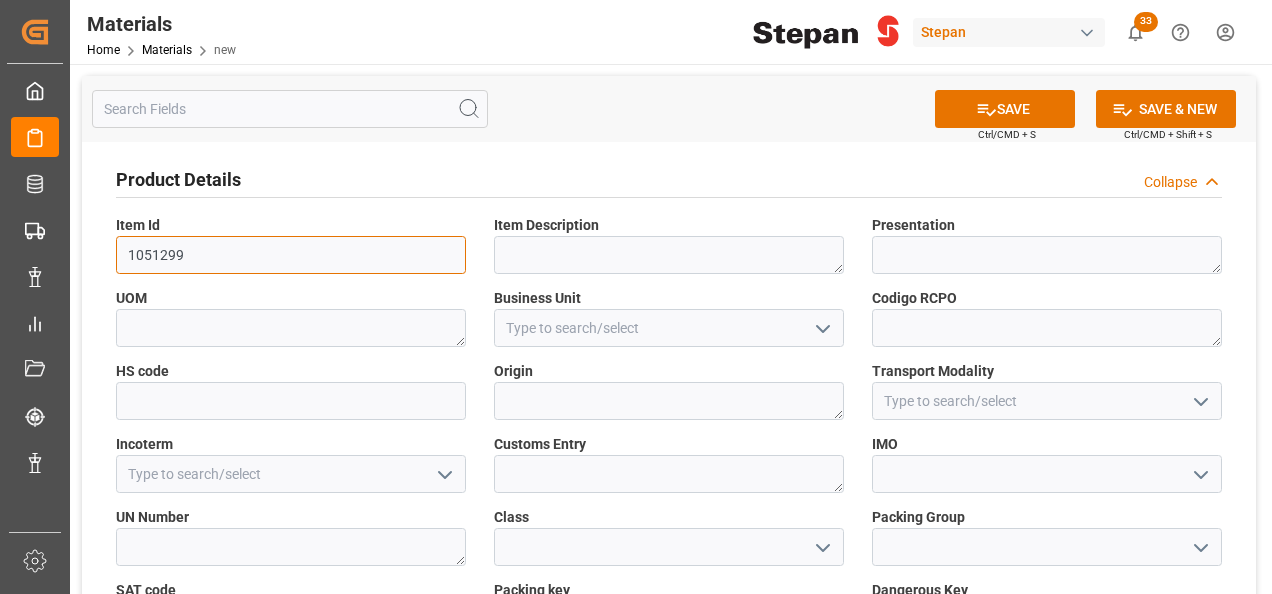 type on "1051299" 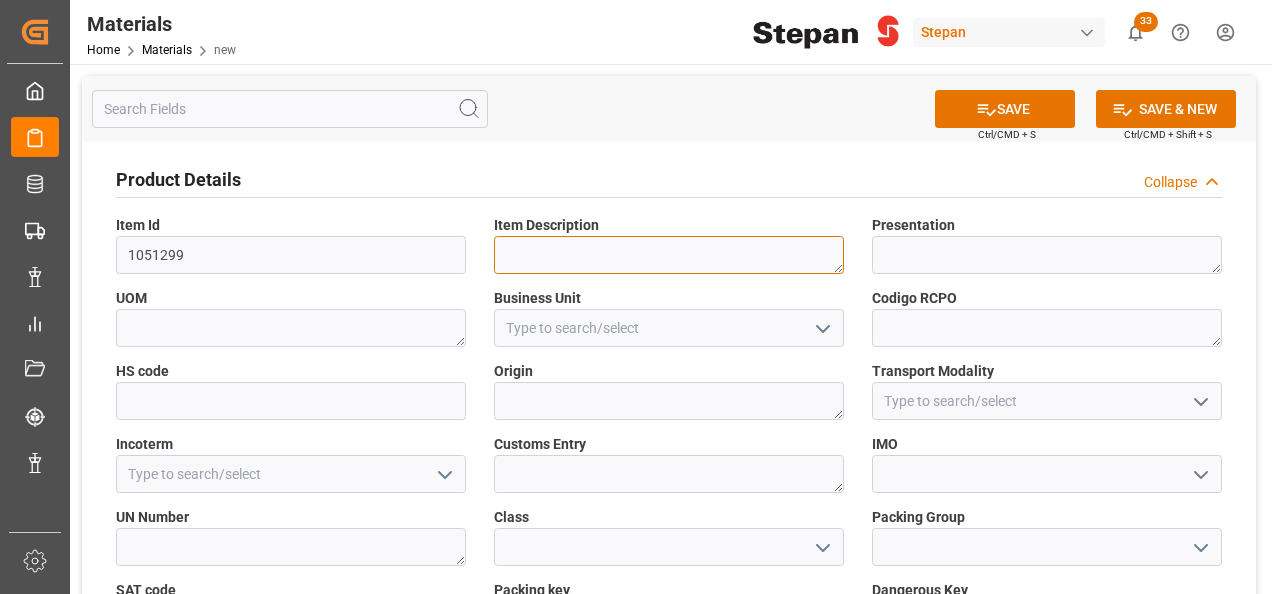 click at bounding box center [669, 255] 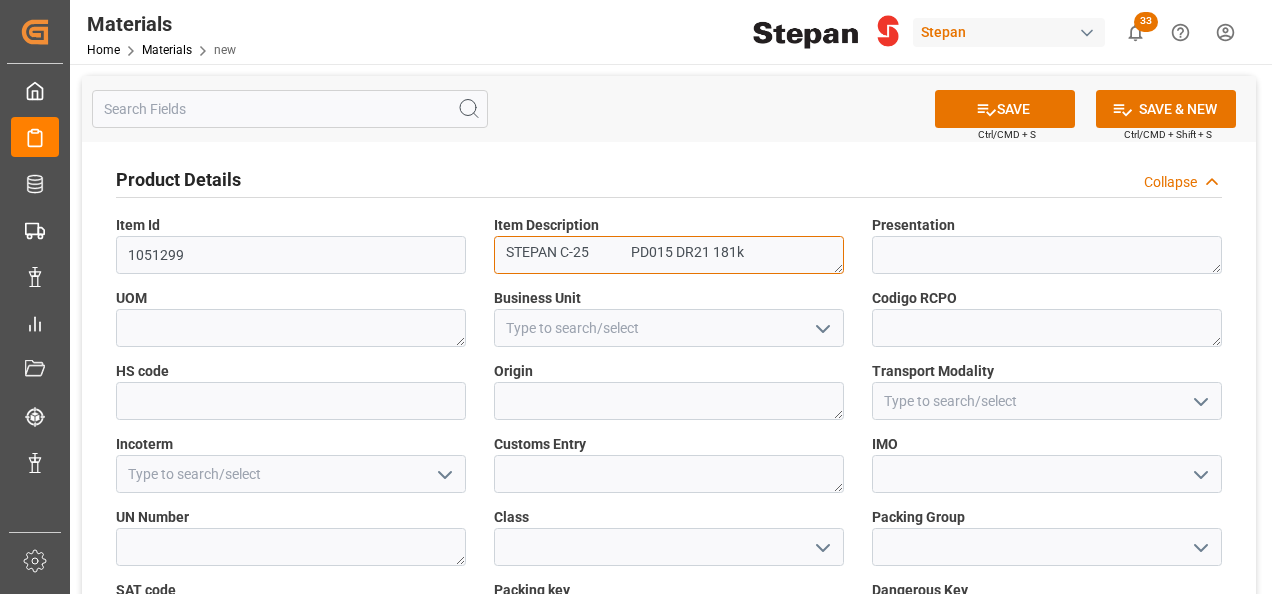 type on "STEPAN C-25              PD015 DR21 181k" 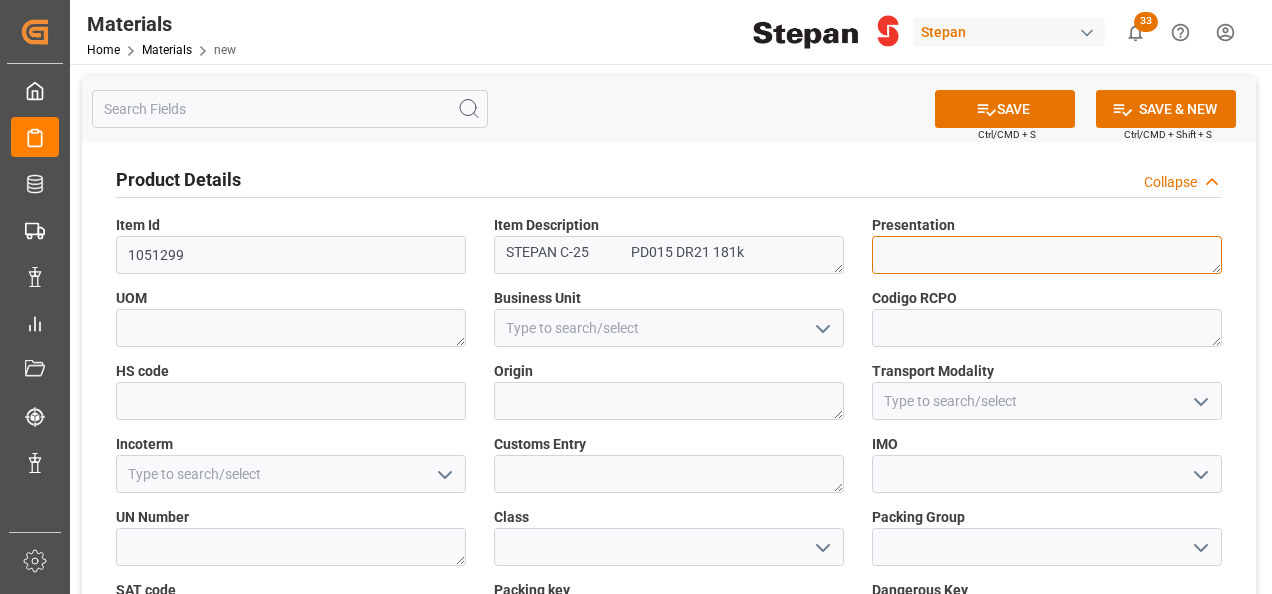 click at bounding box center [1047, 255] 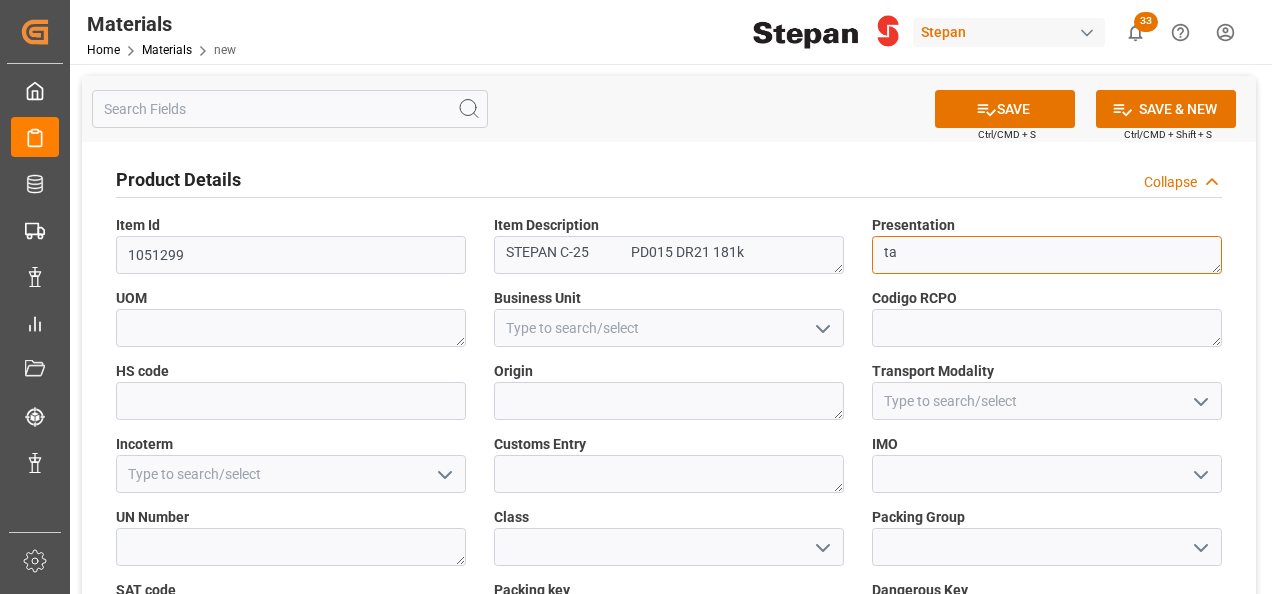 type on "t" 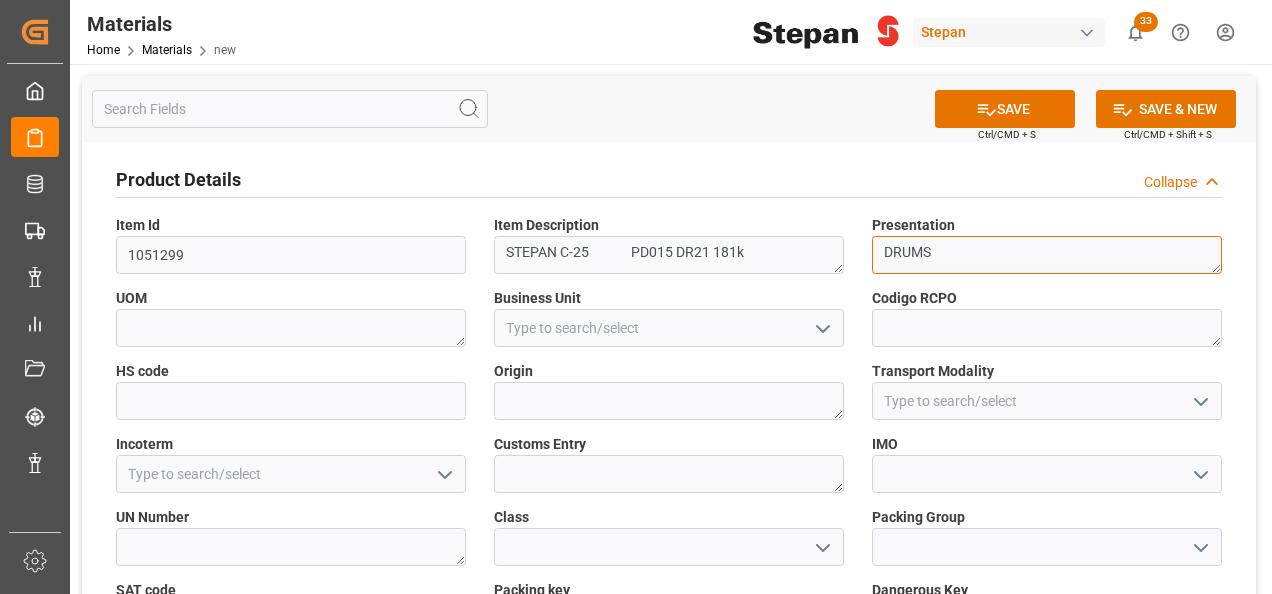 type on "DRUMS" 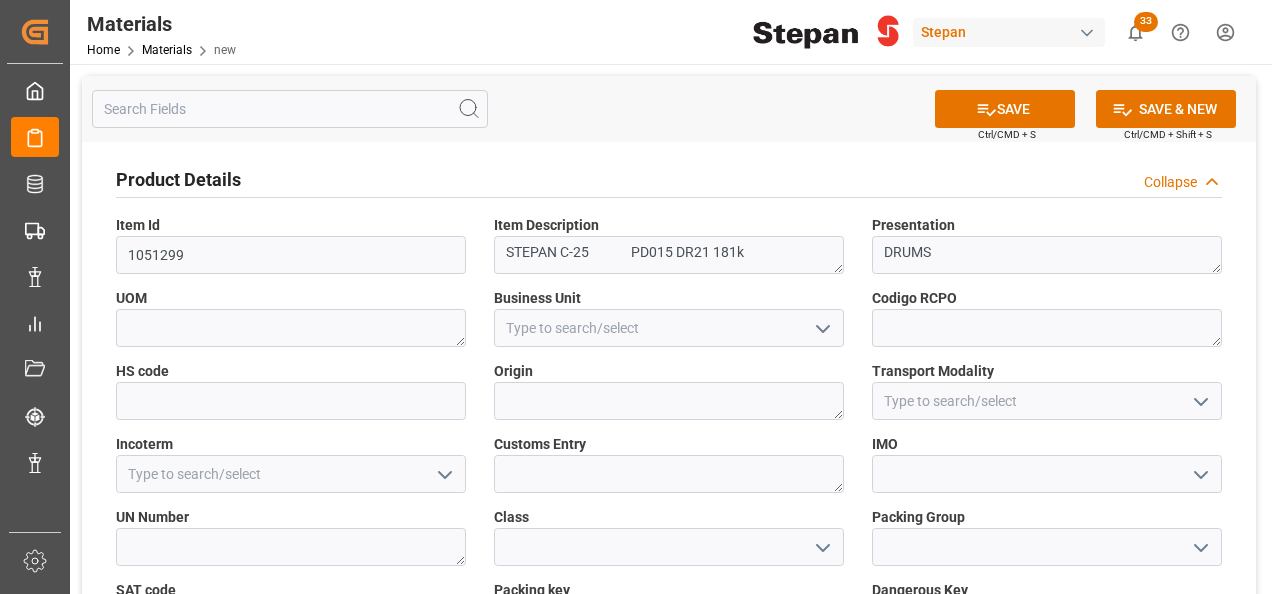click 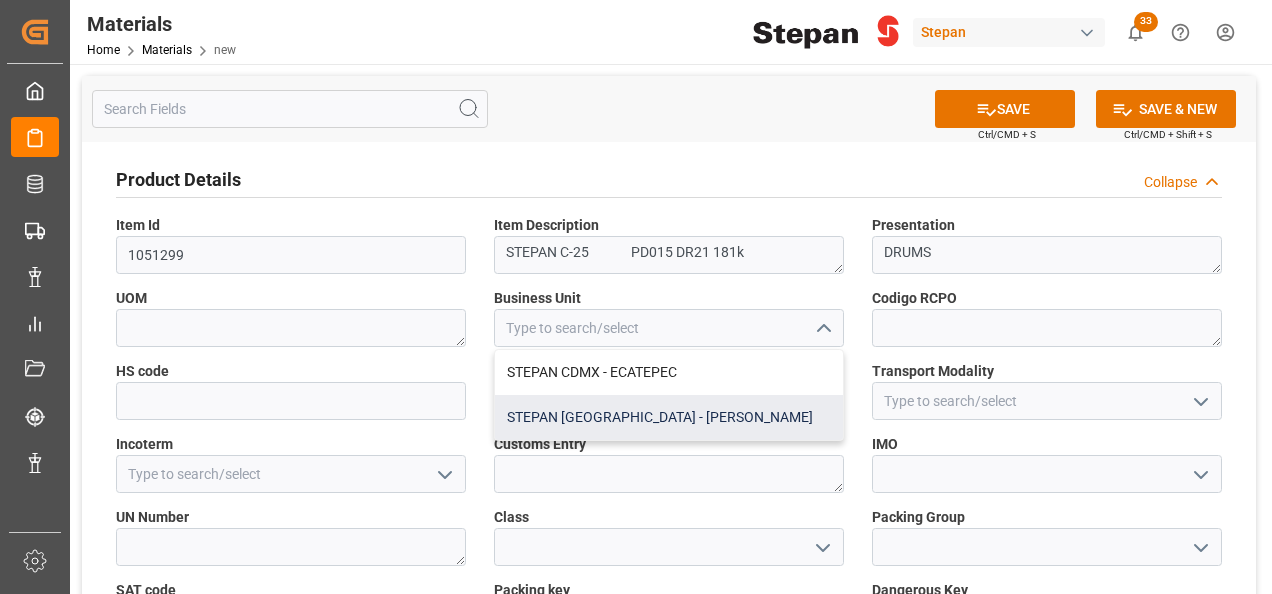 click on "STEPAN [GEOGRAPHIC_DATA] - [PERSON_NAME]" at bounding box center [669, 417] 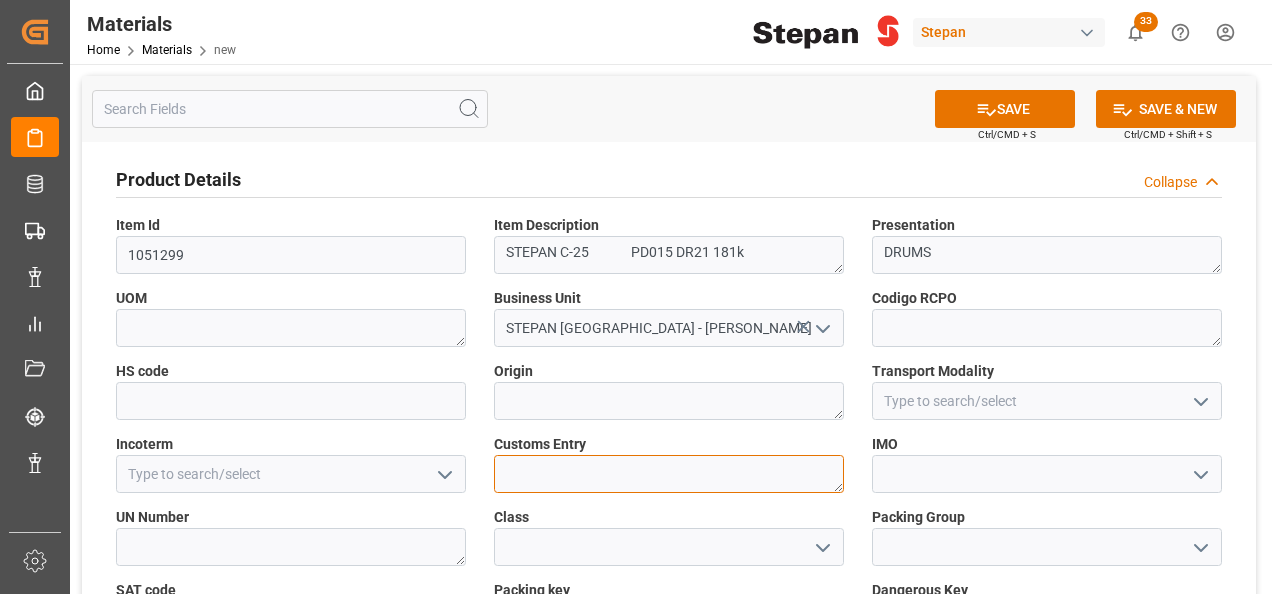 click at bounding box center [669, 474] 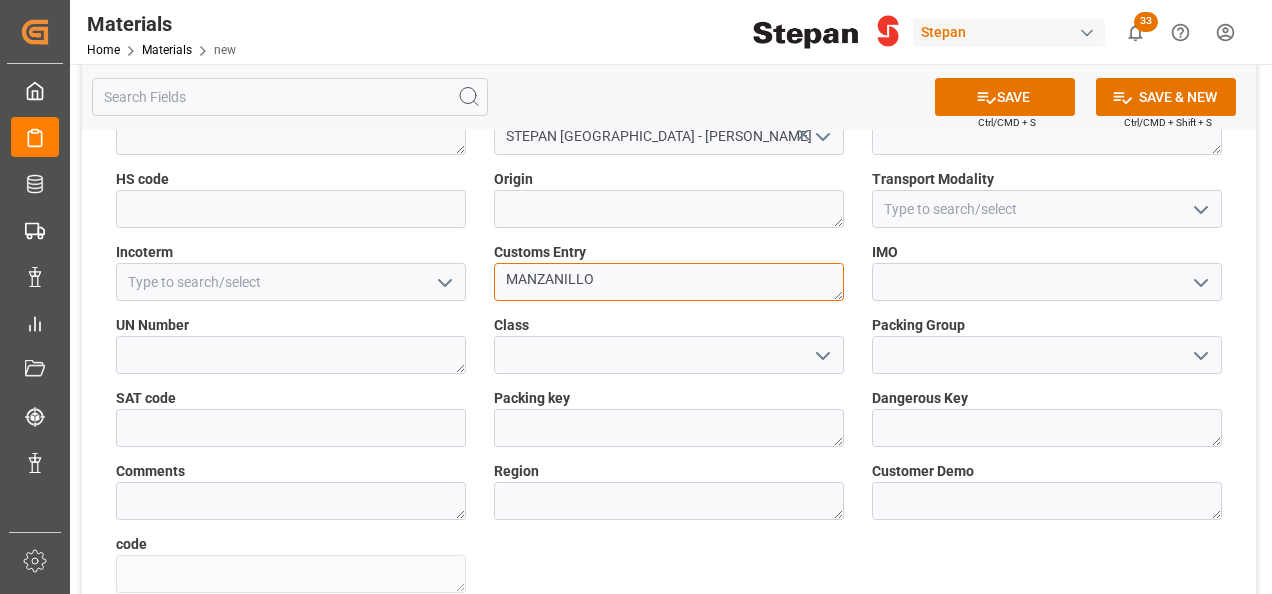 scroll, scrollTop: 200, scrollLeft: 0, axis: vertical 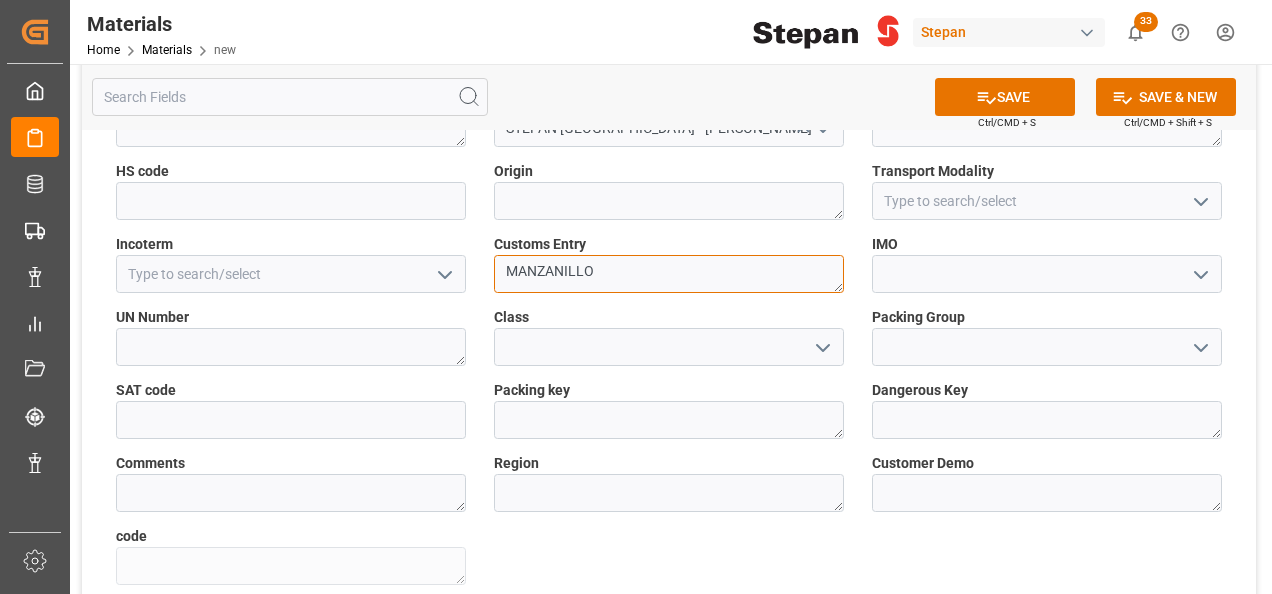 type on "MANZANILLO" 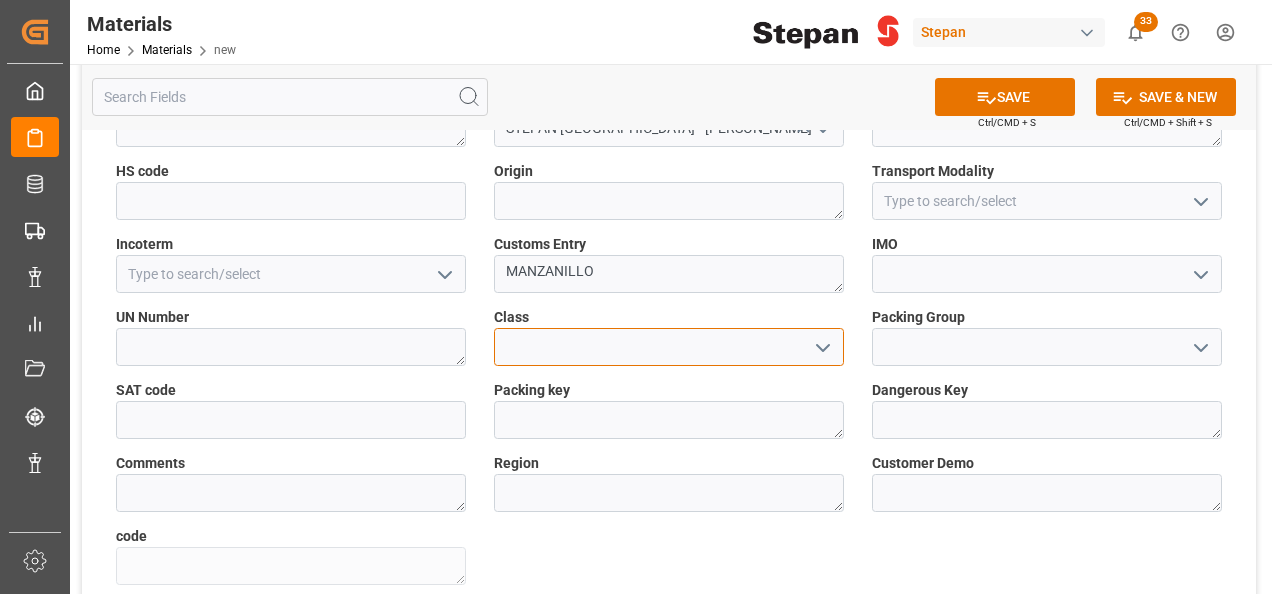 click at bounding box center [669, 347] 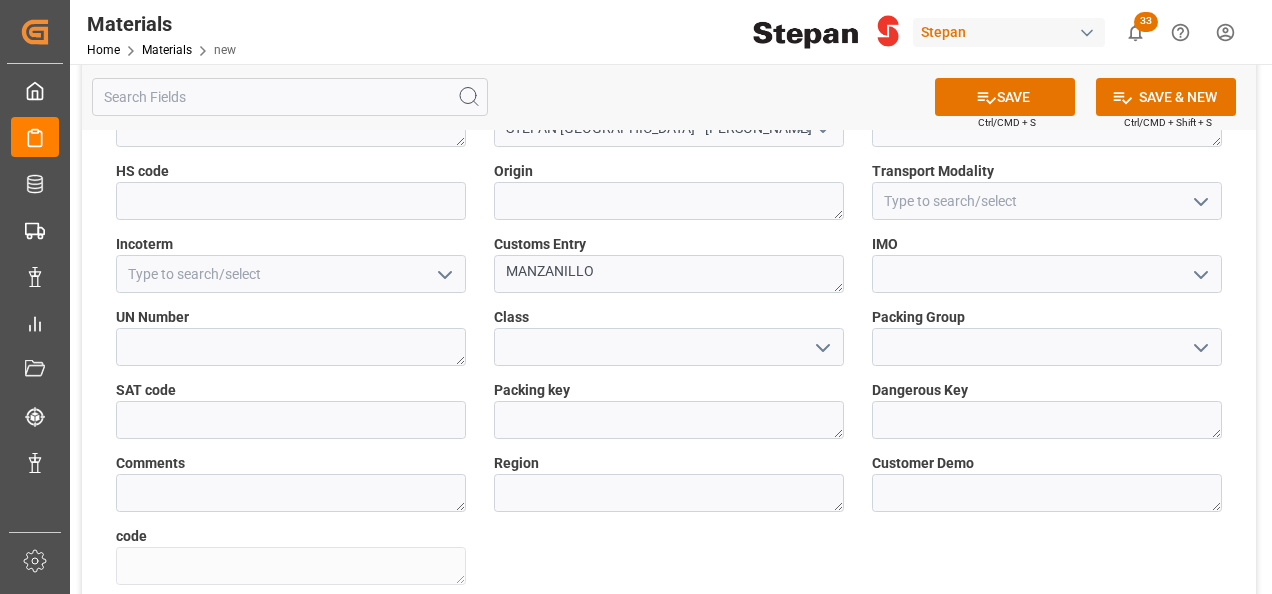 click 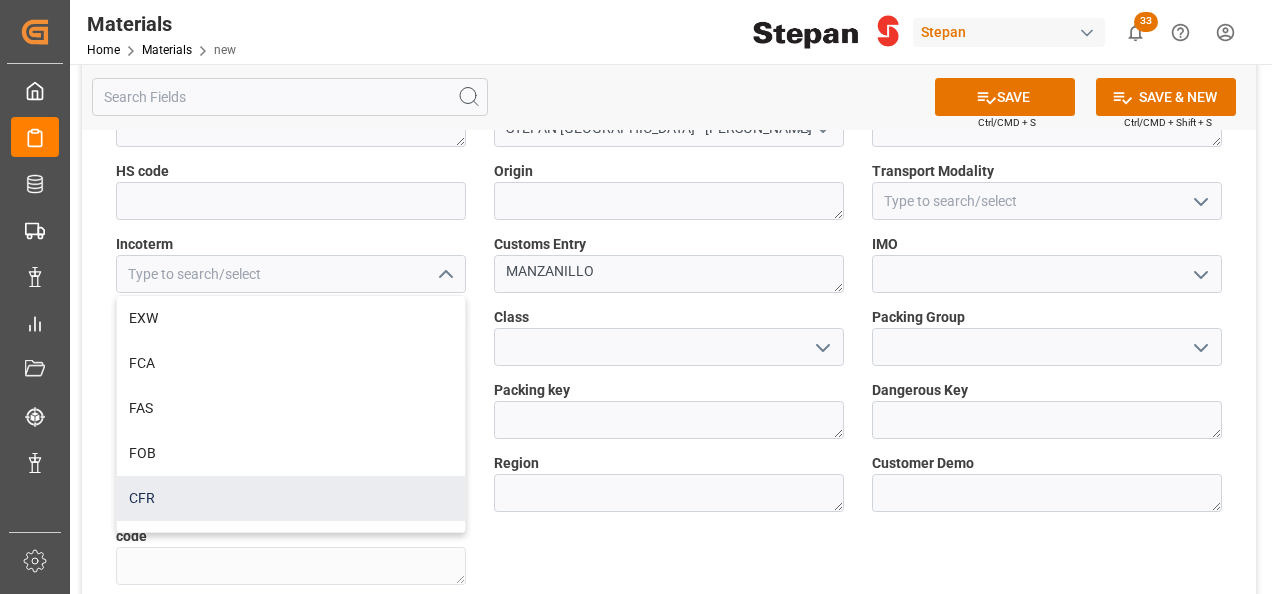 click on "CFR" at bounding box center [291, 498] 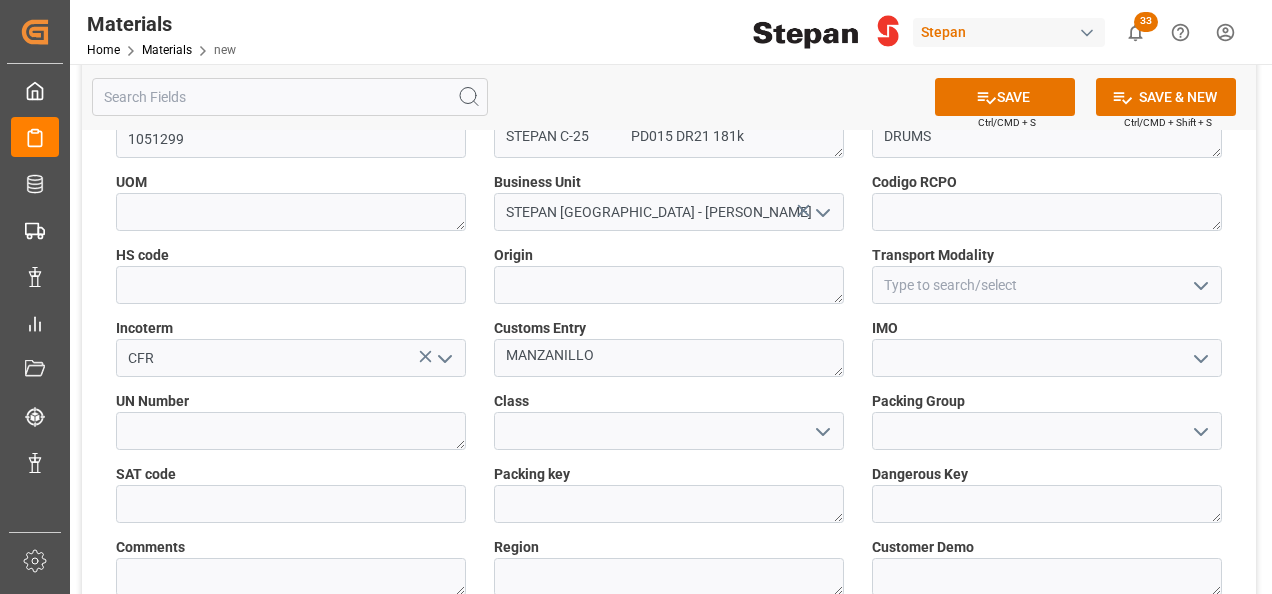 scroll, scrollTop: 0, scrollLeft: 0, axis: both 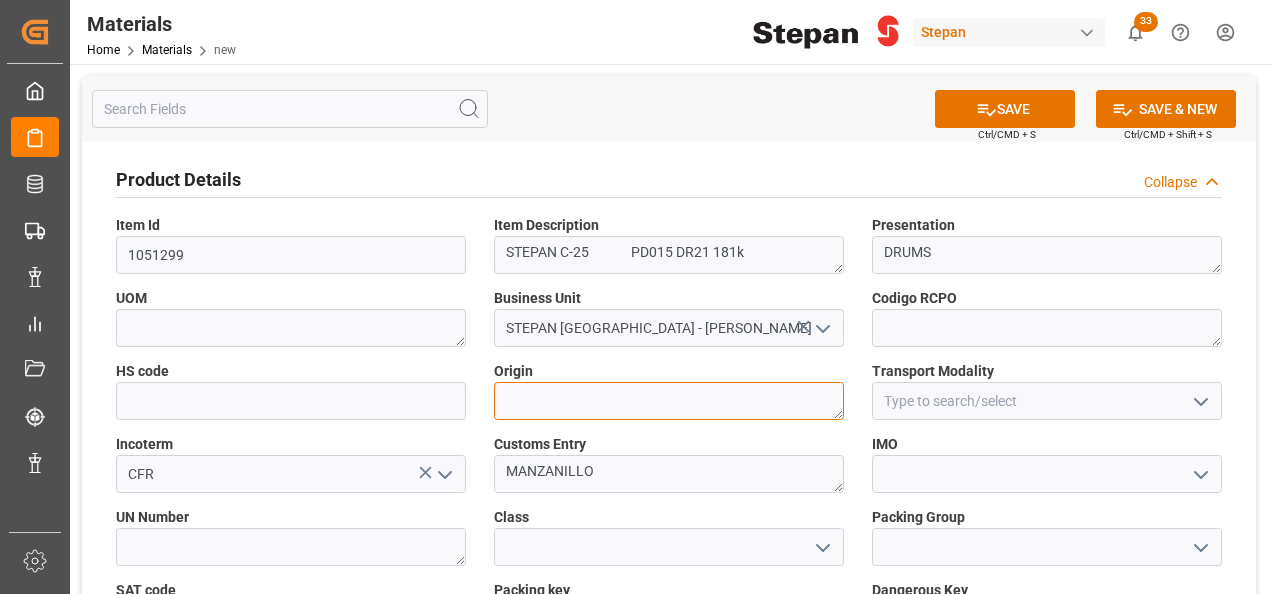 click at bounding box center (669, 401) 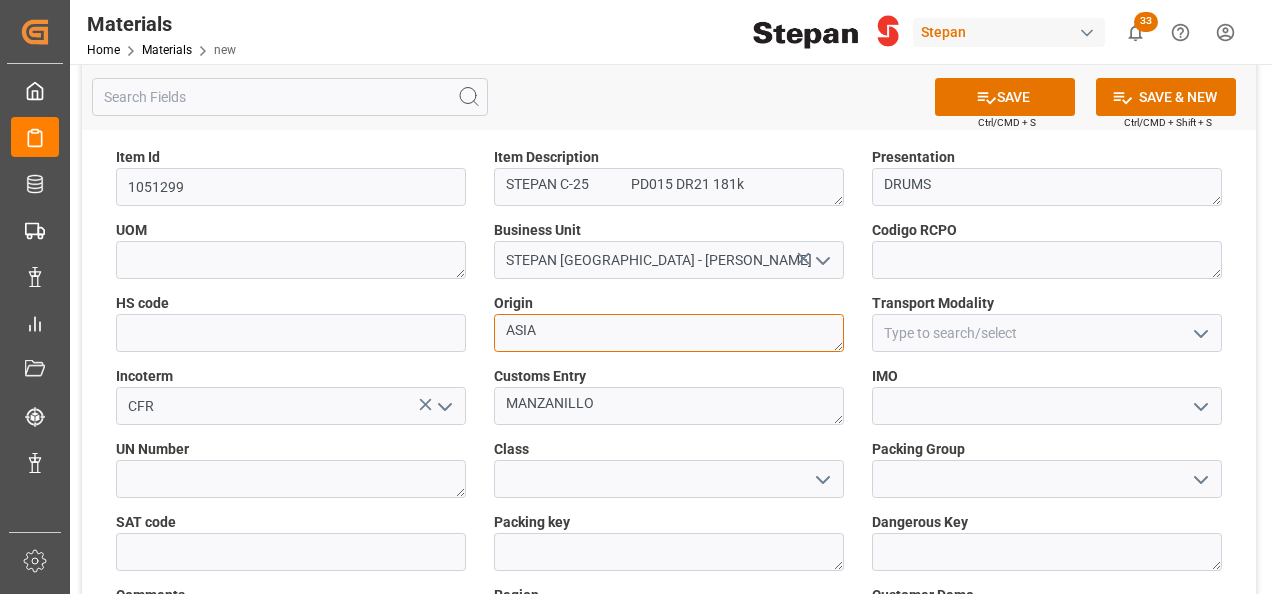 scroll, scrollTop: 100, scrollLeft: 0, axis: vertical 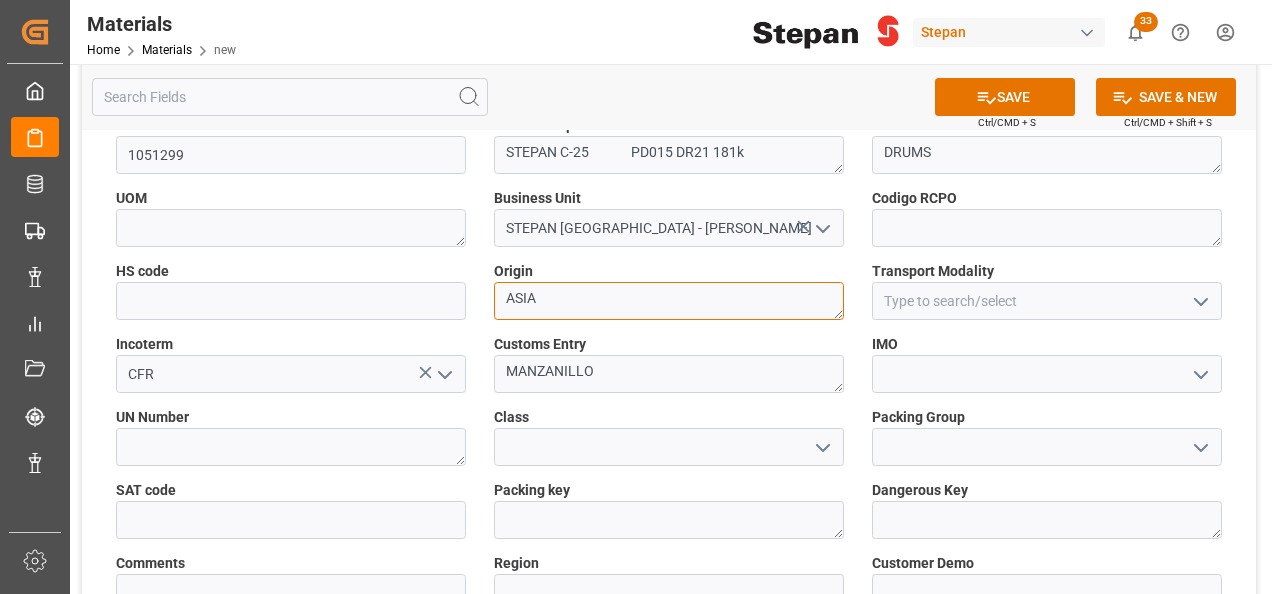 type on "ASIA" 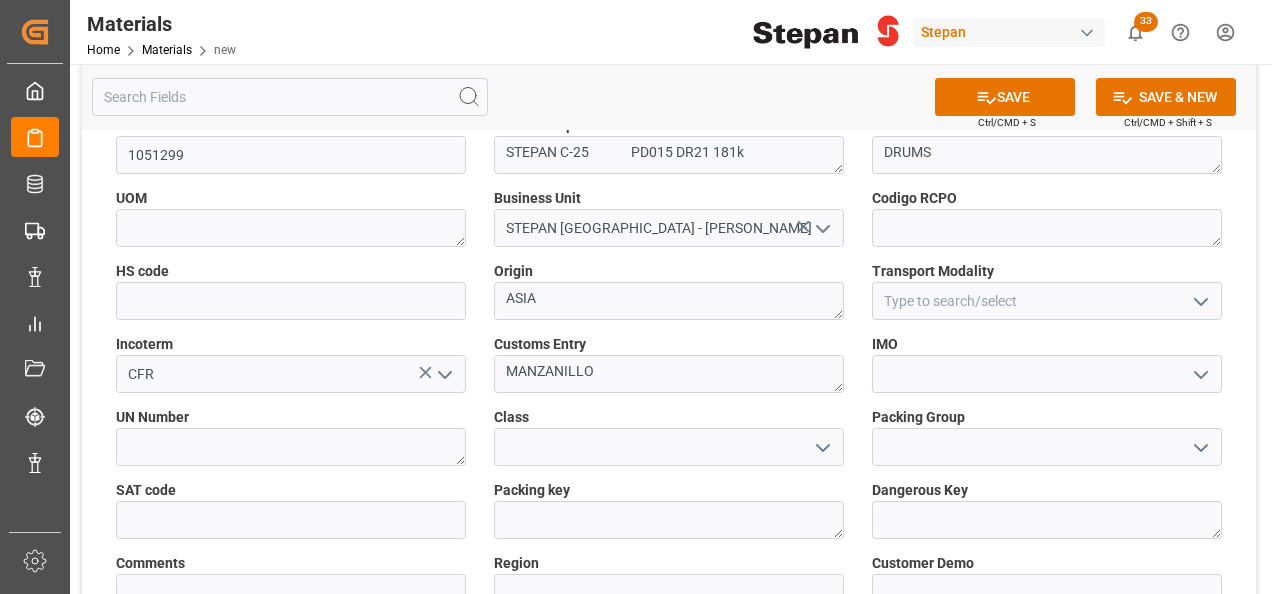 click 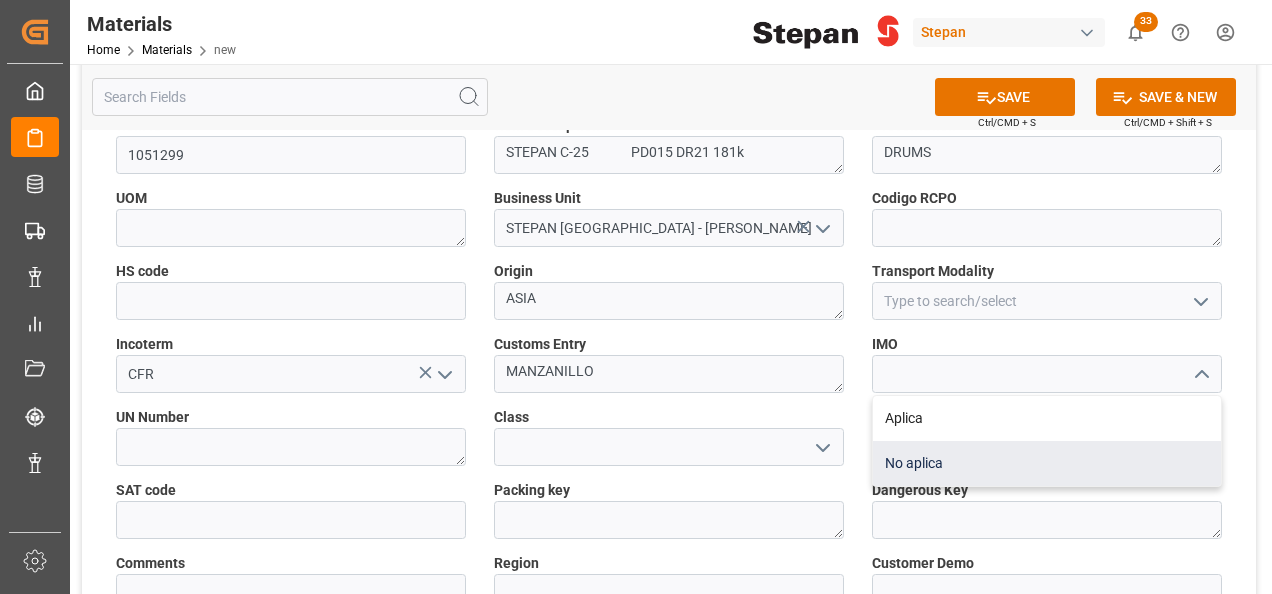 drag, startPoint x: 934, startPoint y: 412, endPoint x: 936, endPoint y: 472, distance: 60.033325 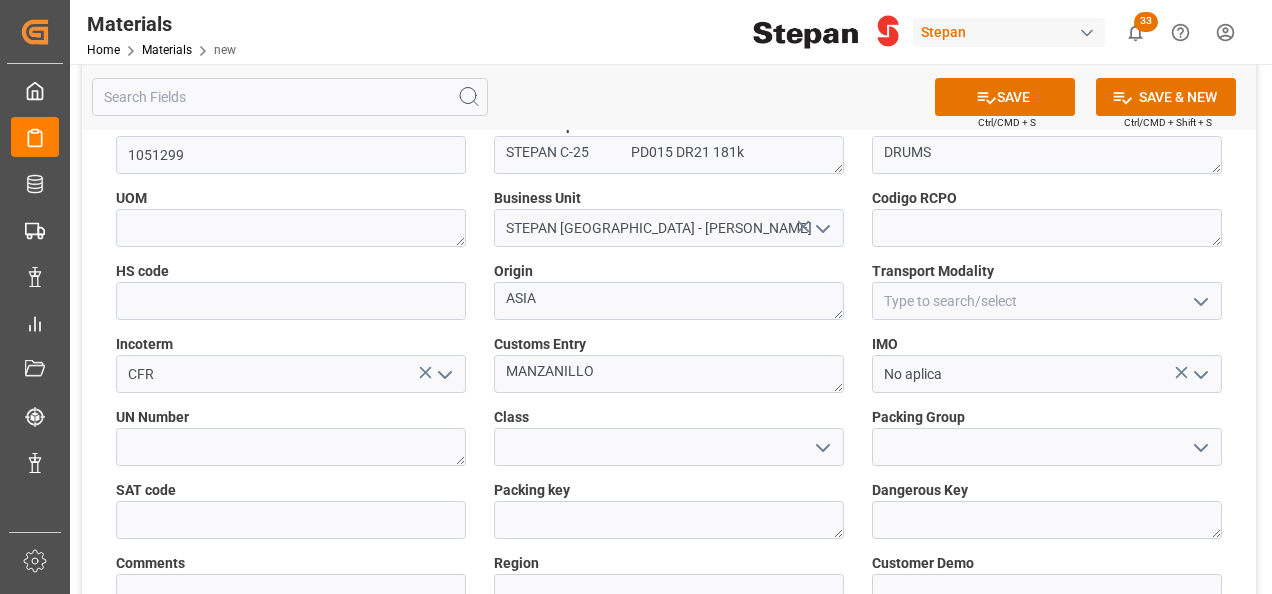 click 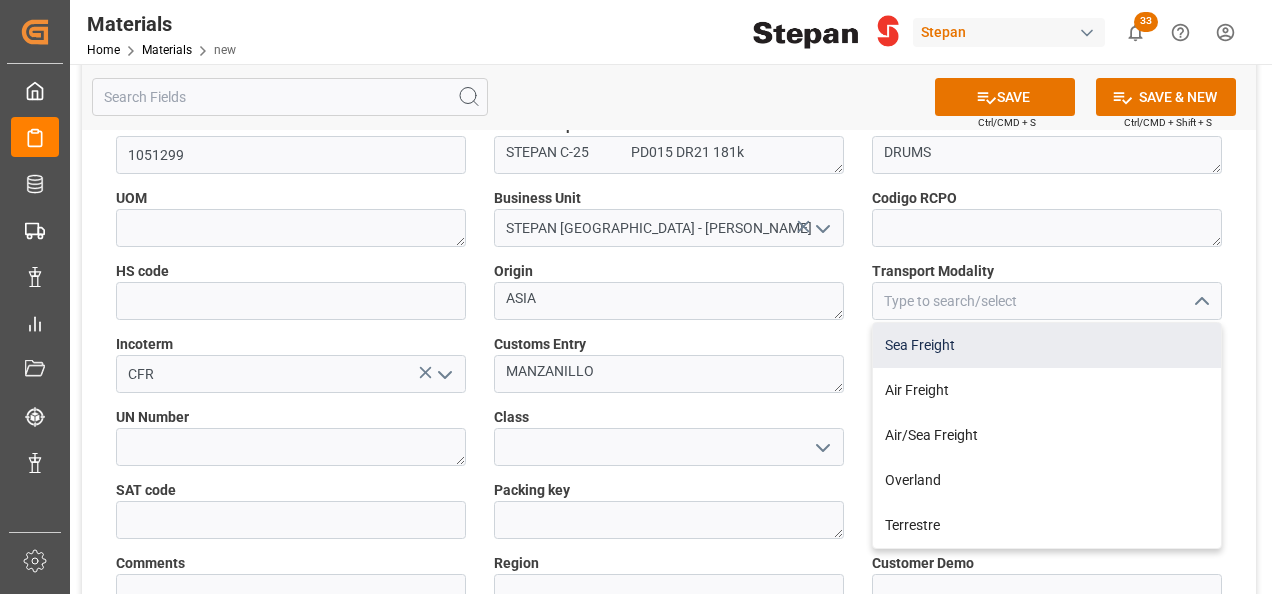 click on "Sea Freight" at bounding box center [1047, 345] 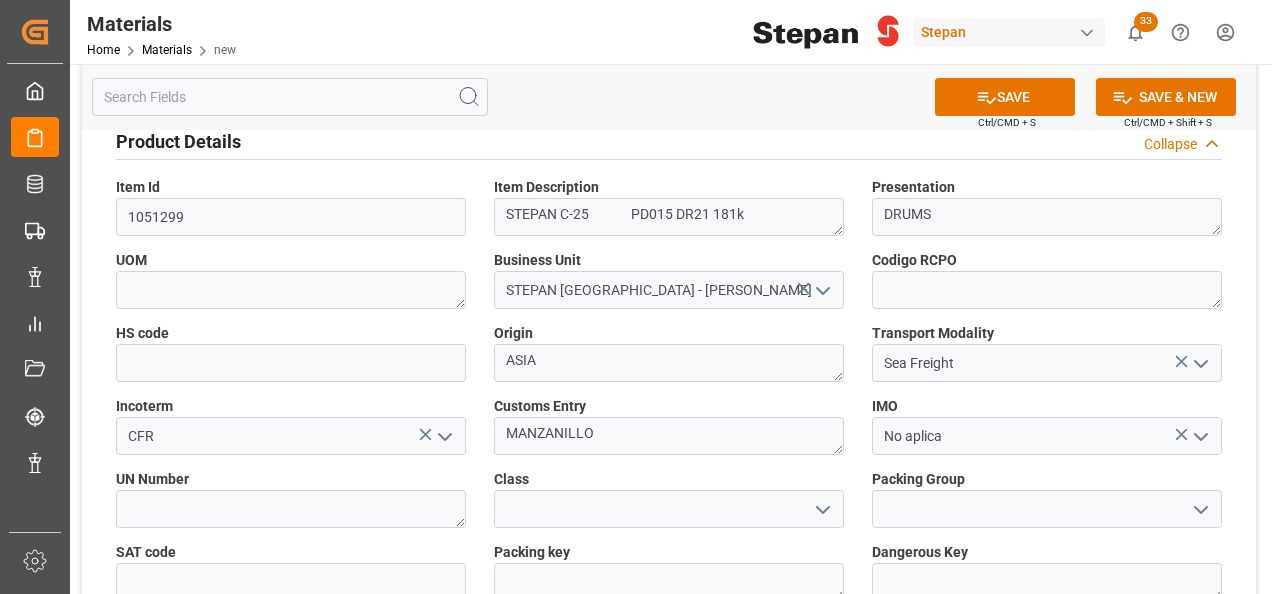 scroll, scrollTop: 0, scrollLeft: 0, axis: both 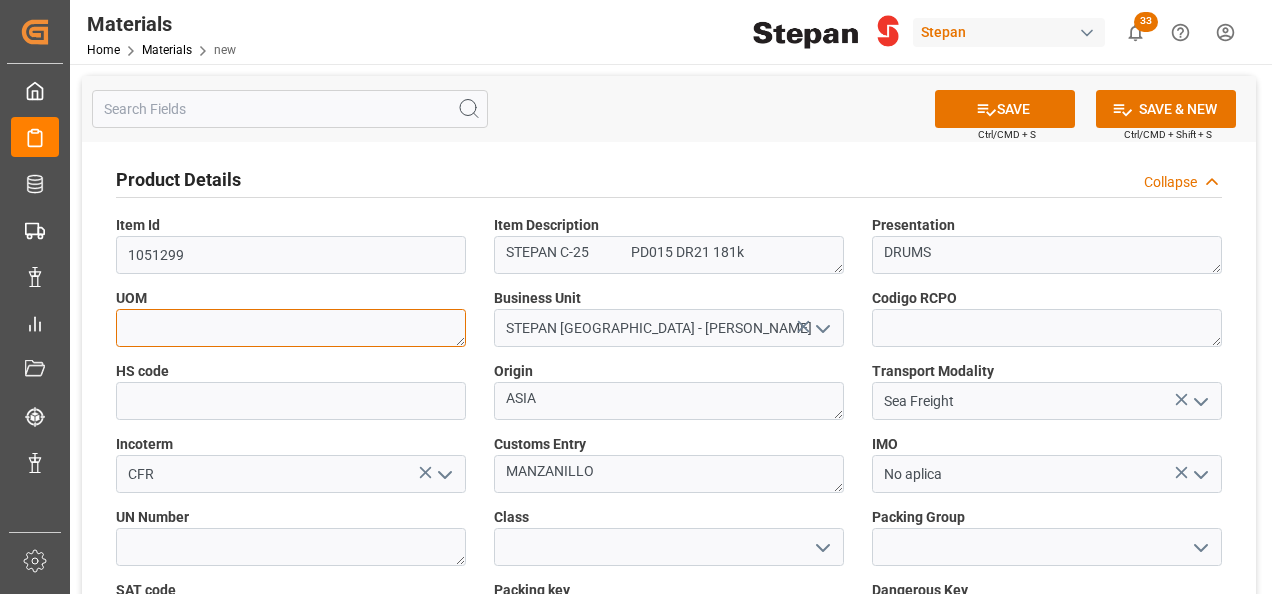 click at bounding box center (291, 328) 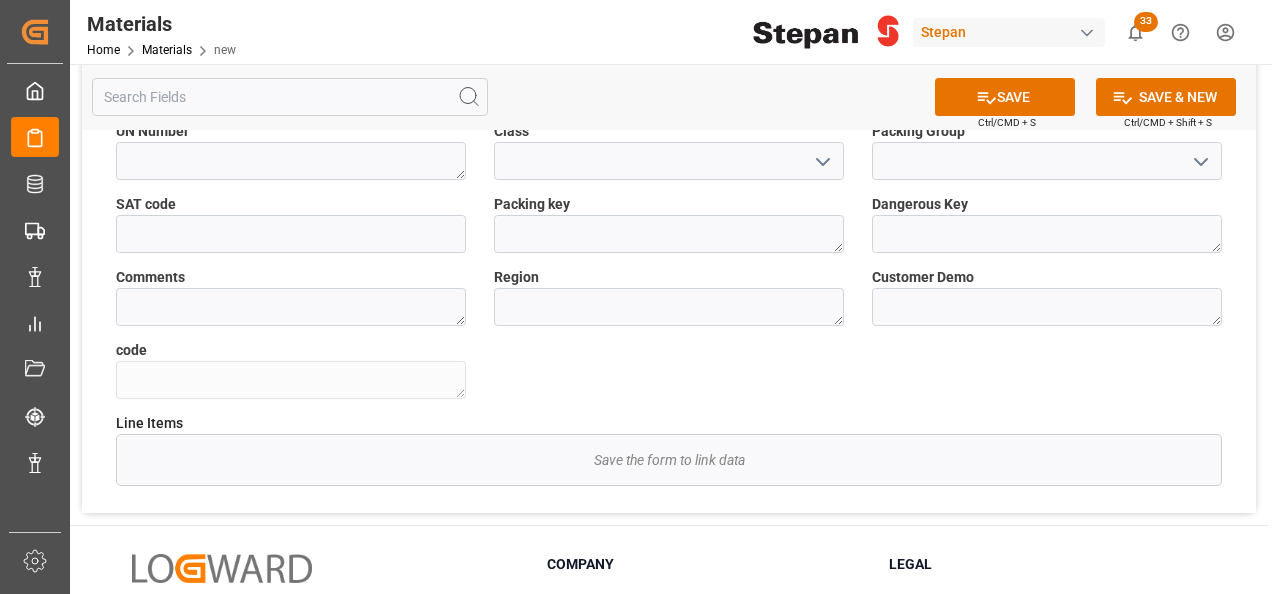 scroll, scrollTop: 300, scrollLeft: 0, axis: vertical 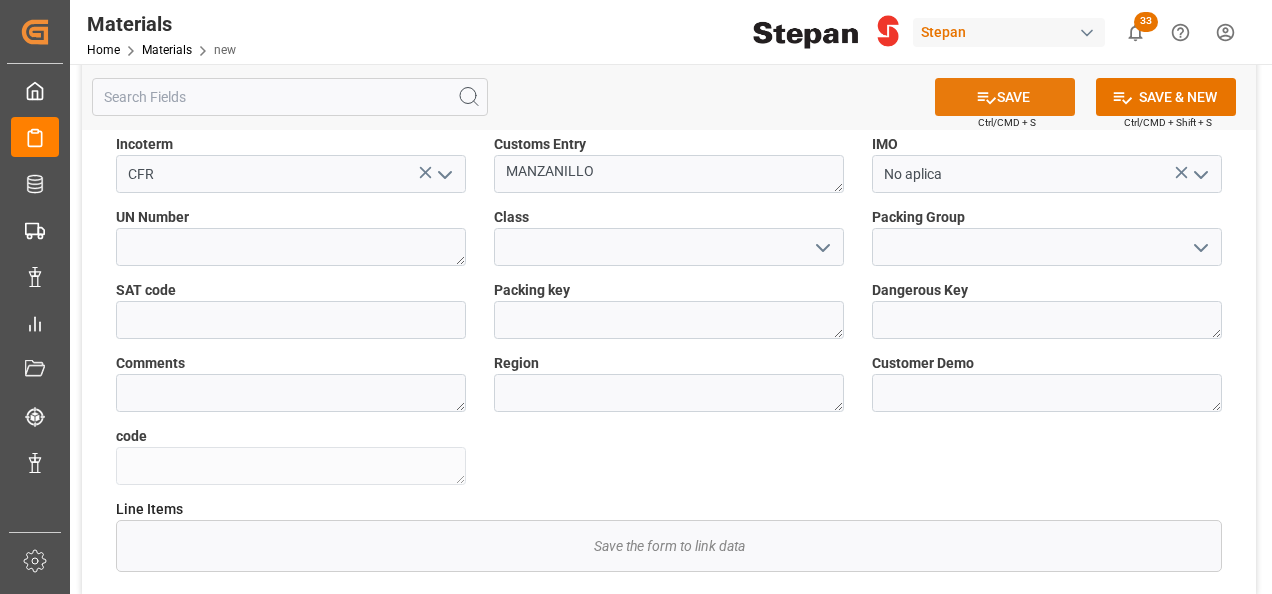type on "KG" 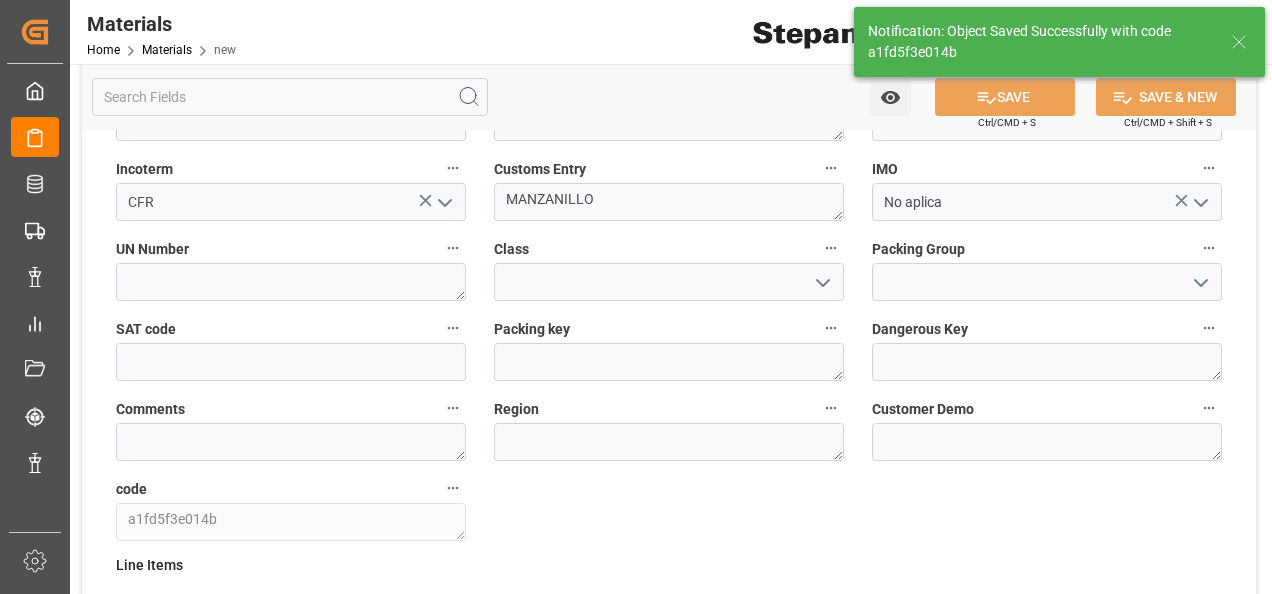 type on "a1fd5f3e014b" 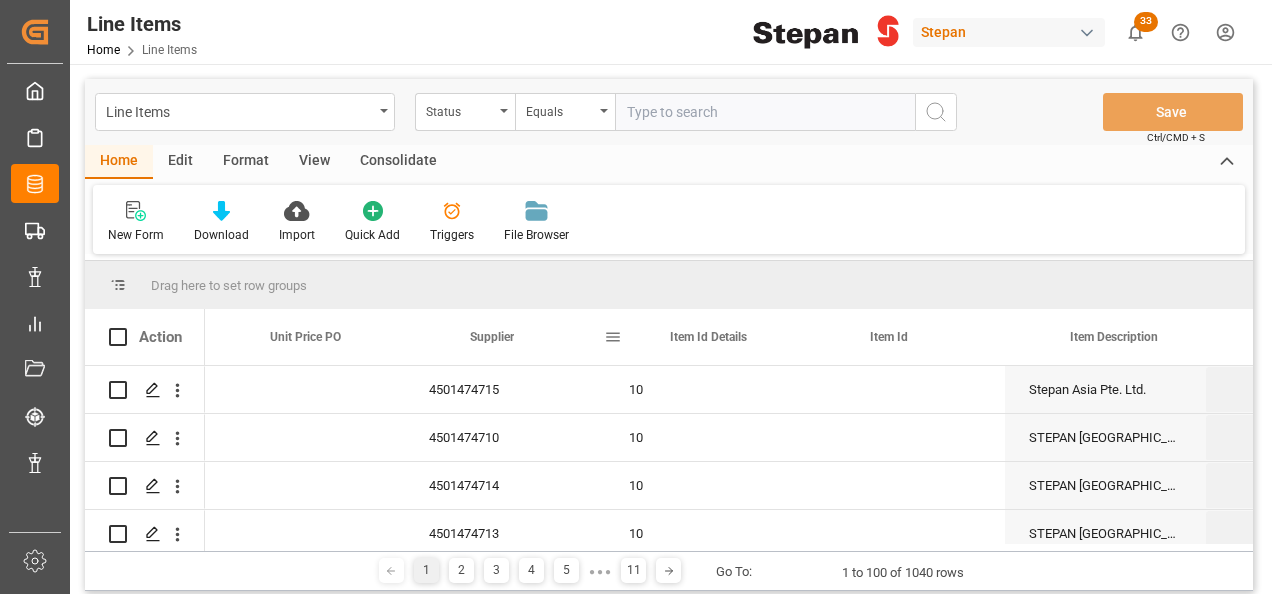 scroll, scrollTop: 0, scrollLeft: 0, axis: both 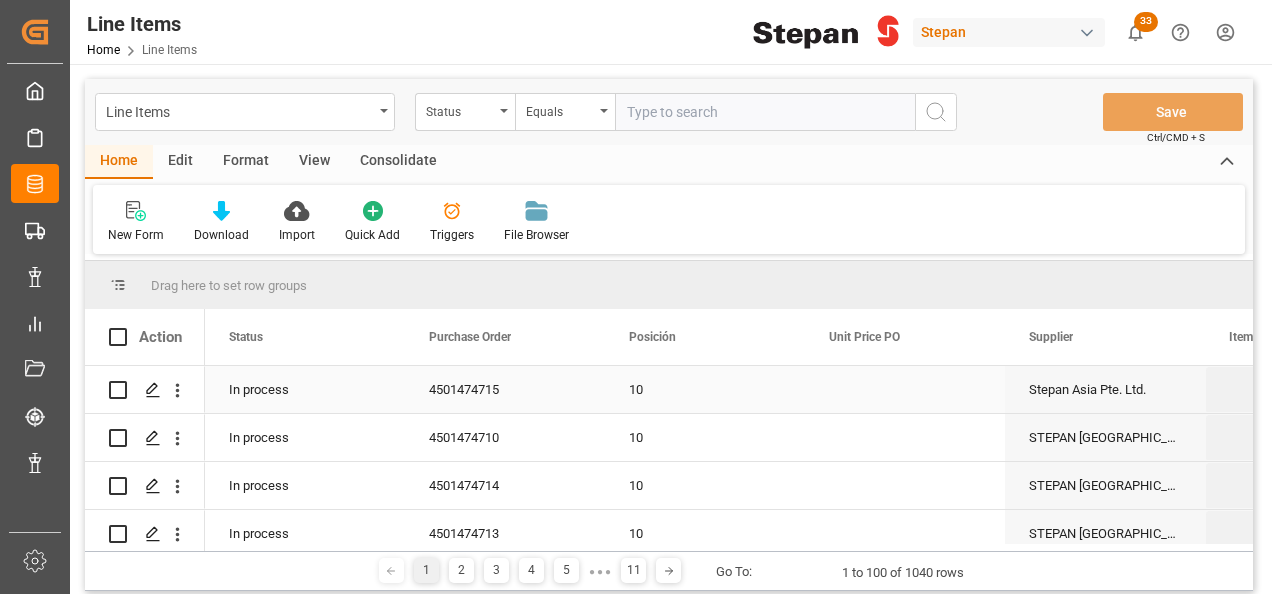 click at bounding box center (905, 389) 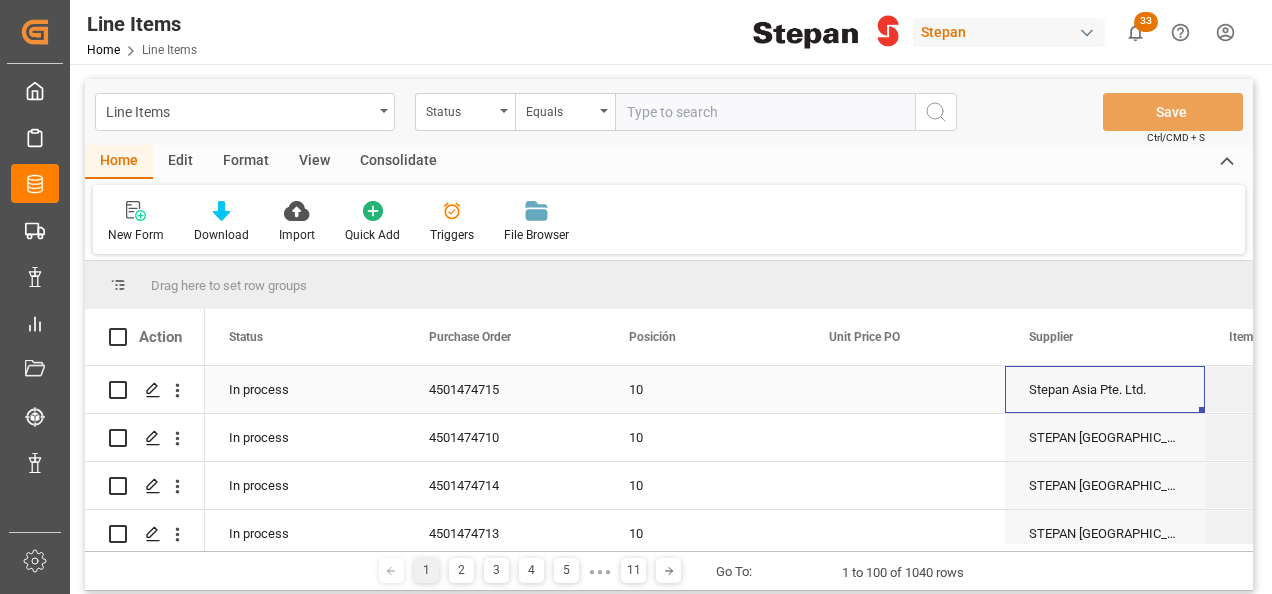 scroll, scrollTop: 0, scrollLeft: 158, axis: horizontal 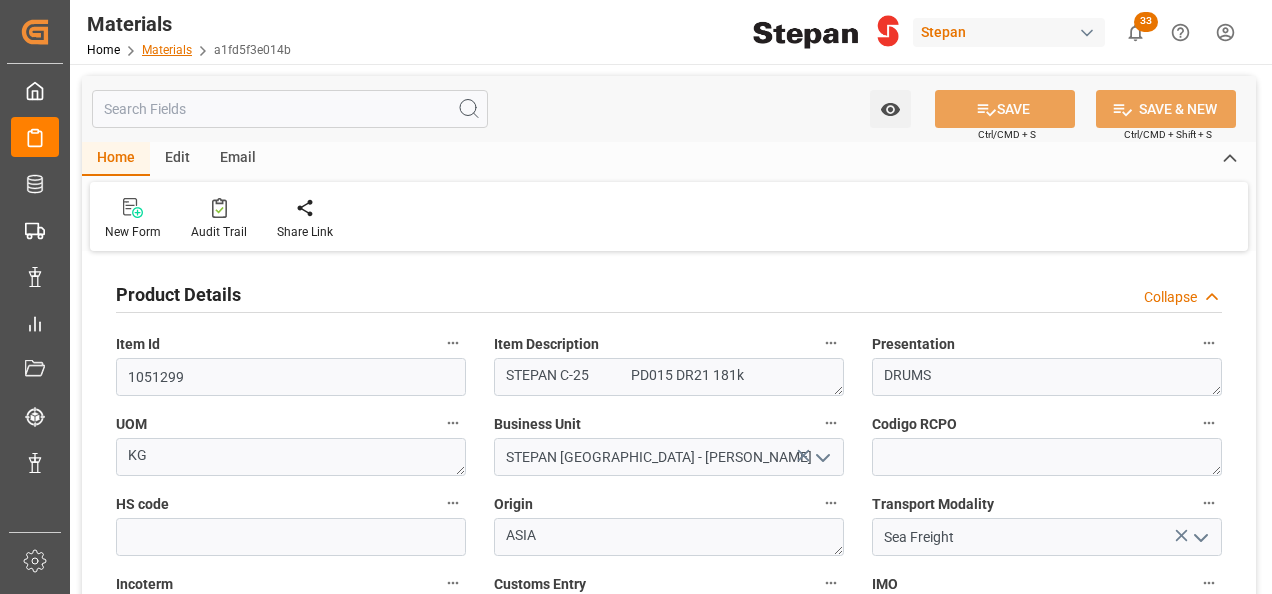 click on "Materials" at bounding box center [167, 50] 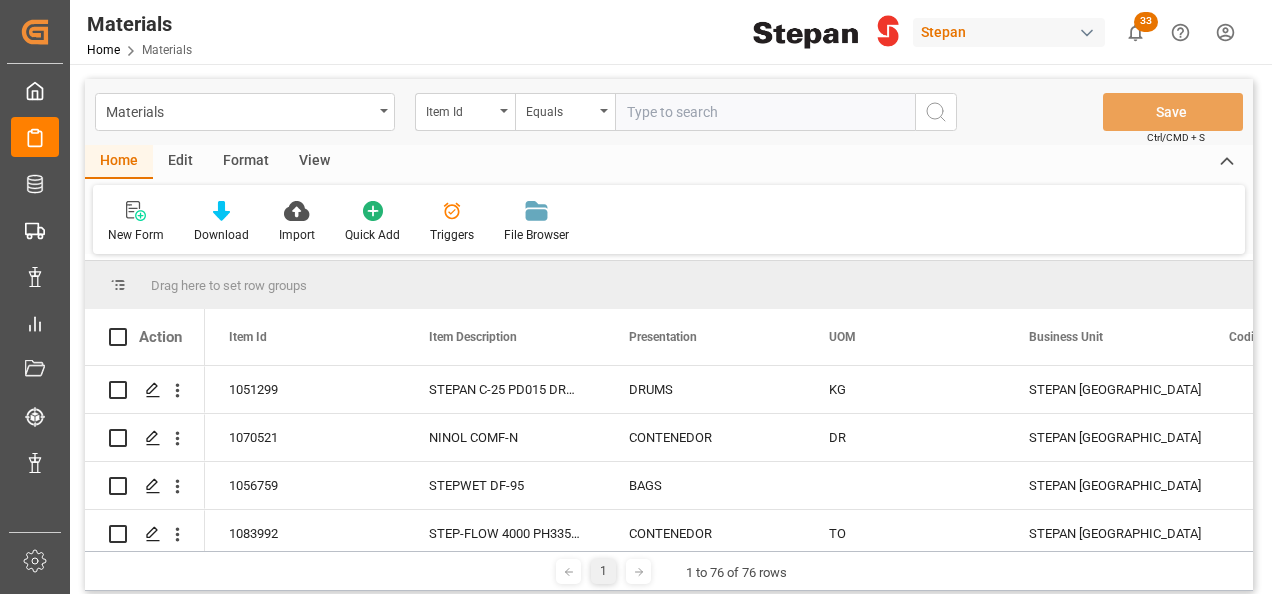 click at bounding box center [765, 112] 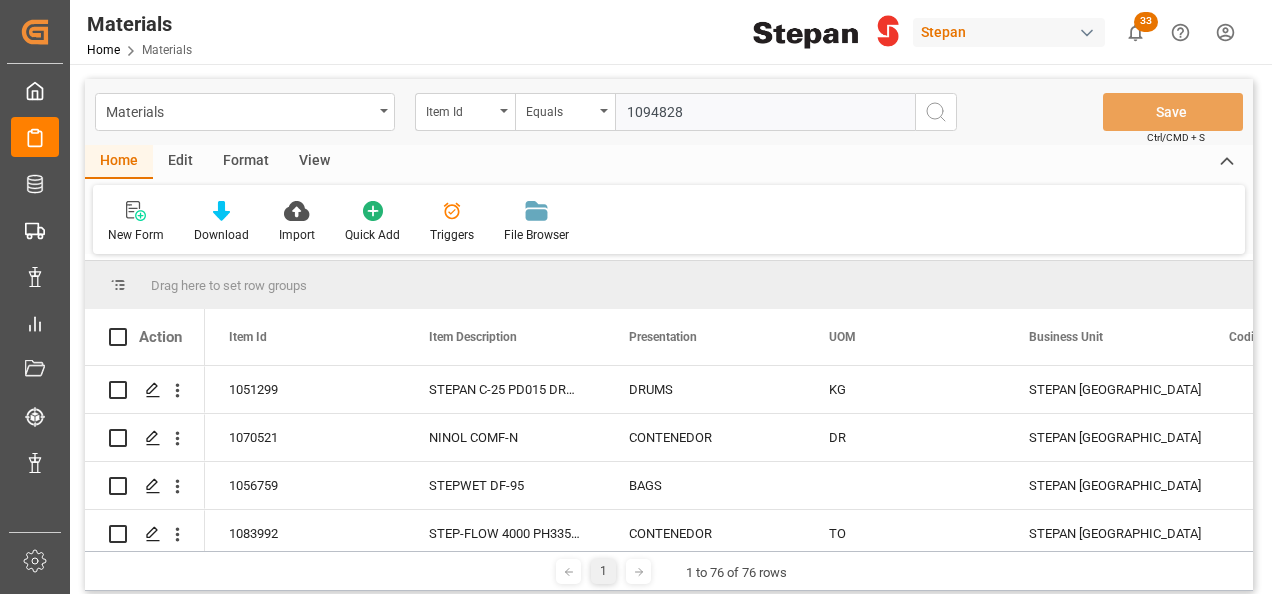 type on "1094828" 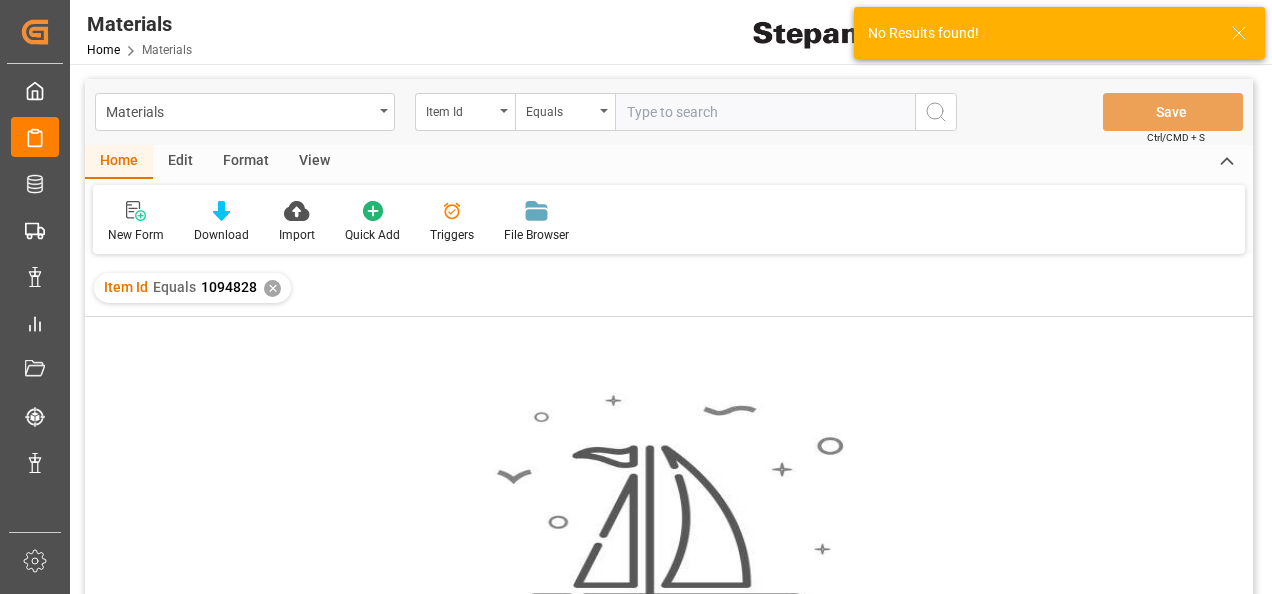click on "✕" at bounding box center [272, 288] 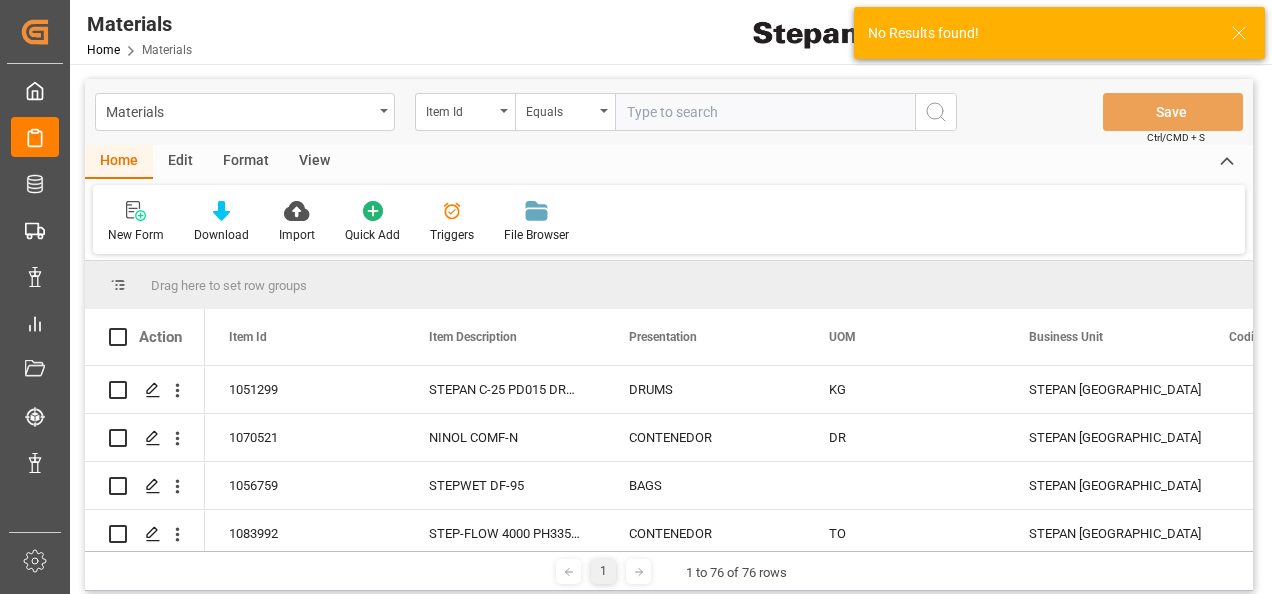 click at bounding box center (765, 112) 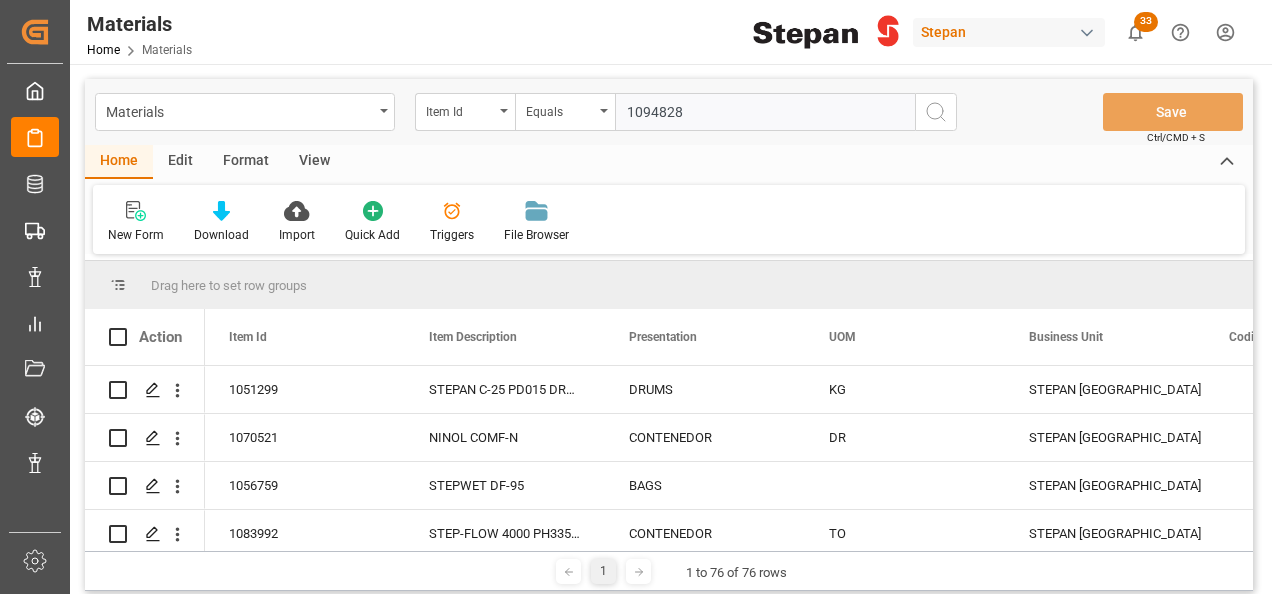 type on "1094828" 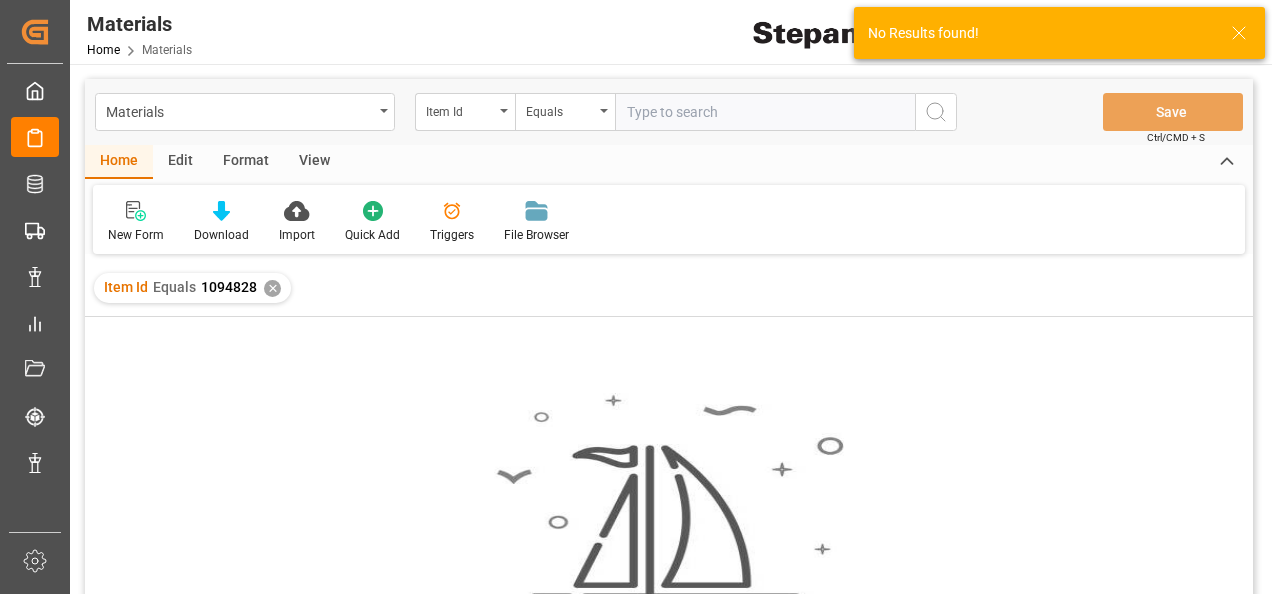 click on "✕" at bounding box center [272, 288] 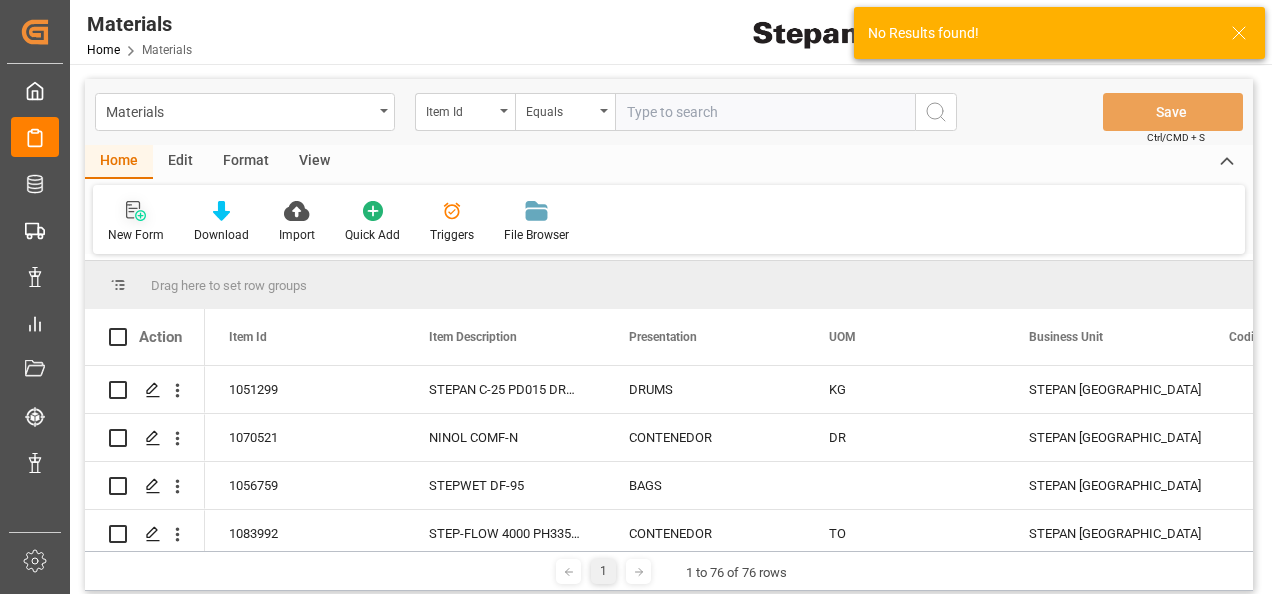 click at bounding box center [136, 210] 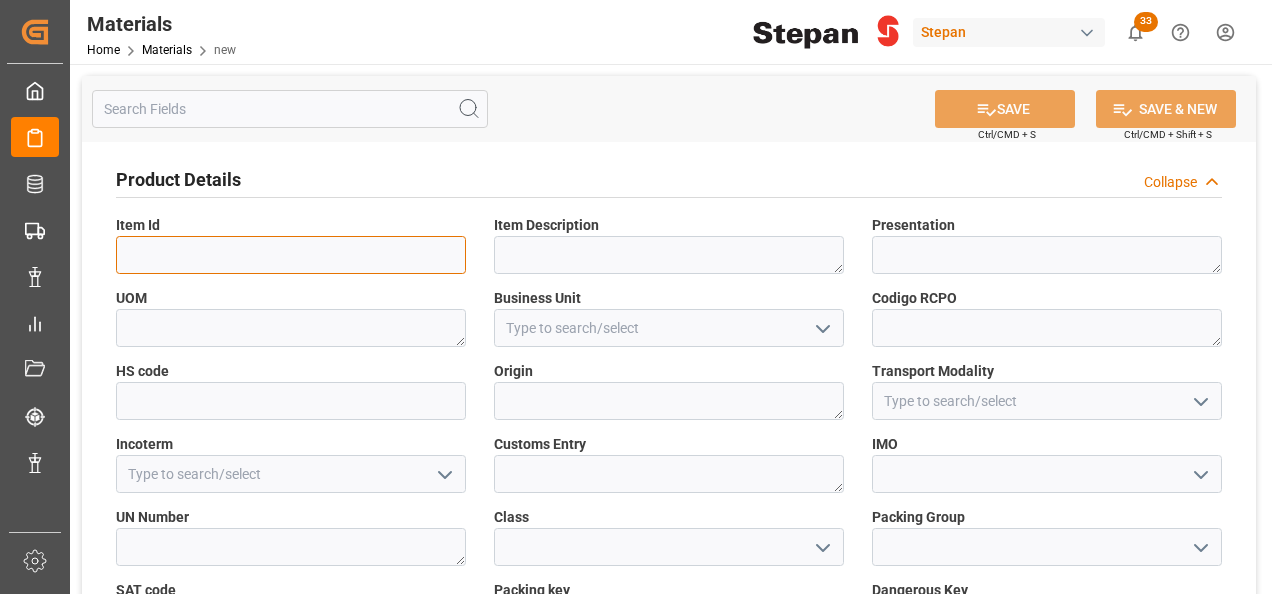 click at bounding box center [291, 255] 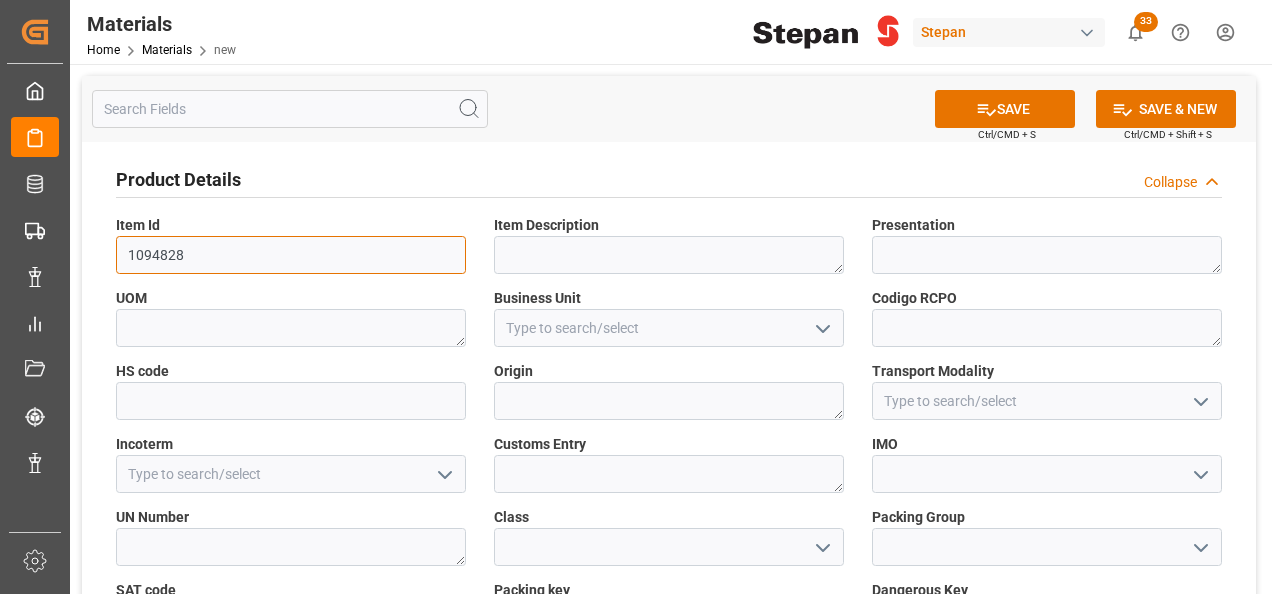 type on "1094828" 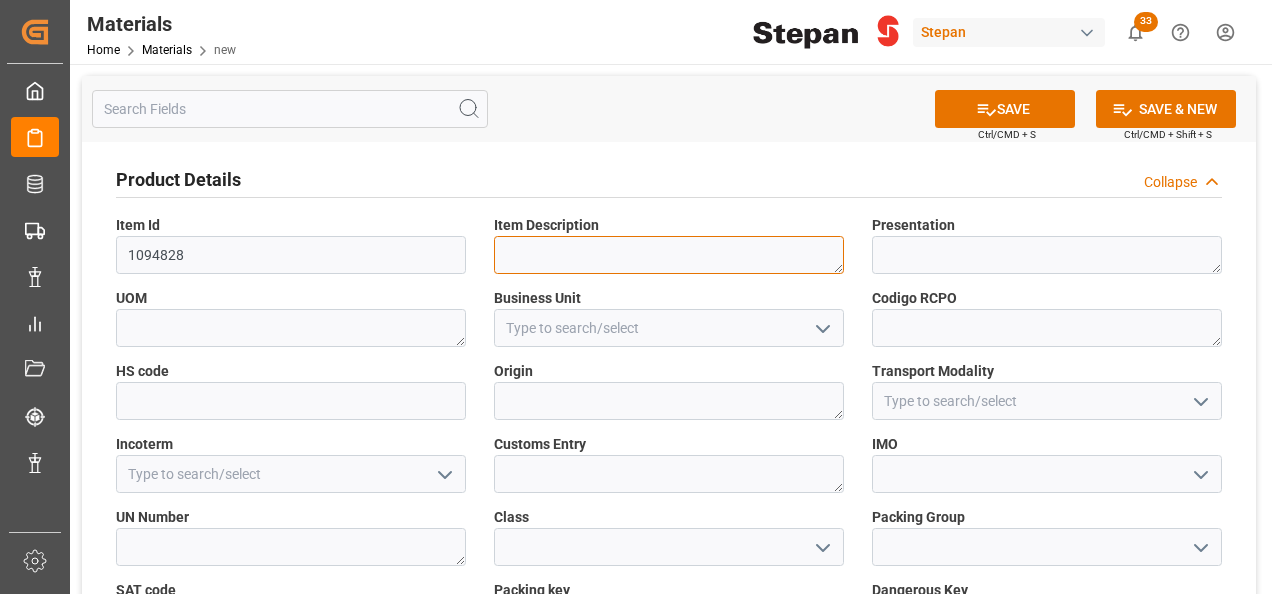 click at bounding box center [669, 255] 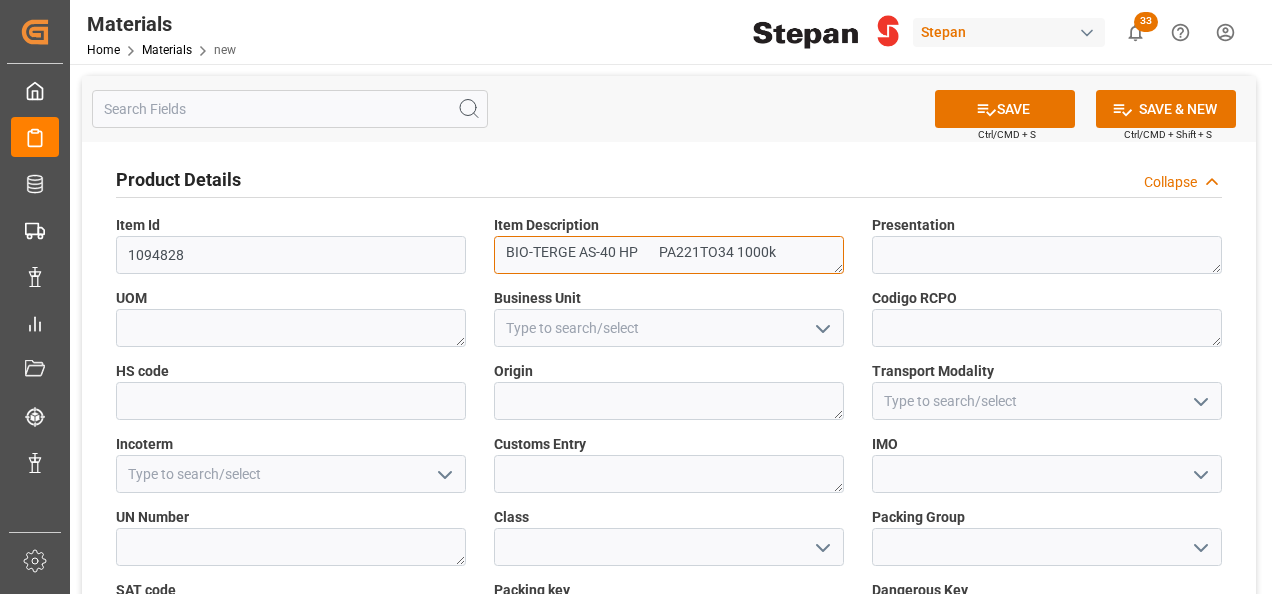 type on "BIO-TERGE AS-40 HP       PA221TO34 1000k" 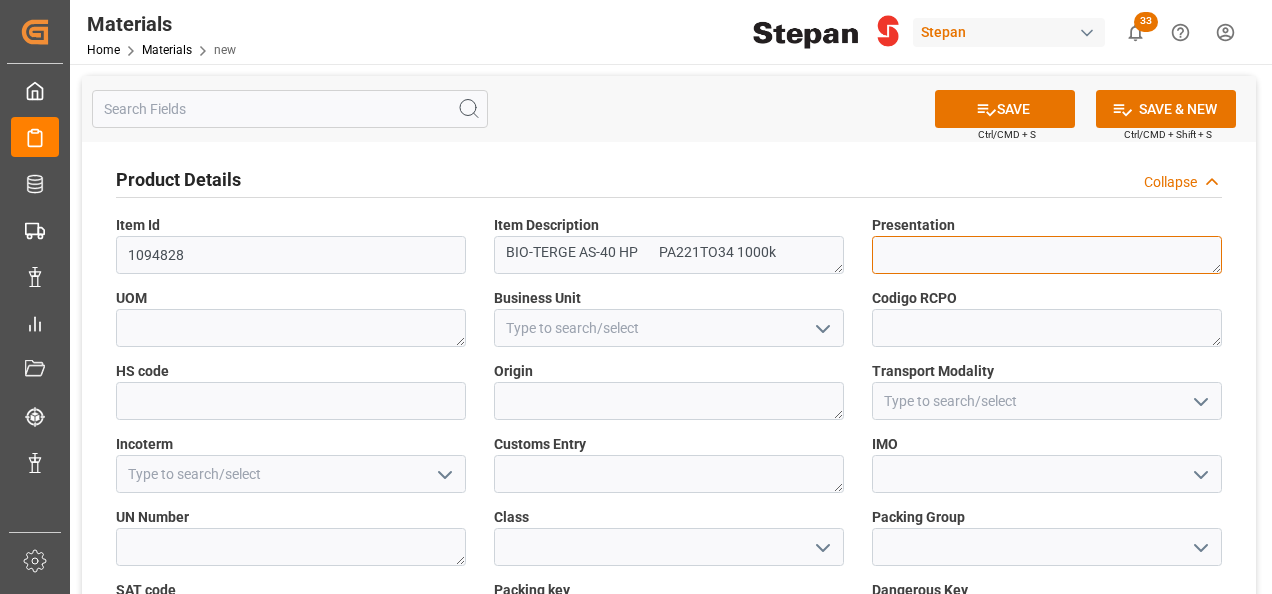 click at bounding box center [1047, 255] 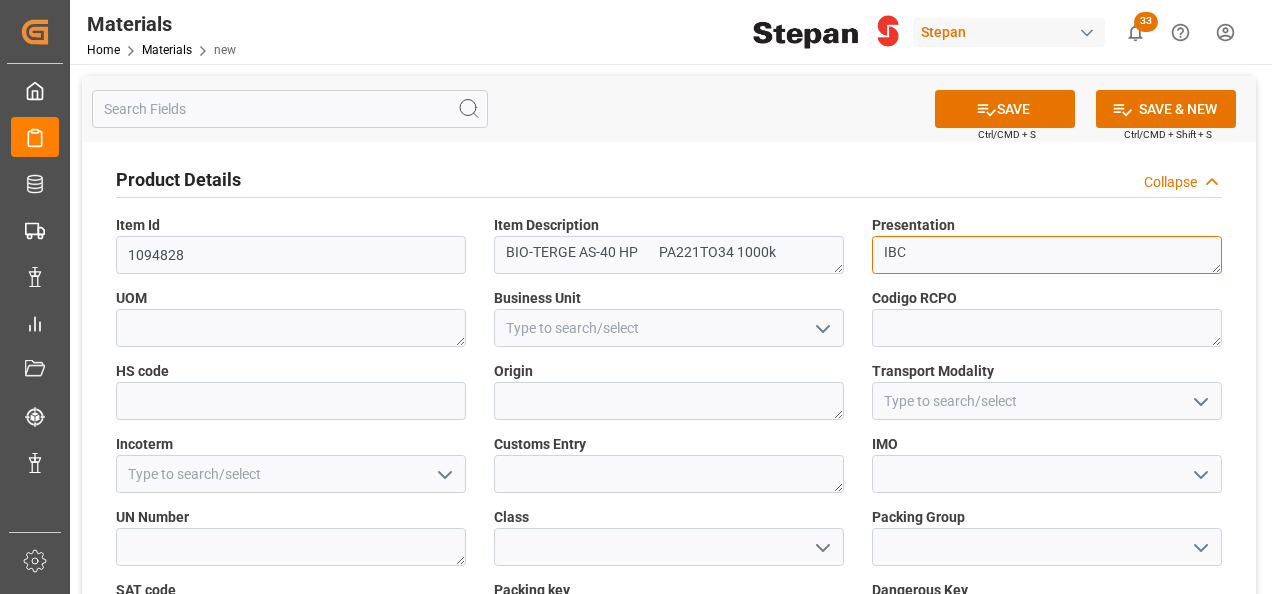 type on "IBC" 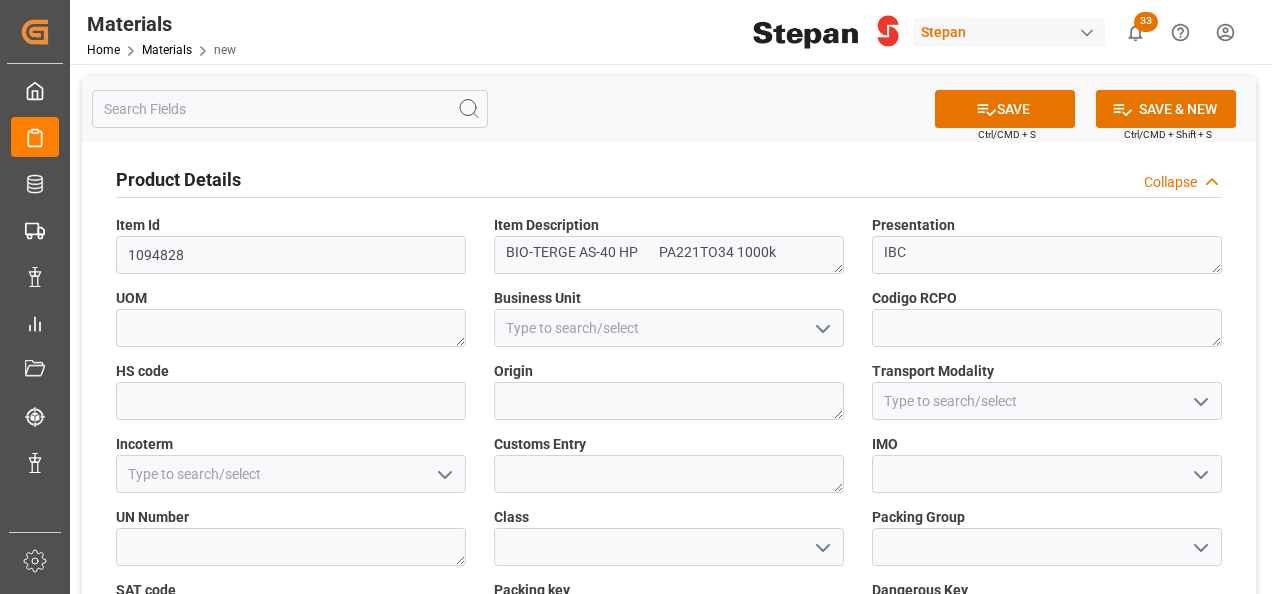 click 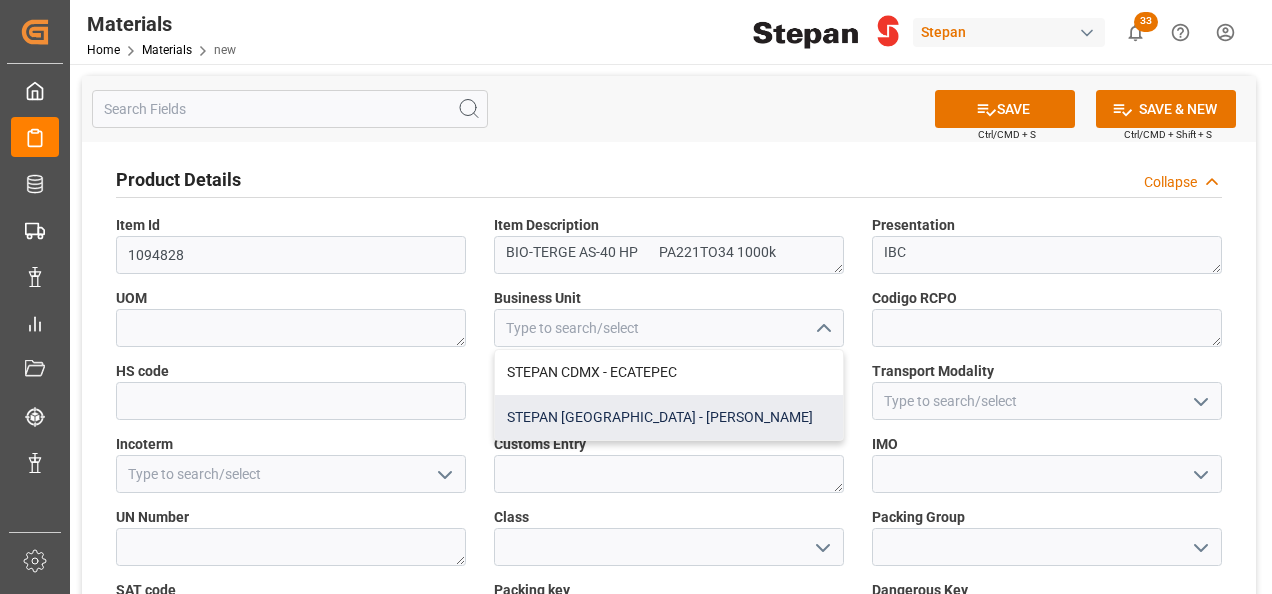 click on "STEPAN [GEOGRAPHIC_DATA] - [PERSON_NAME]" at bounding box center (669, 417) 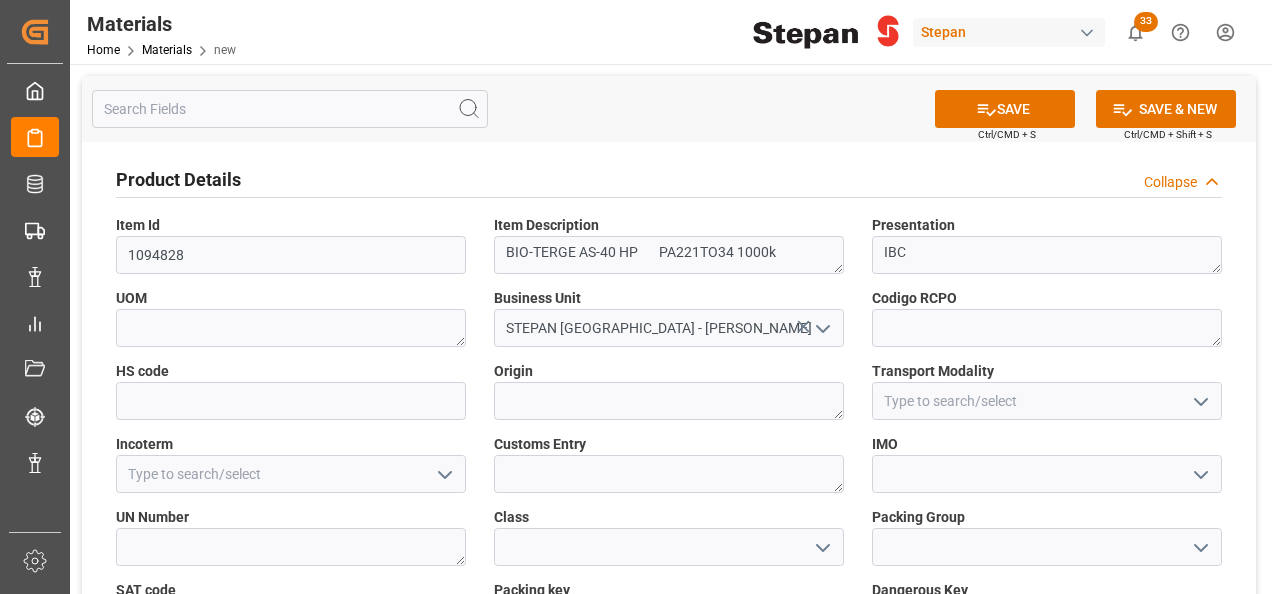 click 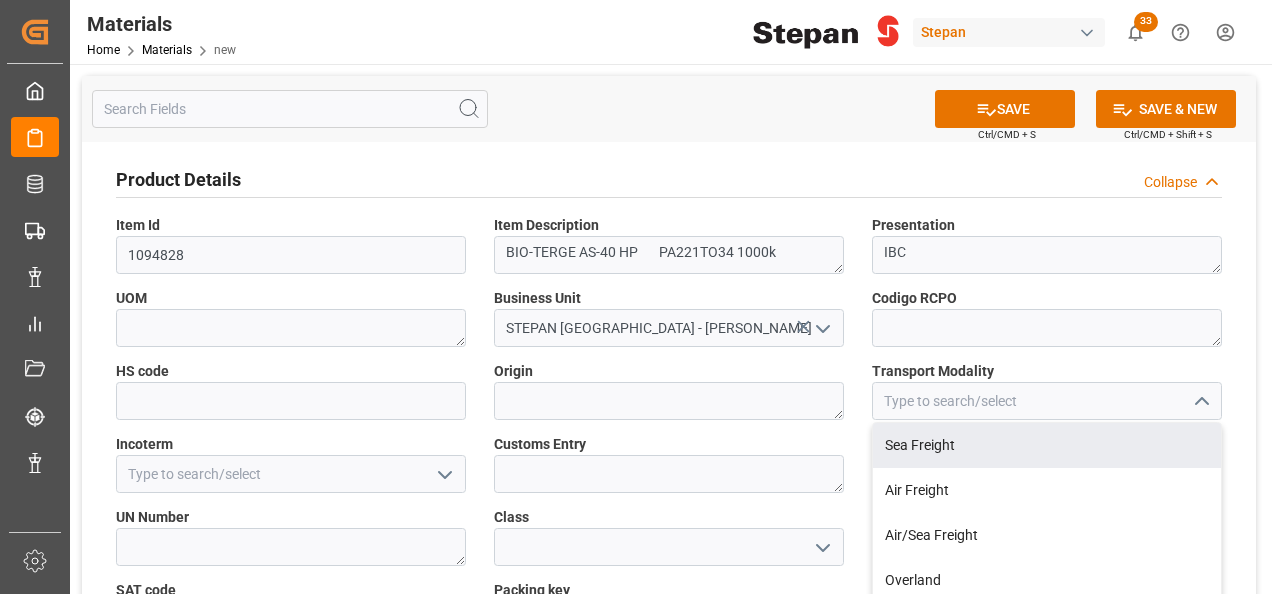 click on "Sea Freight" at bounding box center (1047, 445) 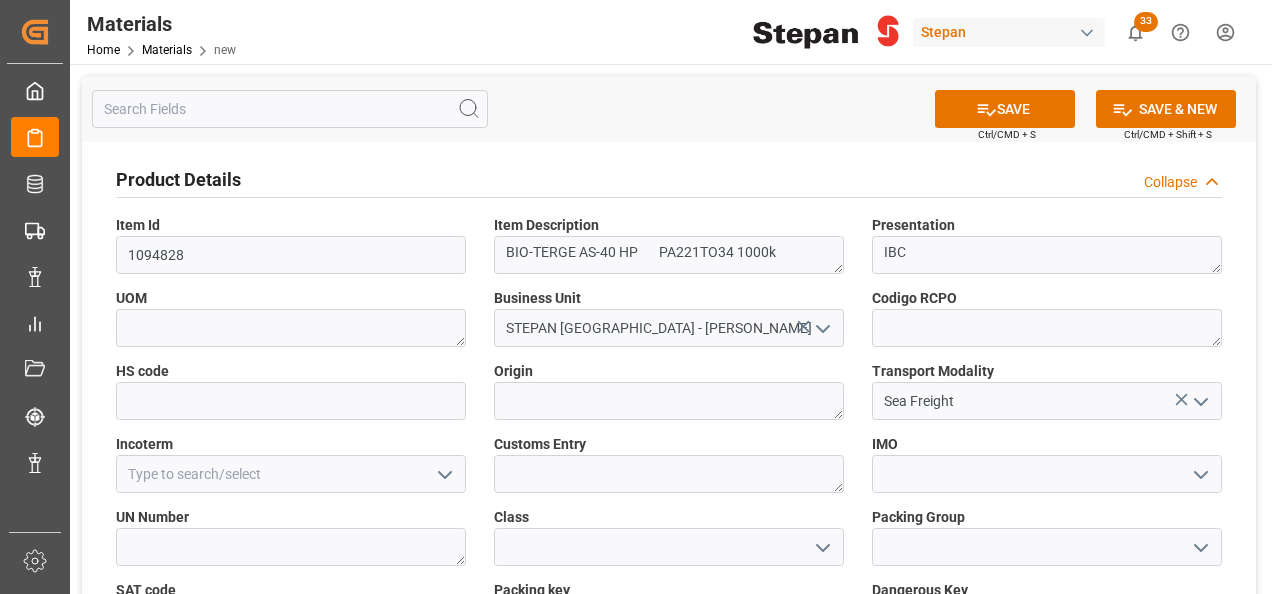 drag, startPoint x: 521, startPoint y: 379, endPoint x: 522, endPoint y: 392, distance: 13.038404 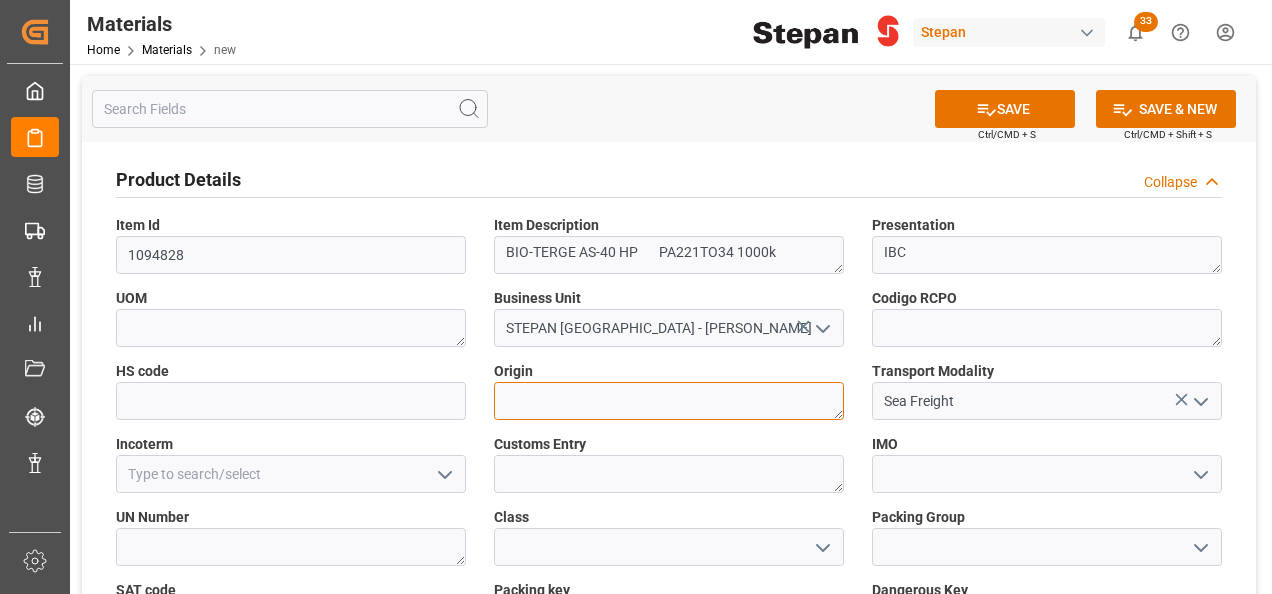 click at bounding box center [669, 401] 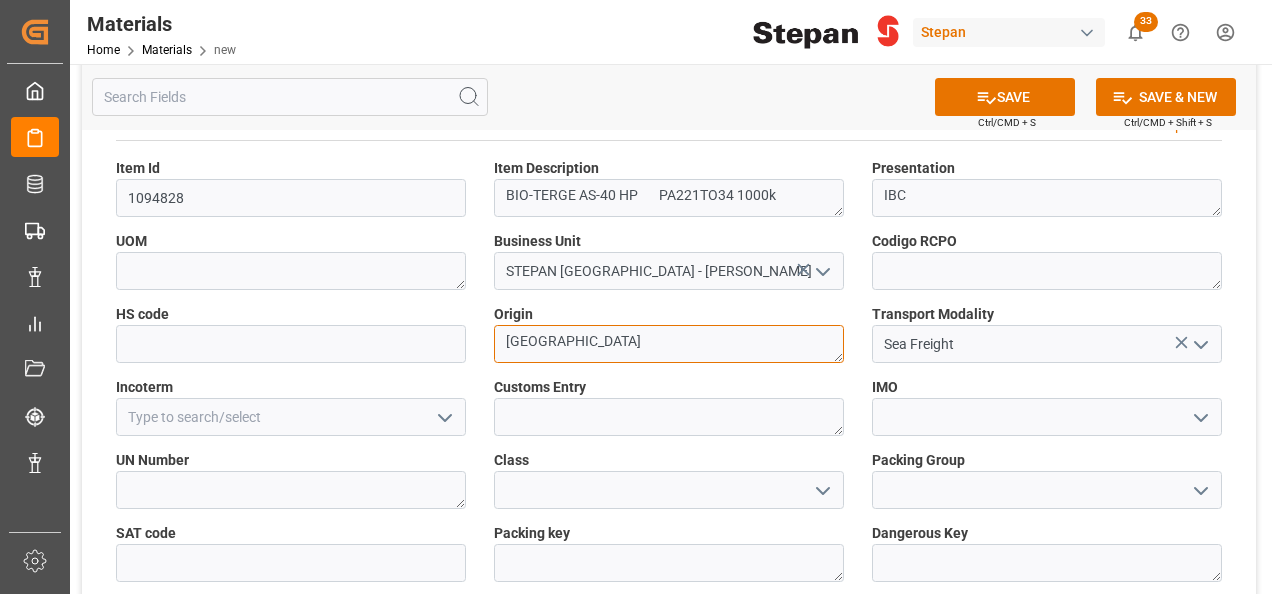 scroll, scrollTop: 100, scrollLeft: 0, axis: vertical 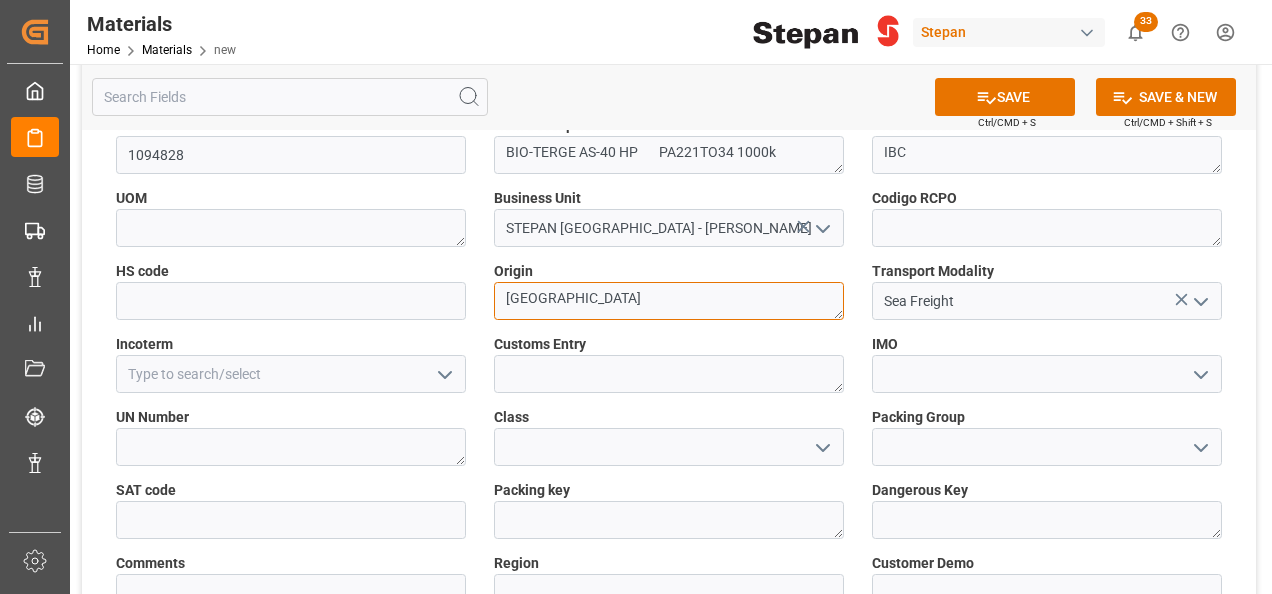 type on "COLOMBIA" 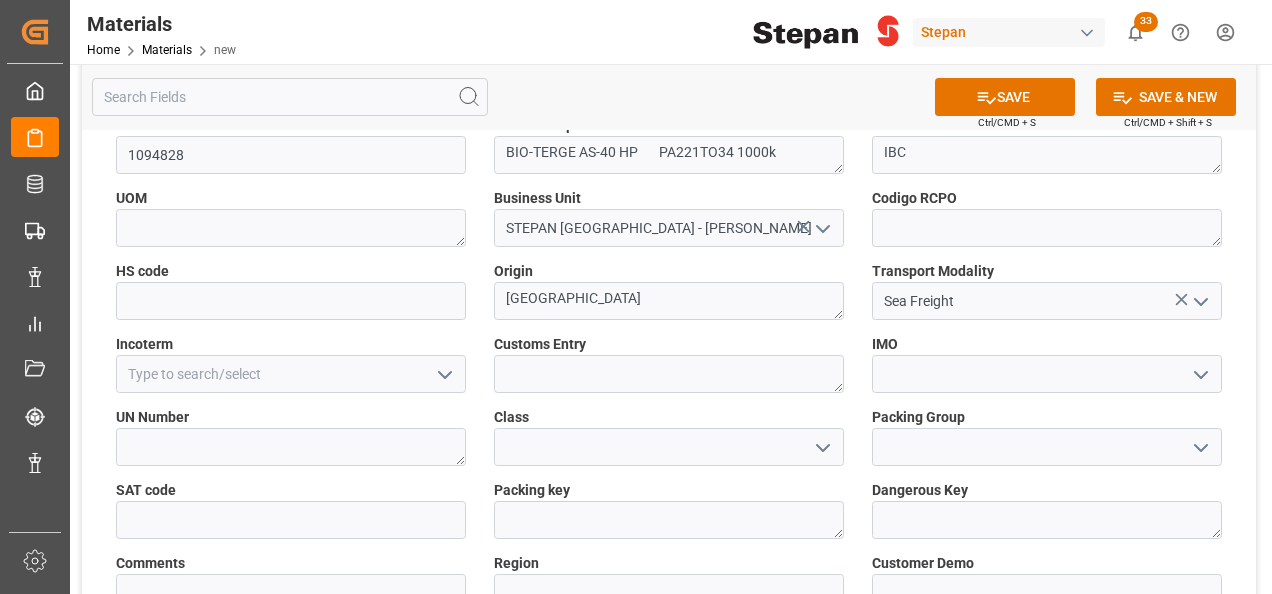 click 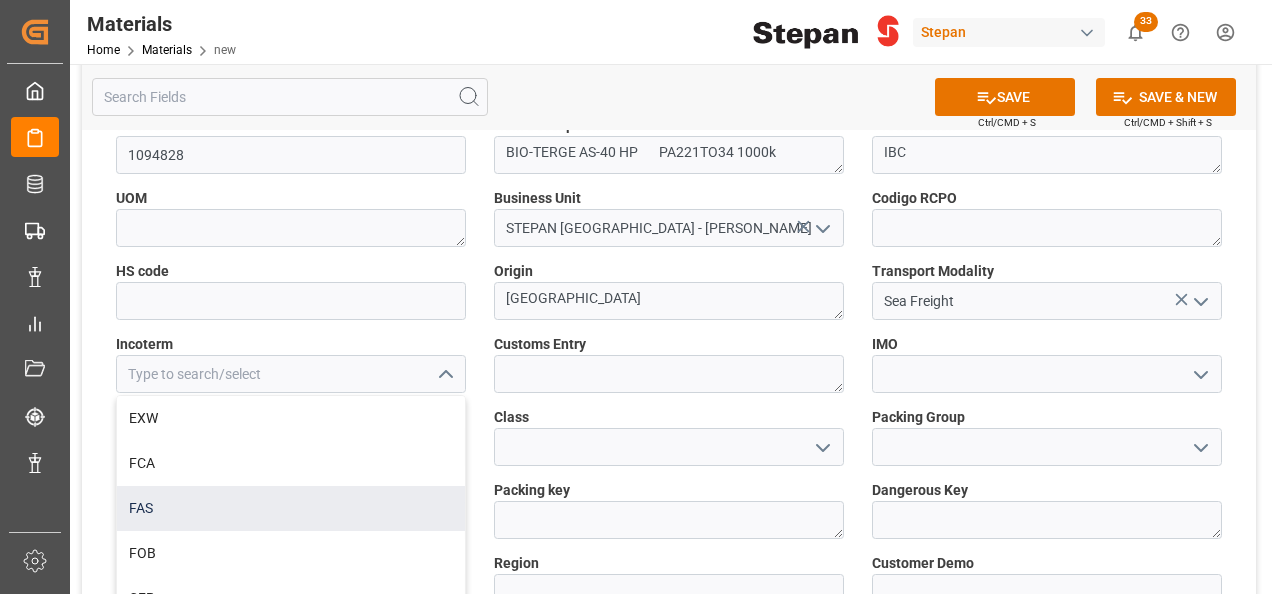 scroll, scrollTop: 100, scrollLeft: 0, axis: vertical 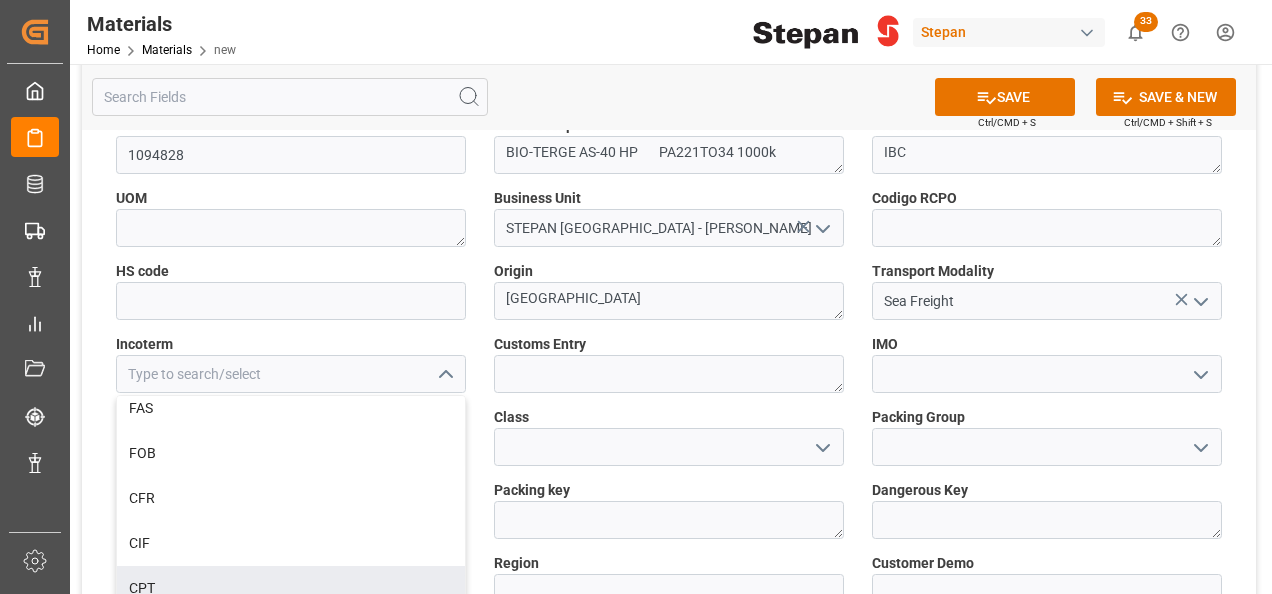 click on "CPT" at bounding box center [291, 588] 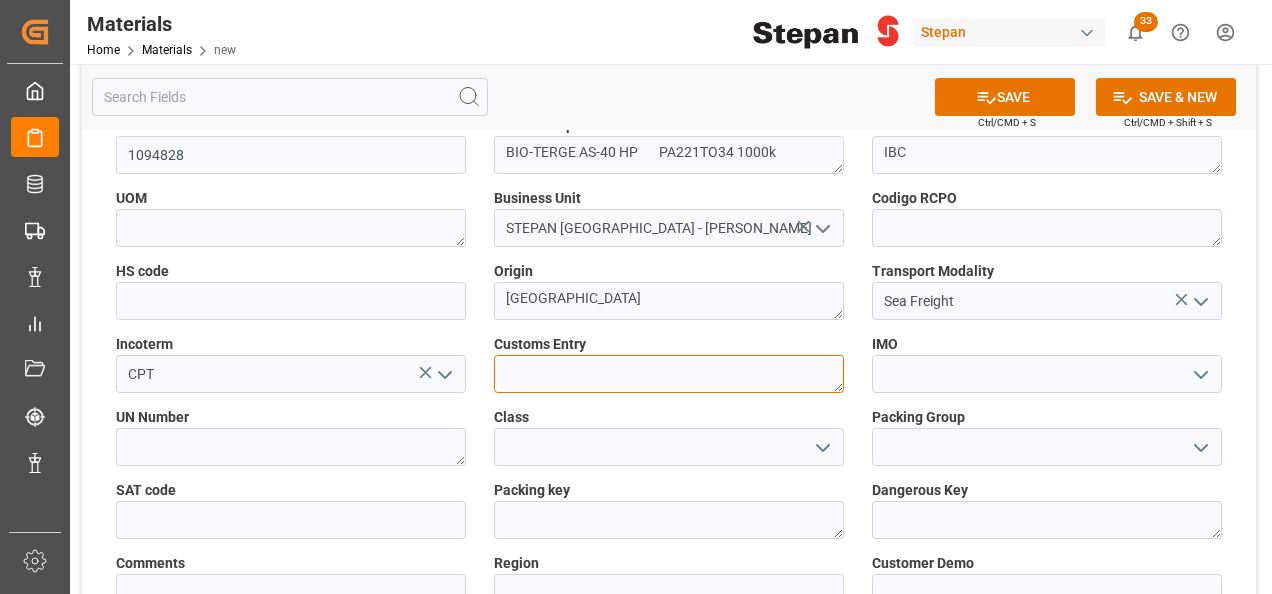 click at bounding box center [669, 374] 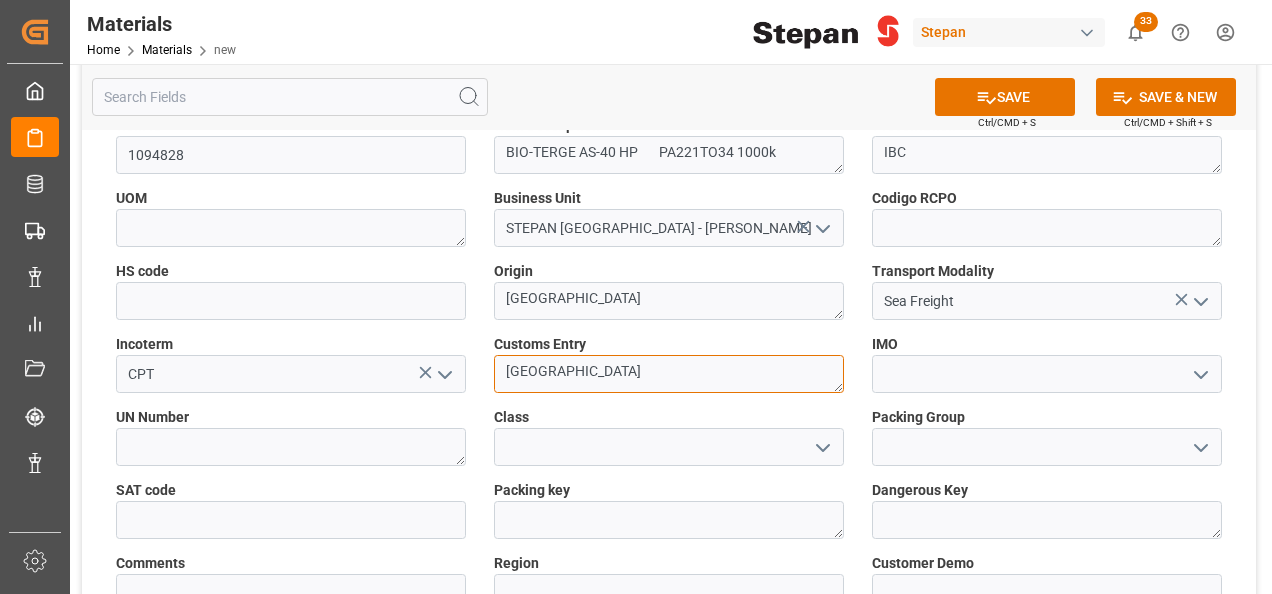 scroll, scrollTop: 0, scrollLeft: 0, axis: both 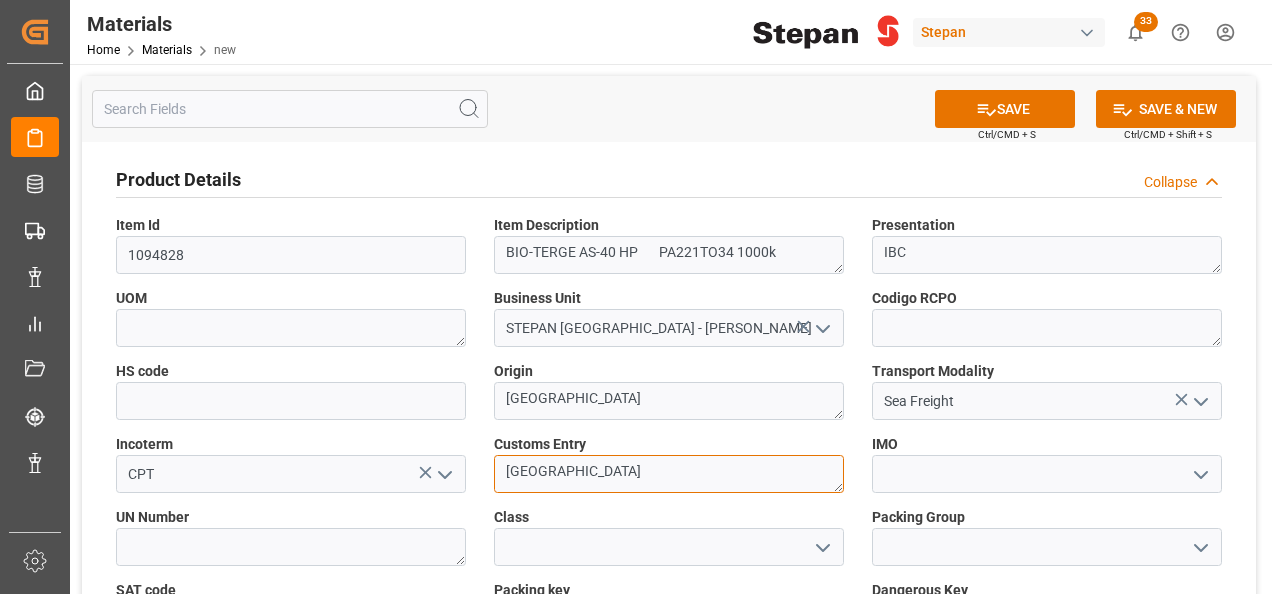 type on "VERACRUZ" 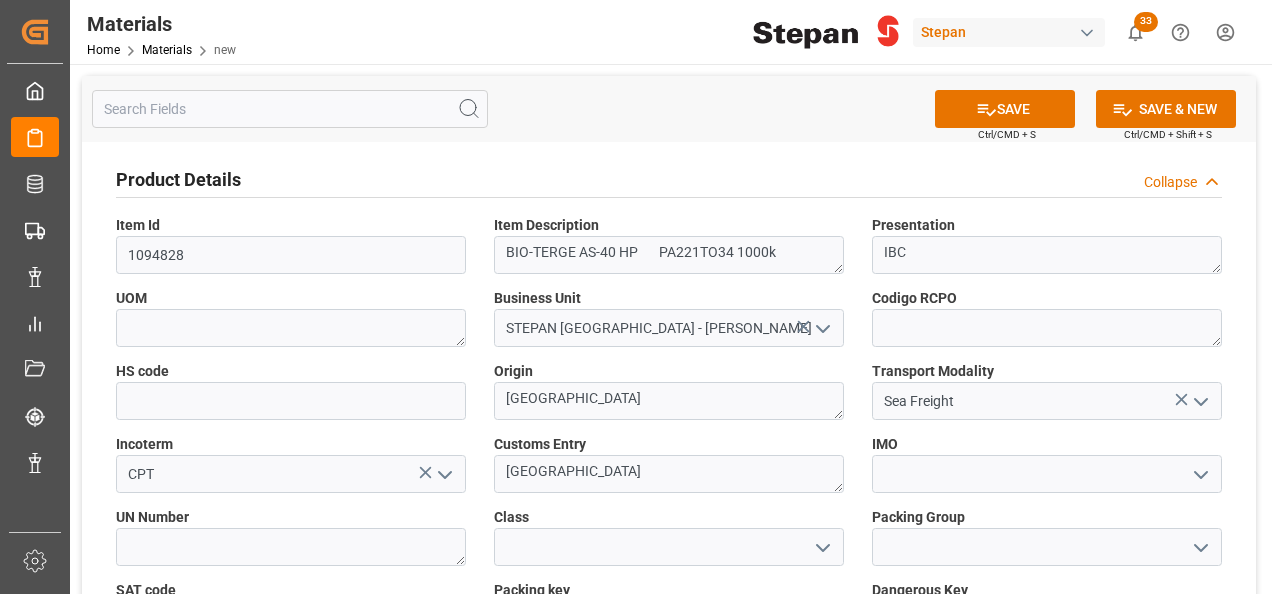 click on "IMO" at bounding box center (1047, 444) 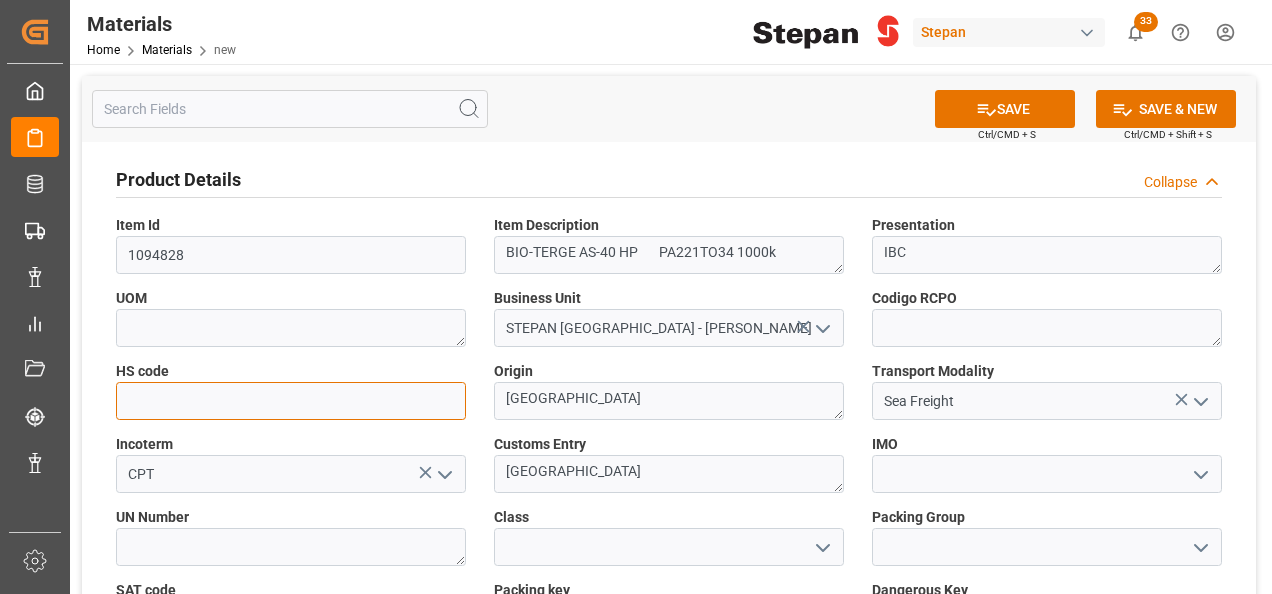 click at bounding box center (291, 401) 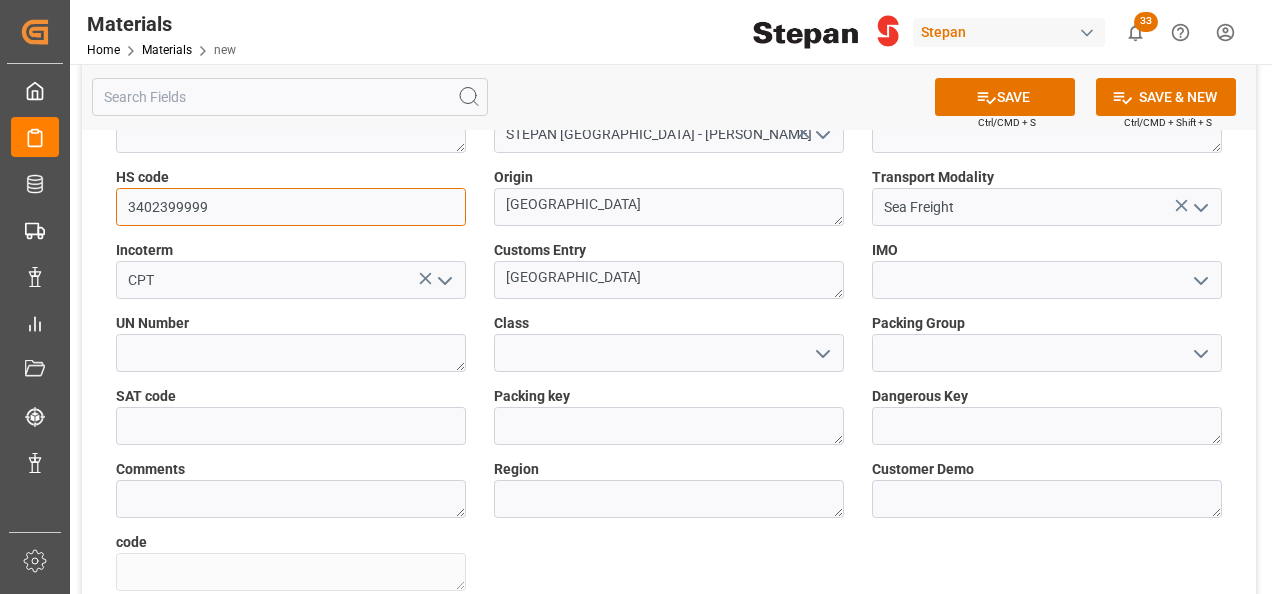 scroll, scrollTop: 200, scrollLeft: 0, axis: vertical 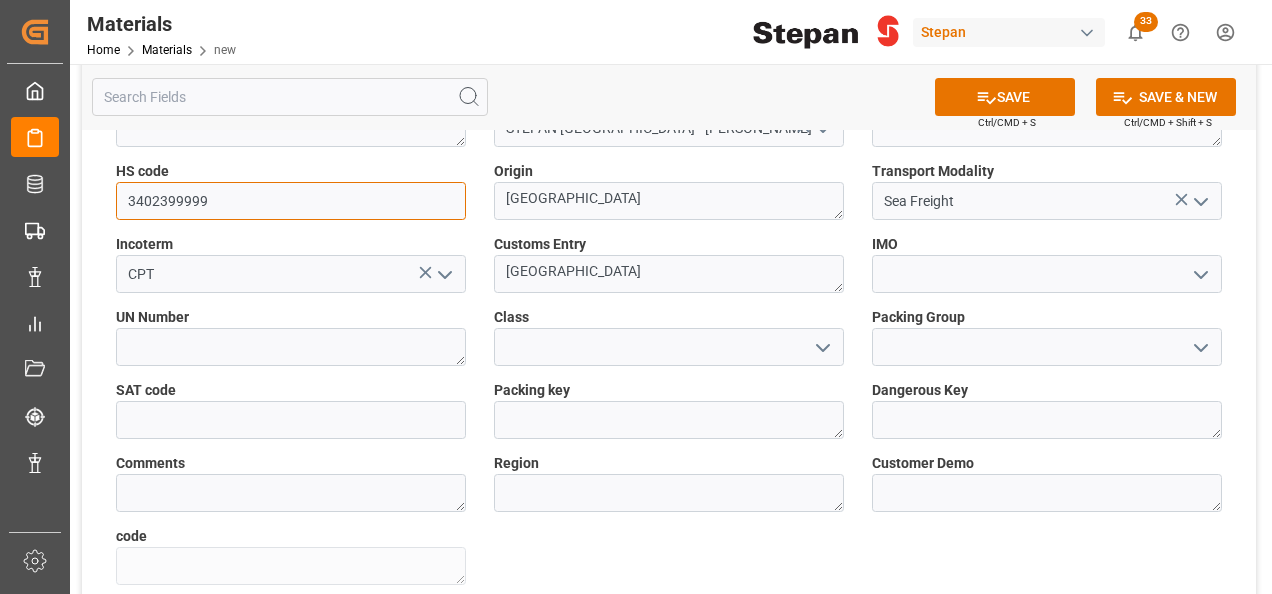 type on "3402399999" 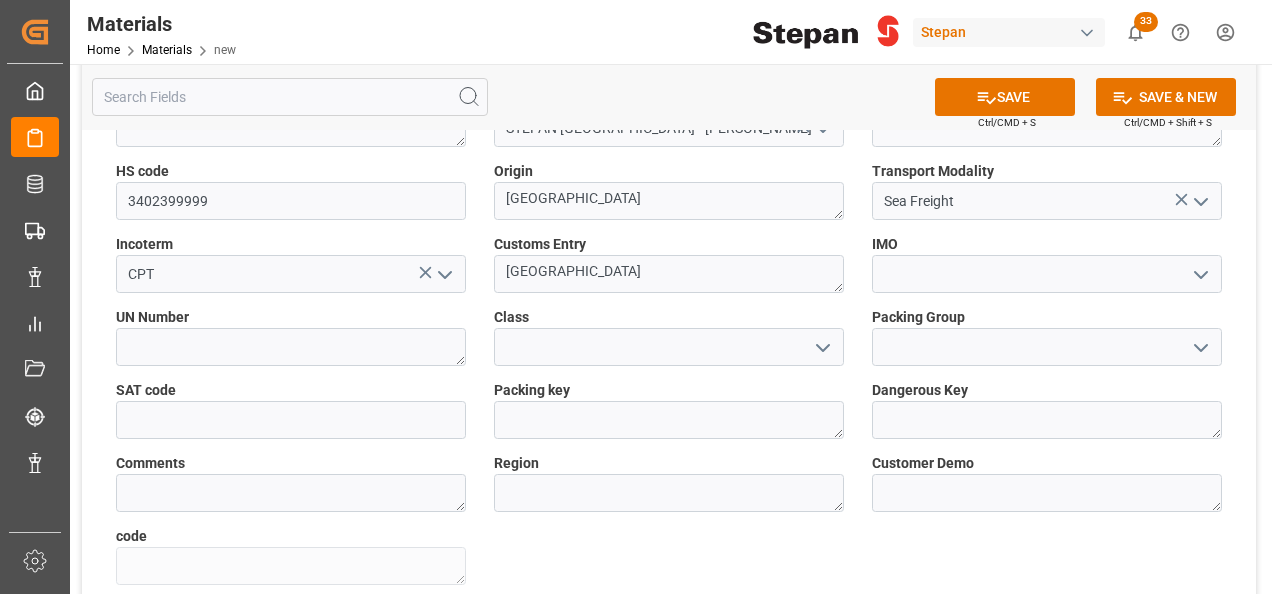 click 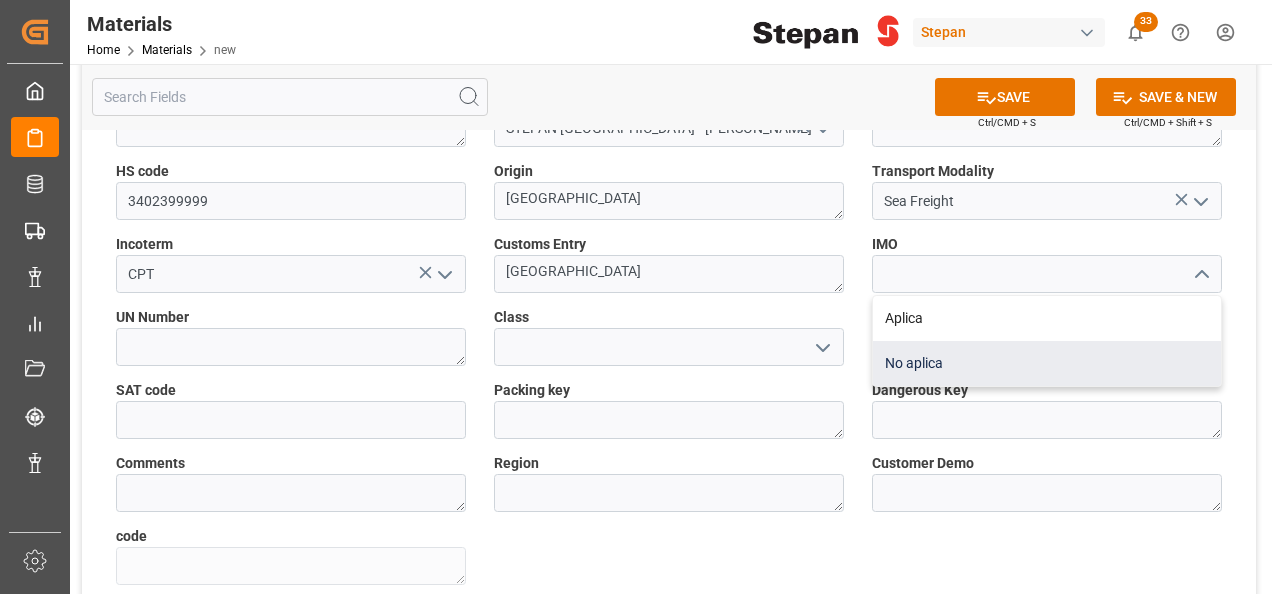click on "No aplica" at bounding box center (1047, 363) 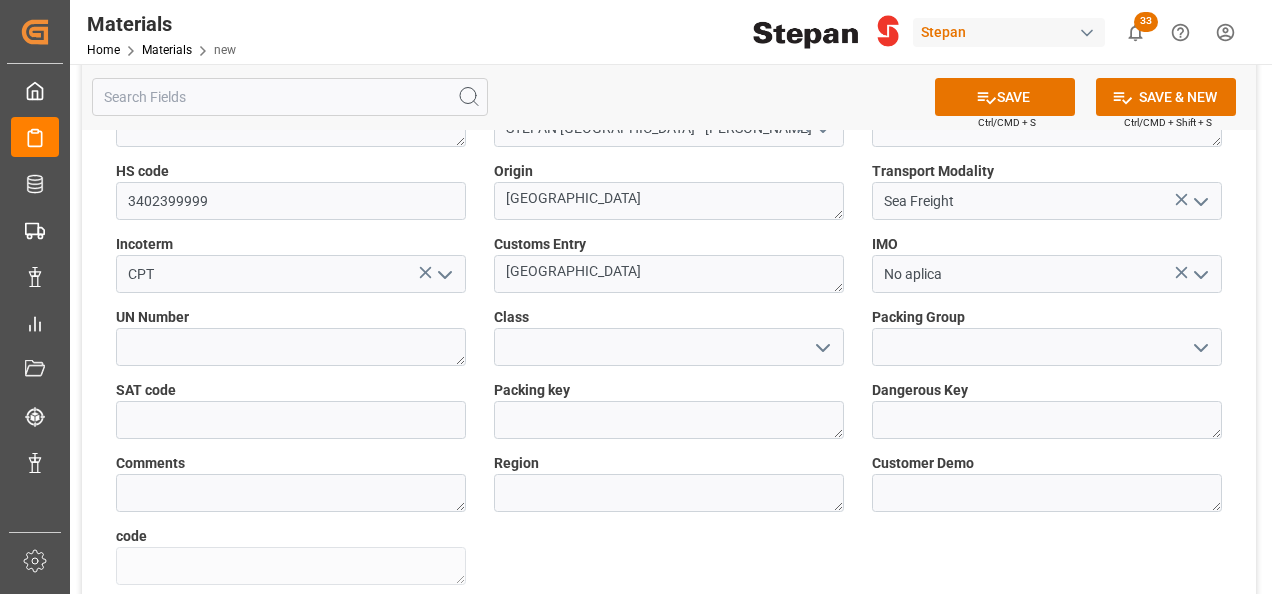 scroll, scrollTop: 100, scrollLeft: 0, axis: vertical 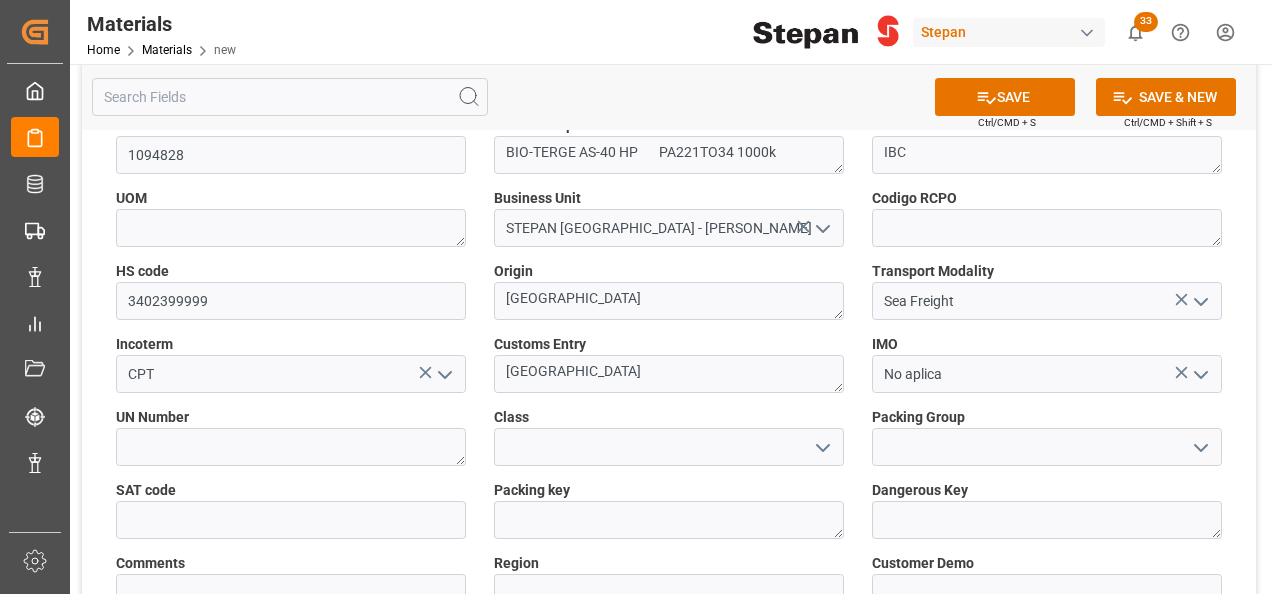 type 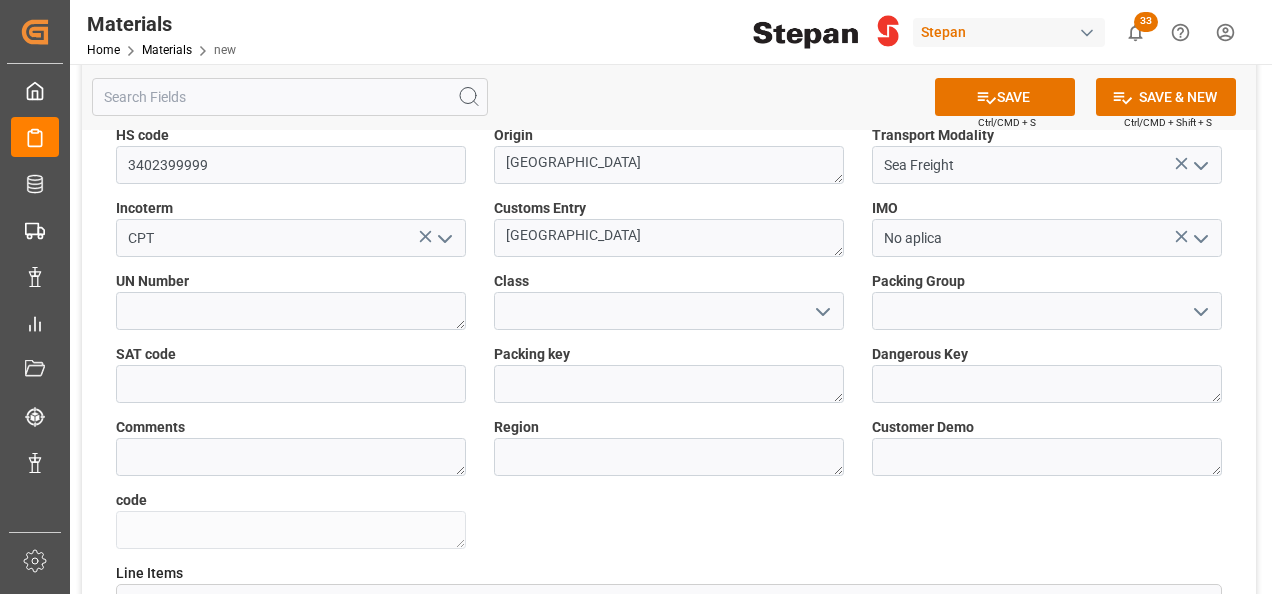 scroll, scrollTop: 300, scrollLeft: 0, axis: vertical 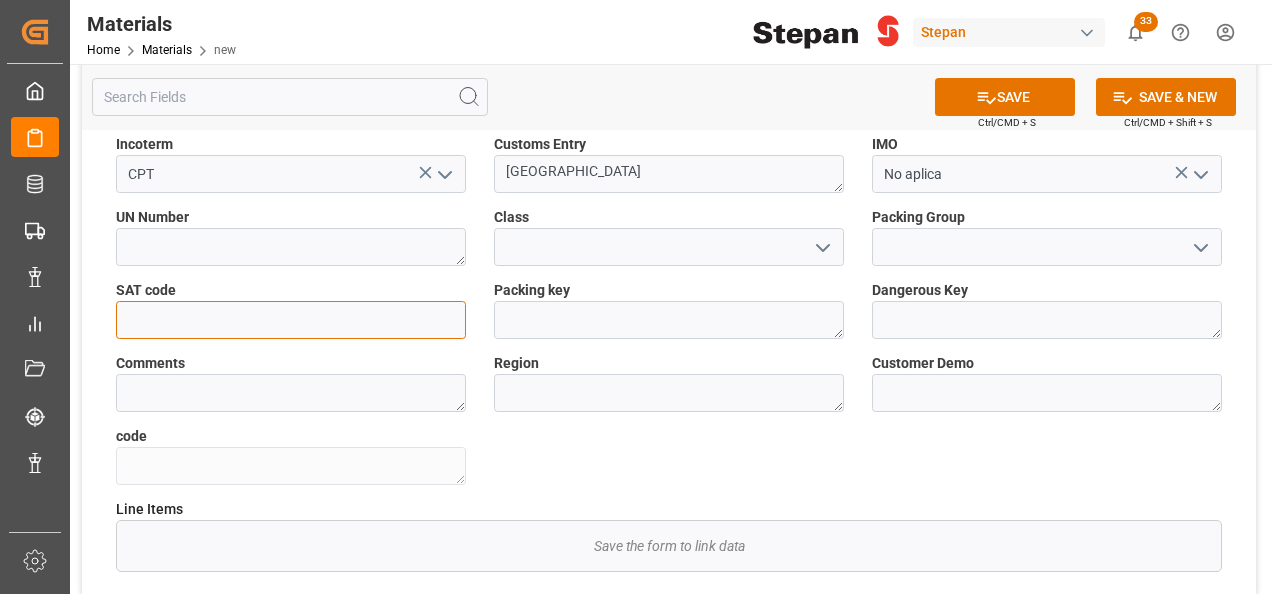 click at bounding box center [291, 320] 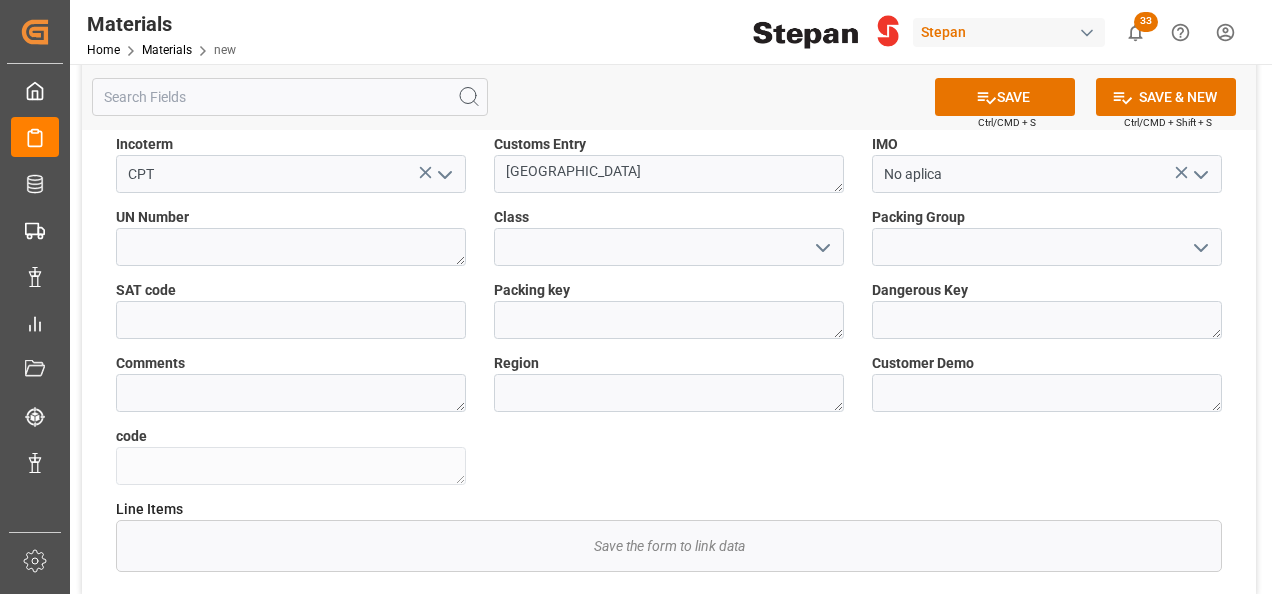 click on "Product Details Collapse Item Id     1094828 Item Description     BIO-TERGE AS-40 HP       PA221TO34 1000k Presentation     IBC UOM     Business Unit     STEPAN MEXICO - MATAMOROS Codigo RCPO     HS code     3402399999 Origin     COLOMBIA Transport Modality     Sea Freight Incoterm     CPT Customs Entry     VERACRUZ IMO     No aplica UN Number     Class     Packing Group     SAT code     Packing key     Dangerous Key     Comments     Region     Customer Demo     code       Line Items   Save the form to link data" at bounding box center [669, 220] 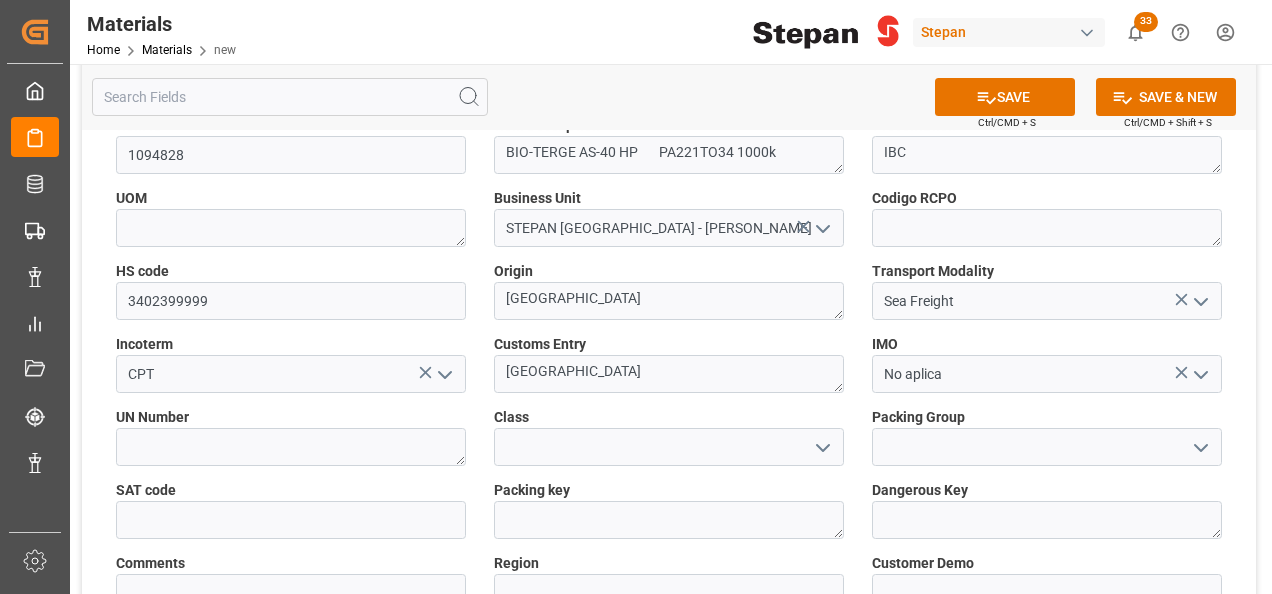 scroll, scrollTop: 200, scrollLeft: 0, axis: vertical 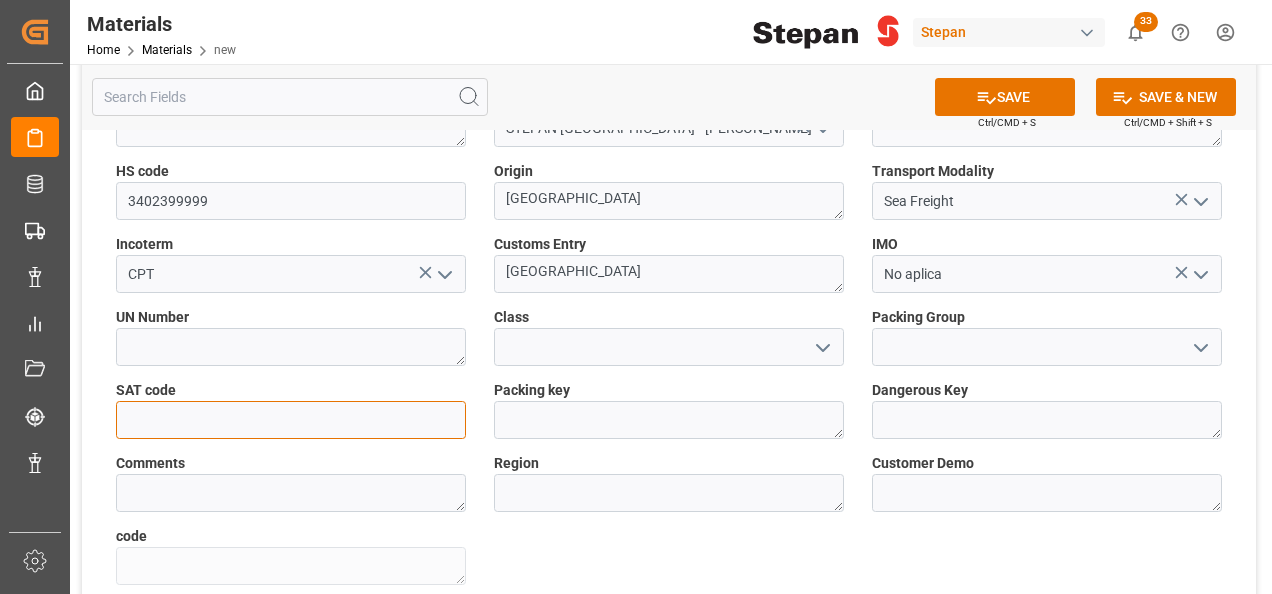 click at bounding box center (291, 420) 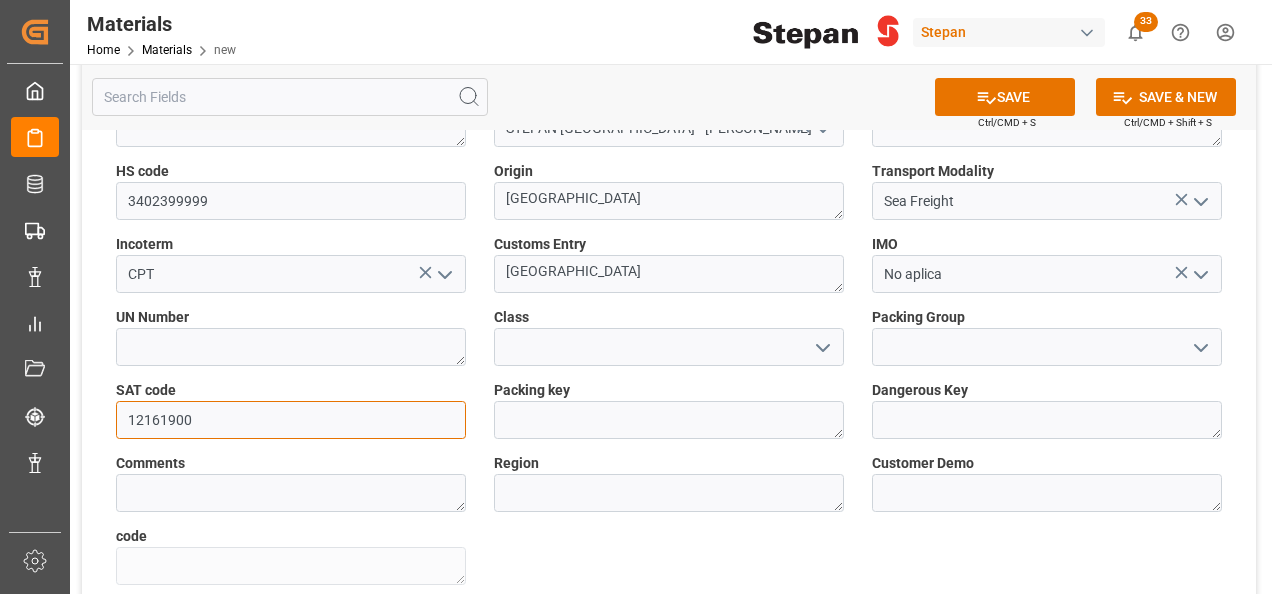 type on "12161900" 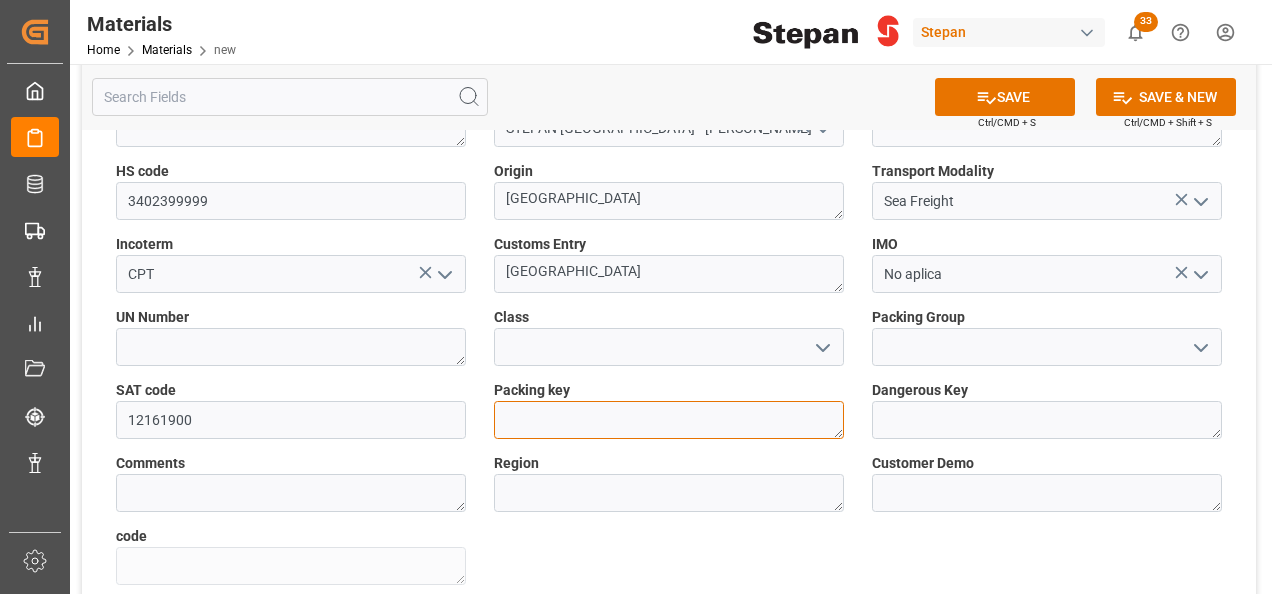 click at bounding box center [669, 420] 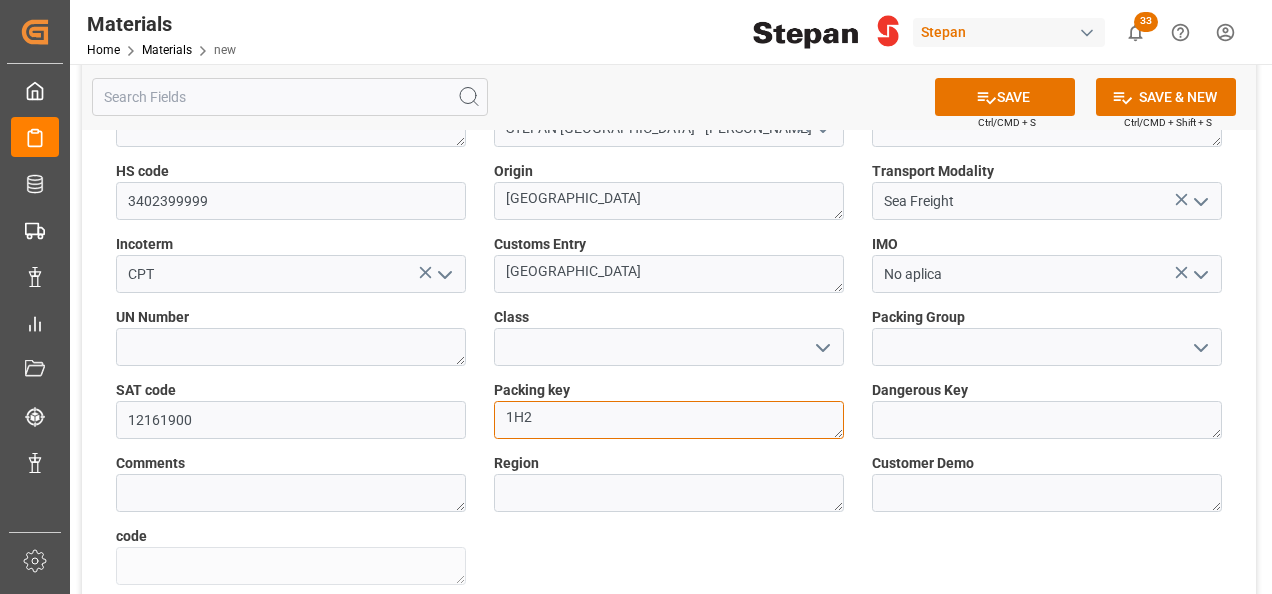 type on "1H2" 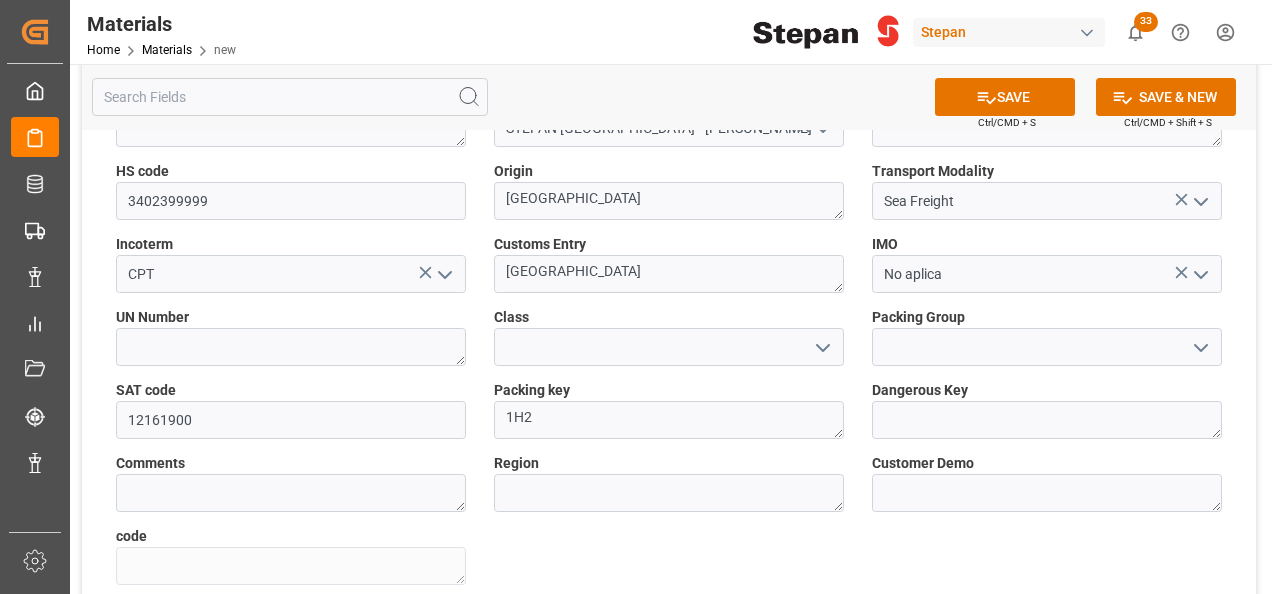 click on "Product Details Collapse Item Id     1094828 Item Description     BIO-TERGE AS-40 HP       PA221TO34 1000k Presentation     IBC UOM     Business Unit     STEPAN MEXICO - MATAMOROS Codigo RCPO     HS code     3402399999 Origin     COLOMBIA Transport Modality     Sea Freight Incoterm     CPT Customs Entry     VERACRUZ IMO     No aplica UN Number     Class     Packing Group     SAT code     12161900 Packing key     1H2 Dangerous Key     Comments     Region     Customer Demo     code       Line Items   Save the form to link data" at bounding box center [669, 320] 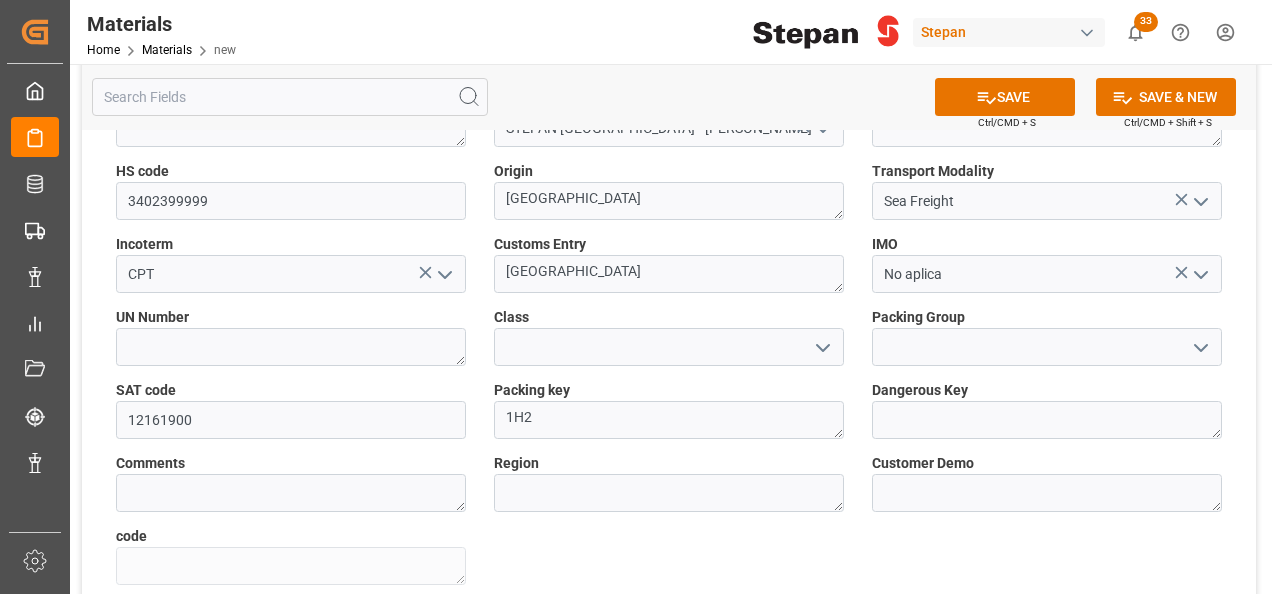 click 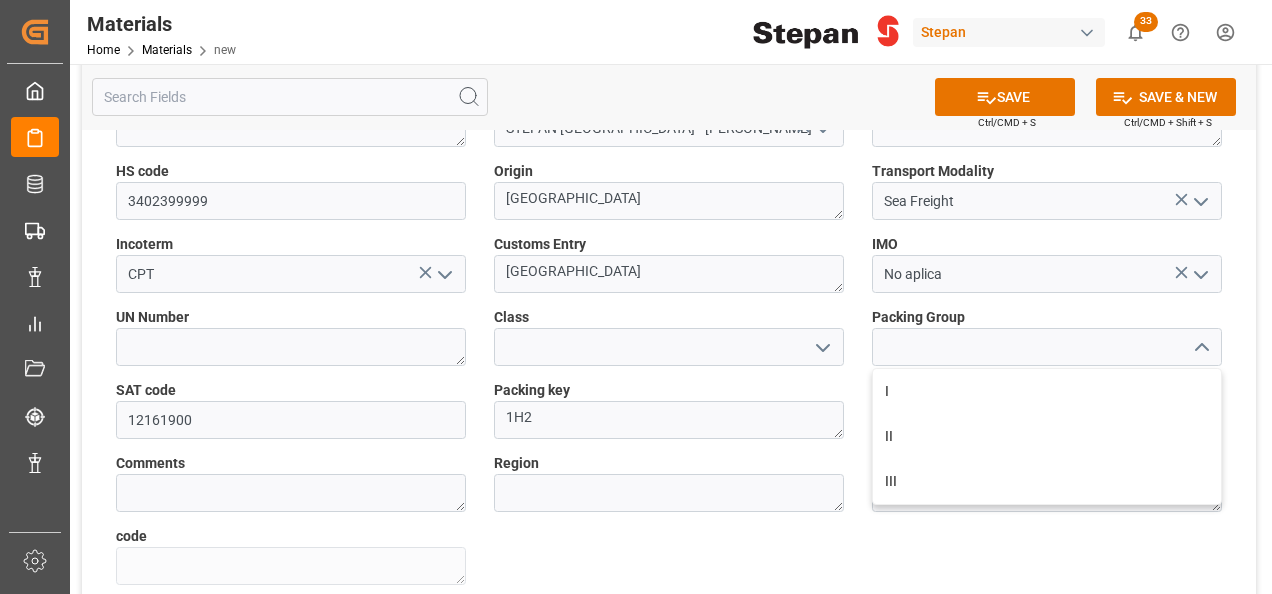 click 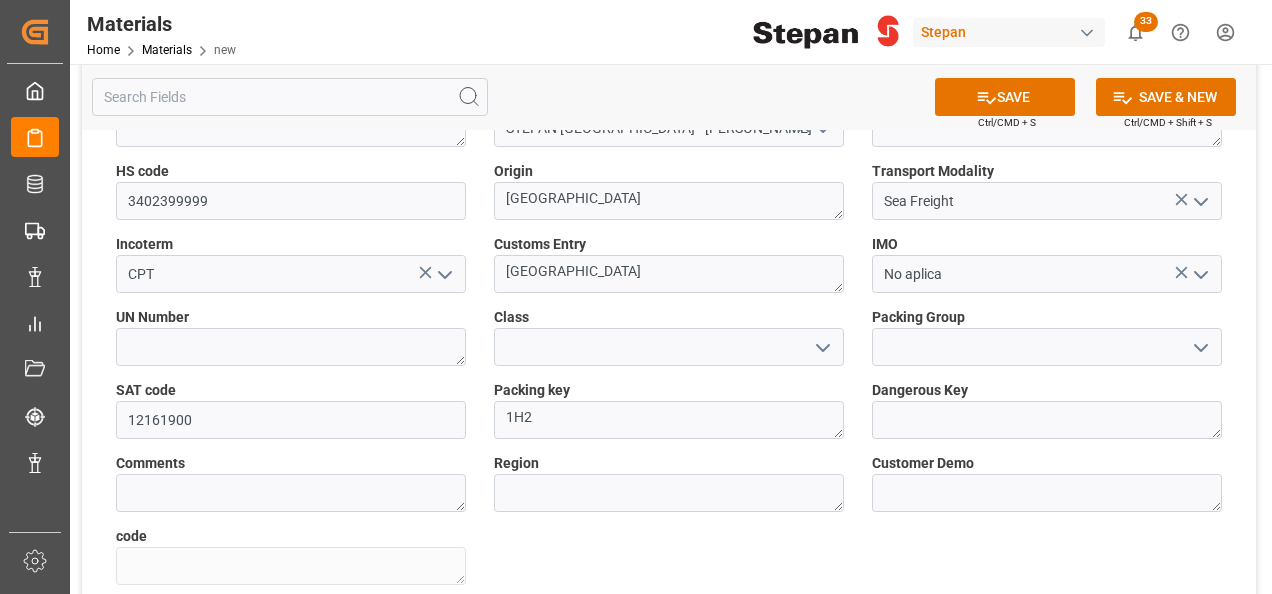 scroll, scrollTop: 0, scrollLeft: 0, axis: both 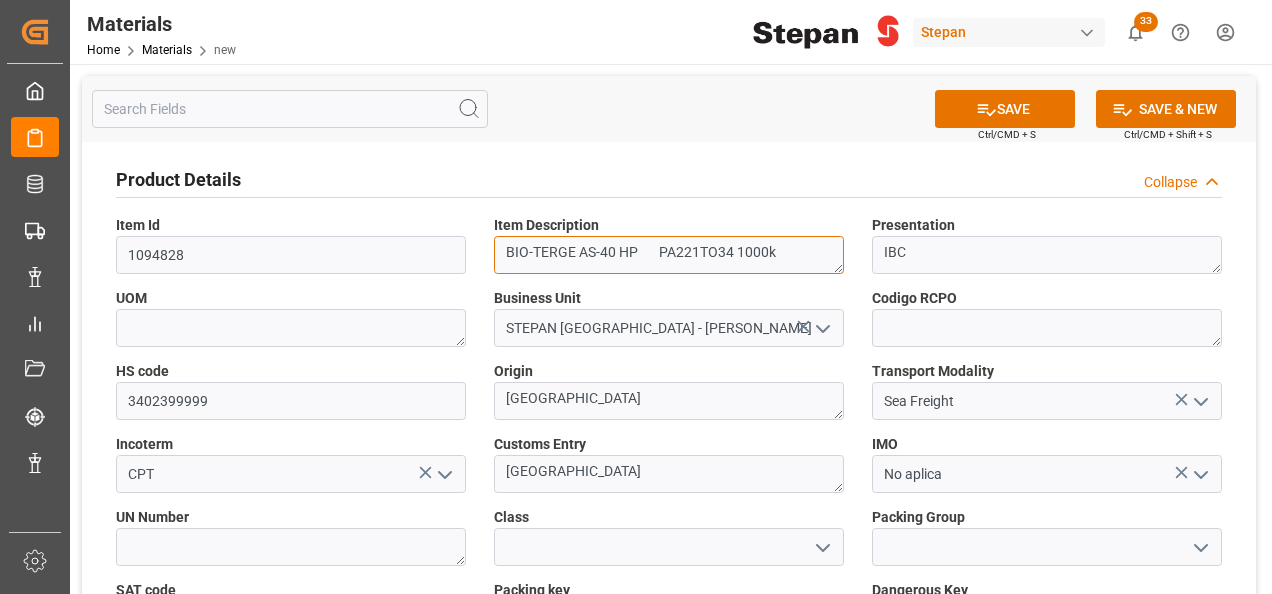 drag, startPoint x: 781, startPoint y: 252, endPoint x: 478, endPoint y: 256, distance: 303.0264 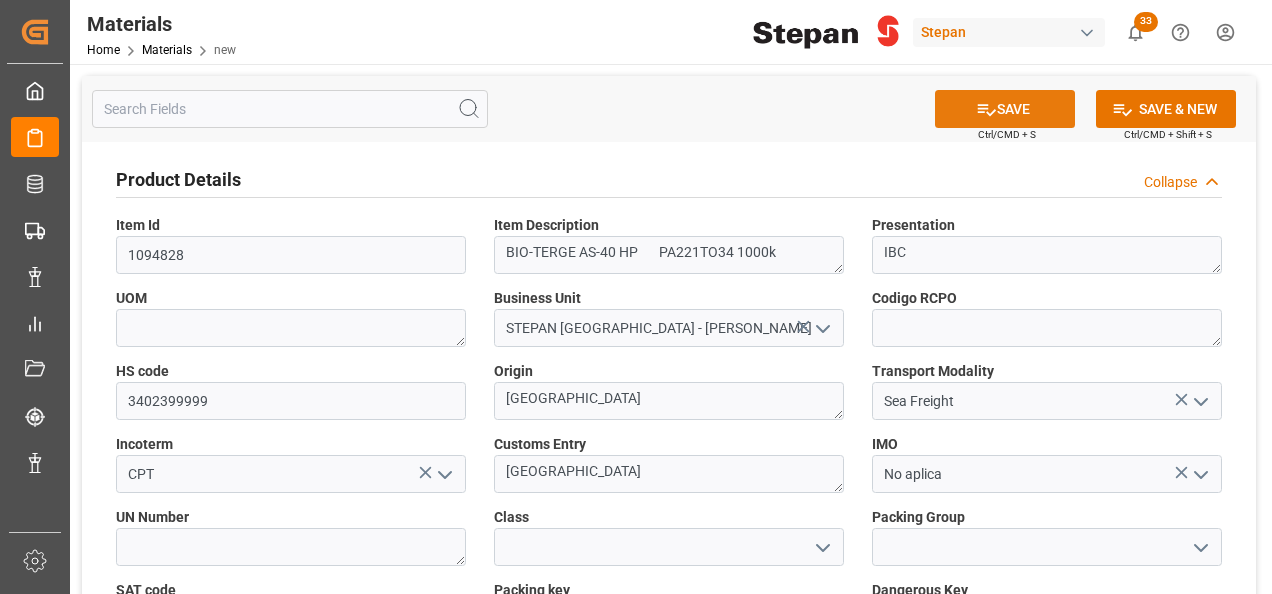 click on "SAVE" at bounding box center [1005, 109] 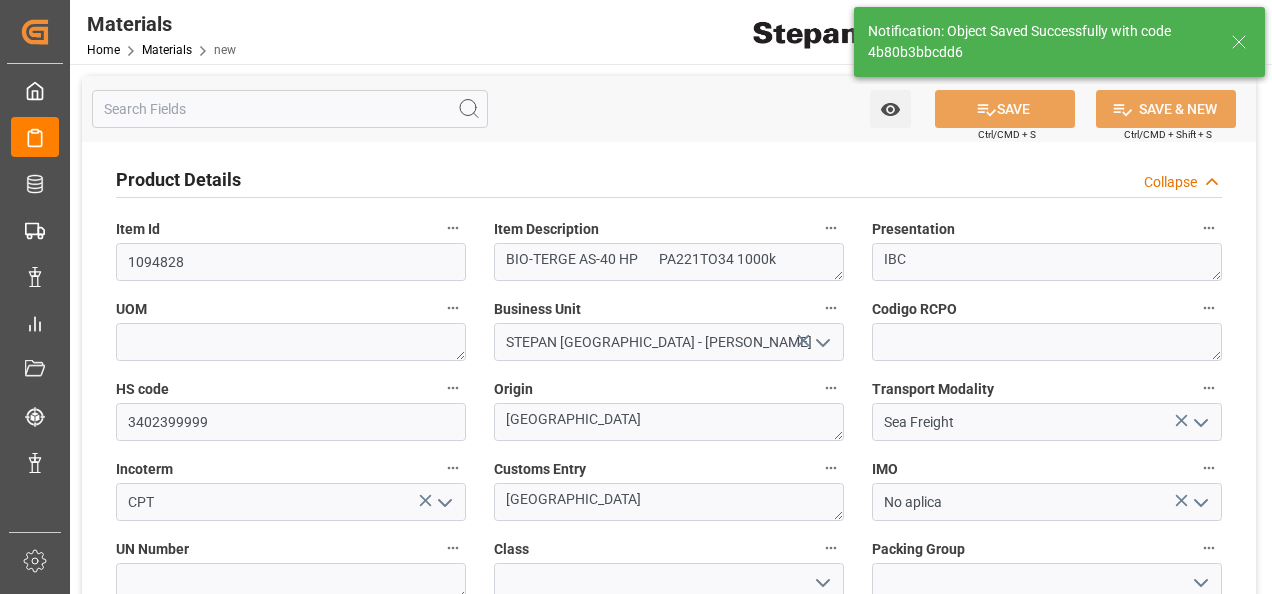 type on "4b80b3bbcdd6" 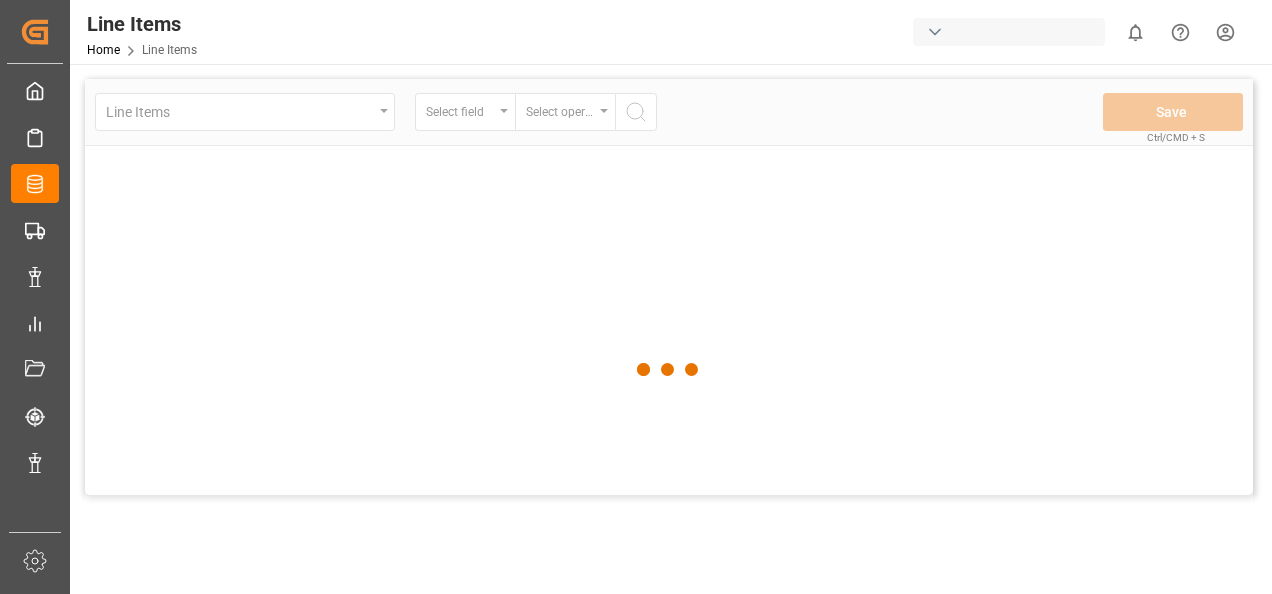 scroll, scrollTop: 0, scrollLeft: 0, axis: both 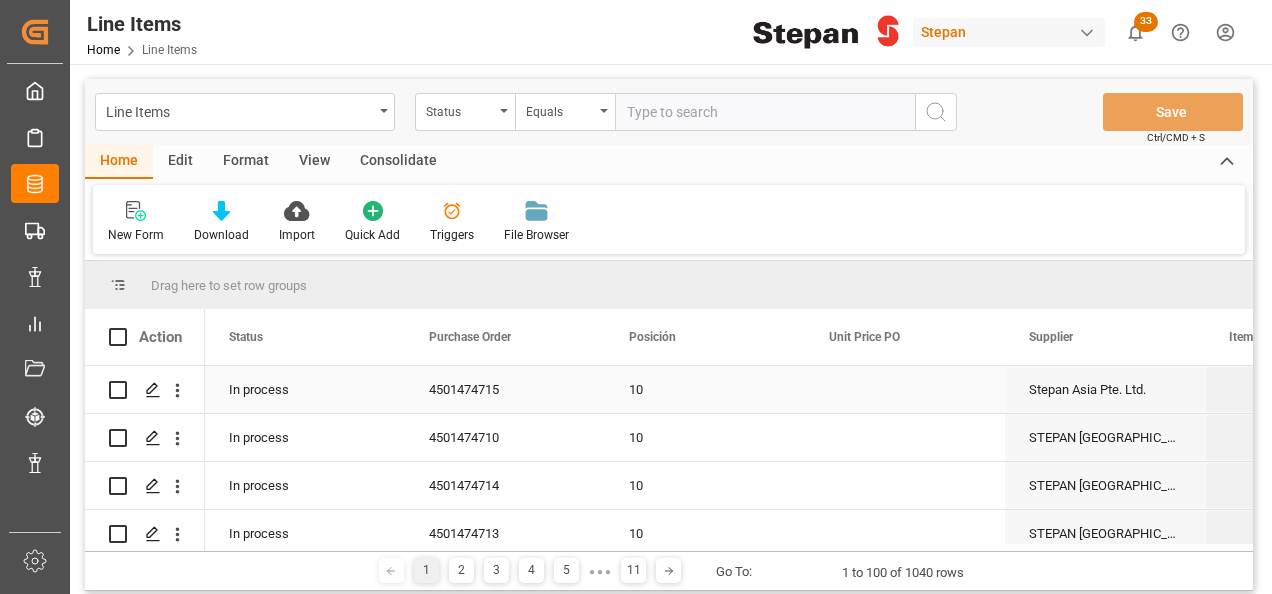 click on "10" at bounding box center [705, 437] 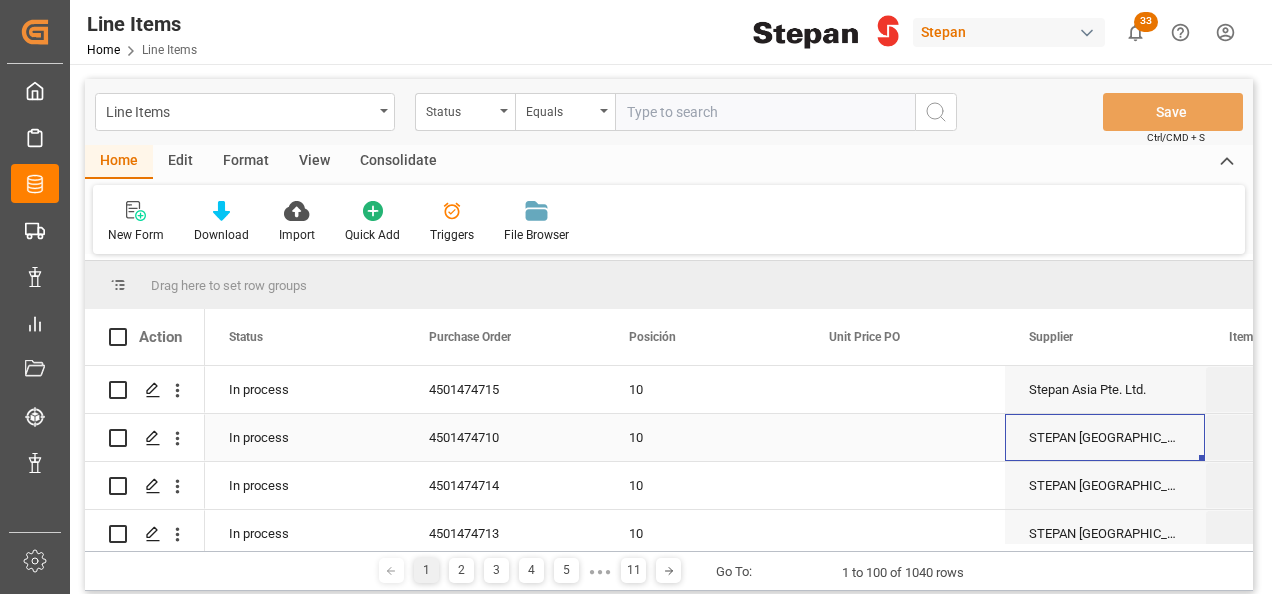 scroll, scrollTop: 0, scrollLeft: 158, axis: horizontal 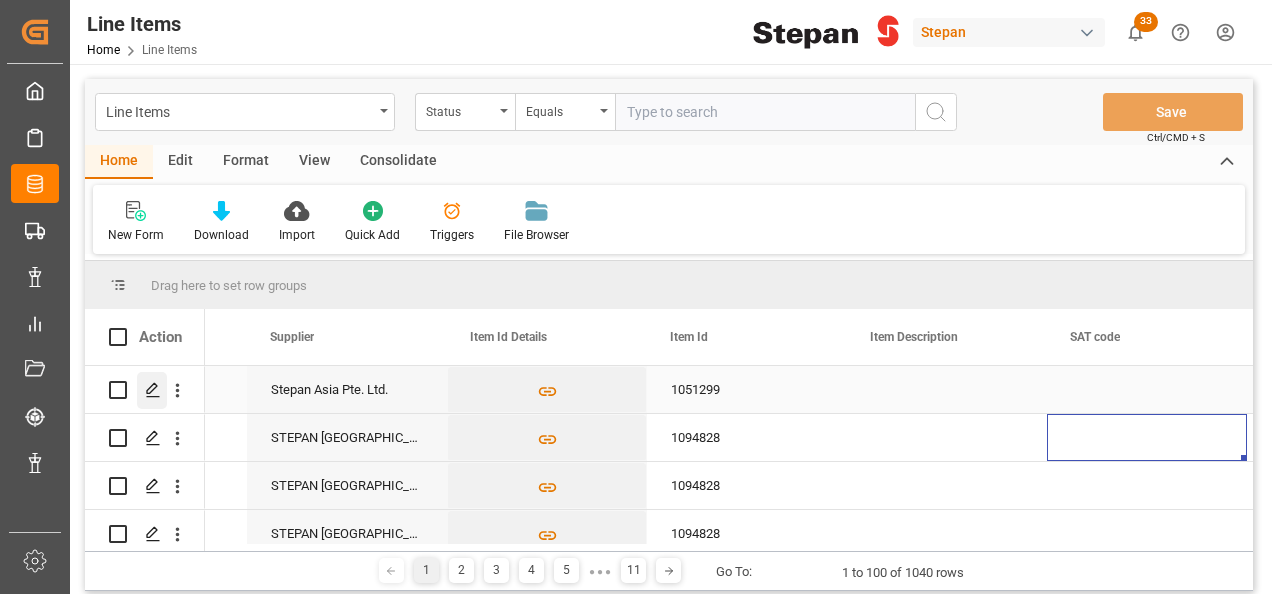 click 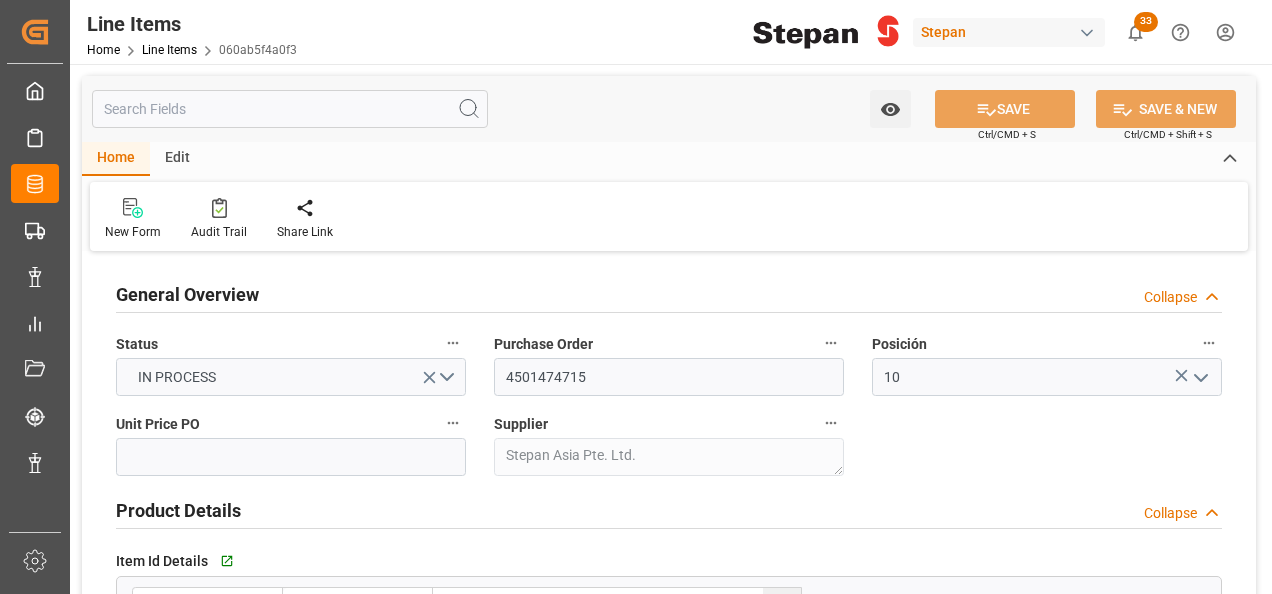 type on "80" 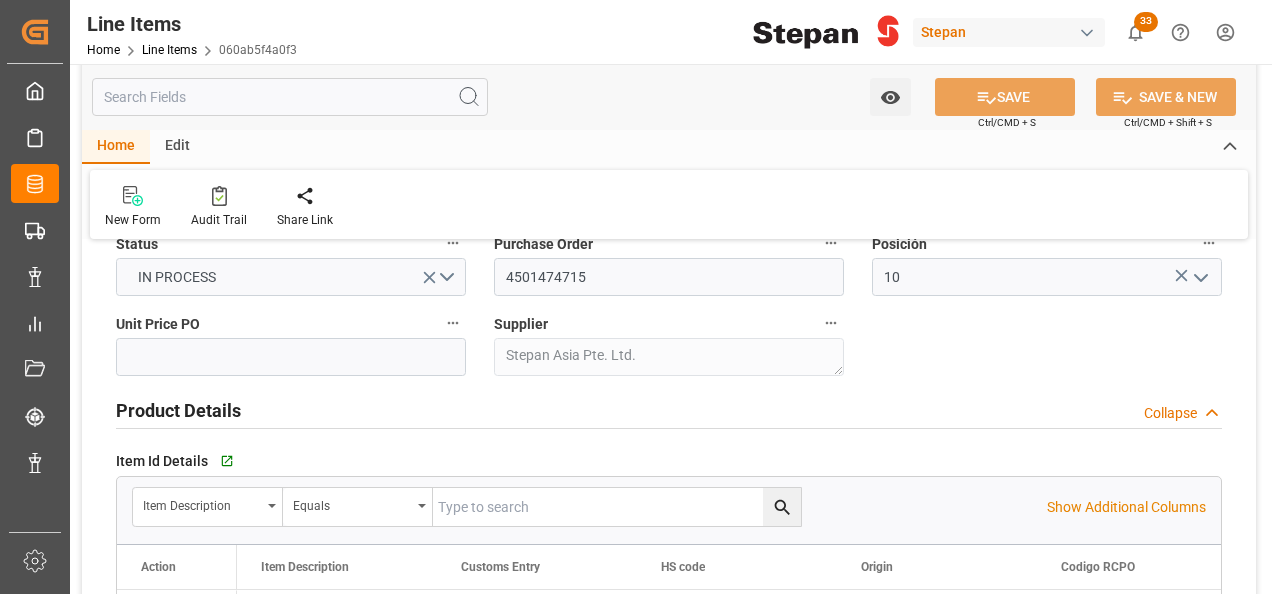 scroll, scrollTop: 400, scrollLeft: 0, axis: vertical 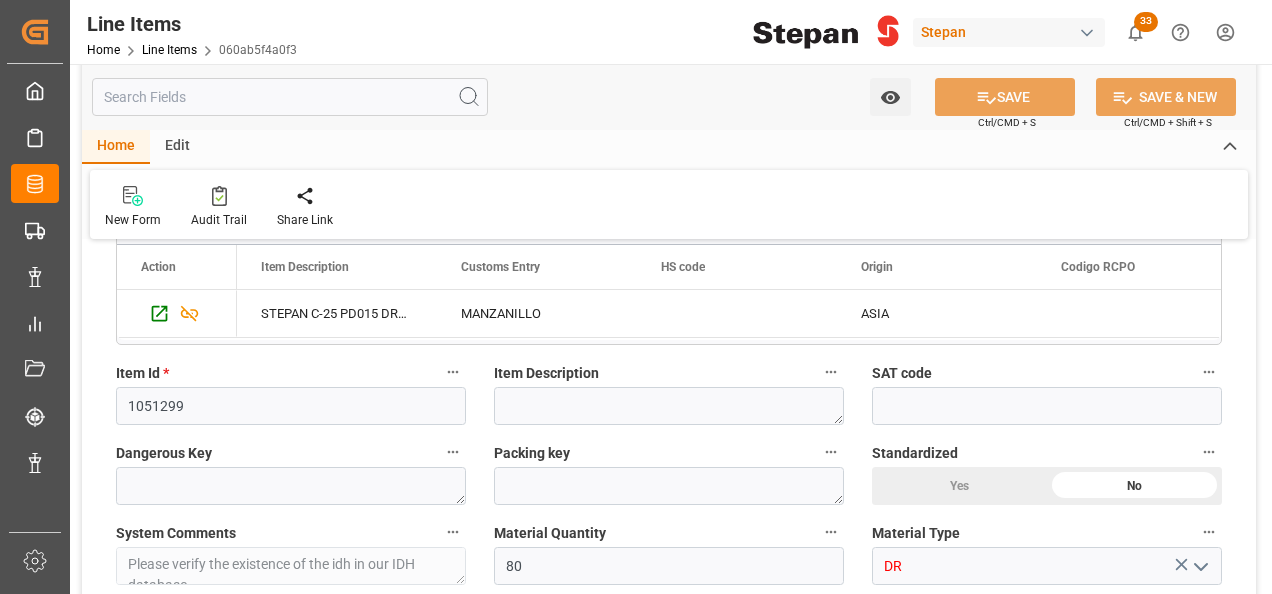 click on "Item Description" at bounding box center (669, 373) 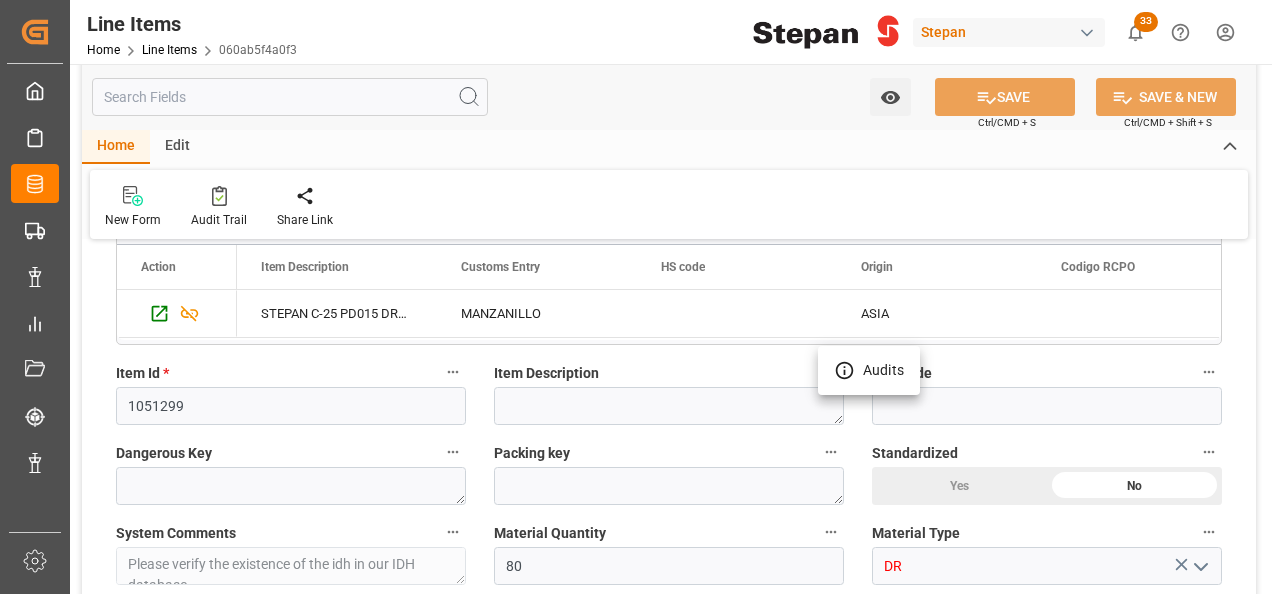 click at bounding box center [636, 297] 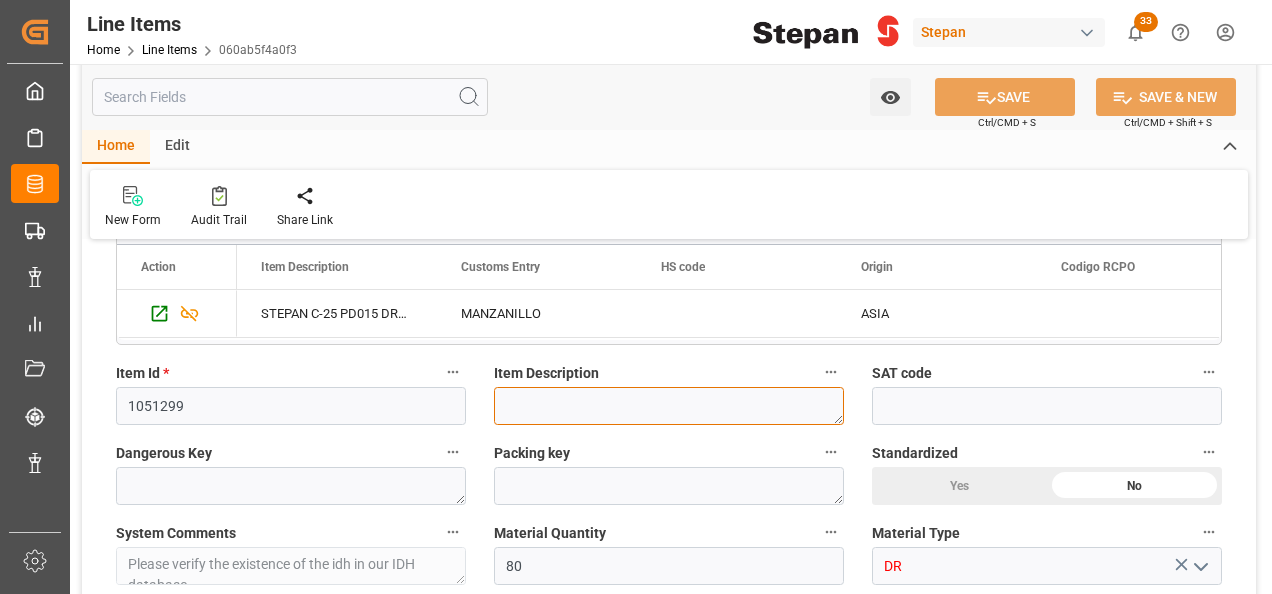 click at bounding box center [669, 406] 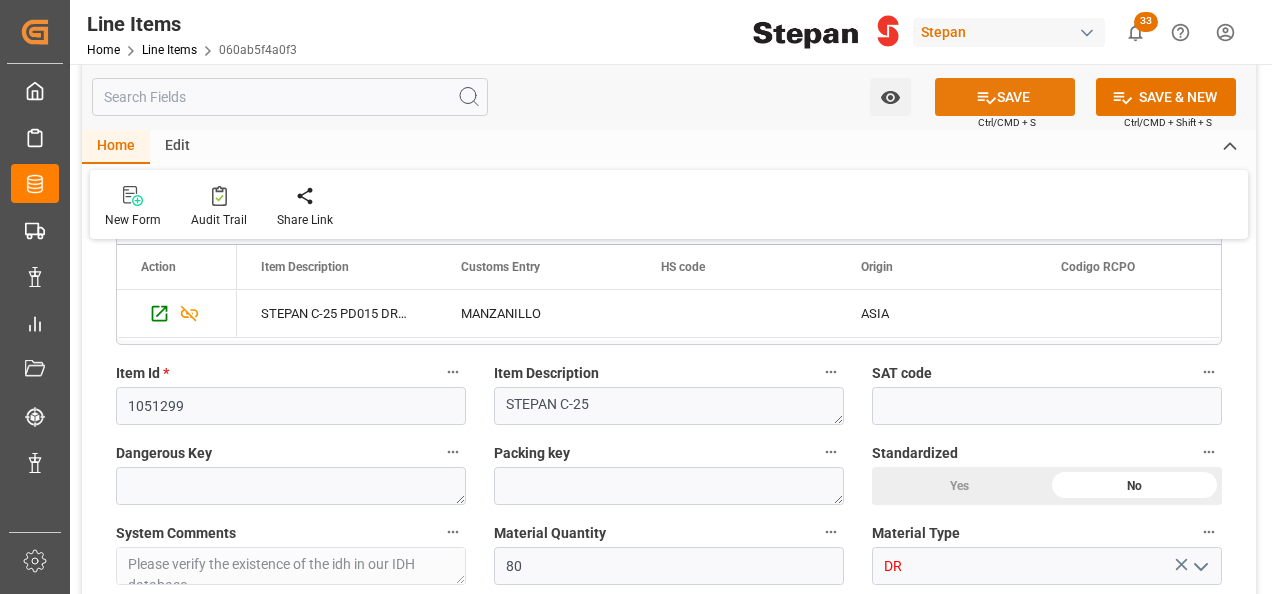 click on "SAVE" at bounding box center (1005, 97) 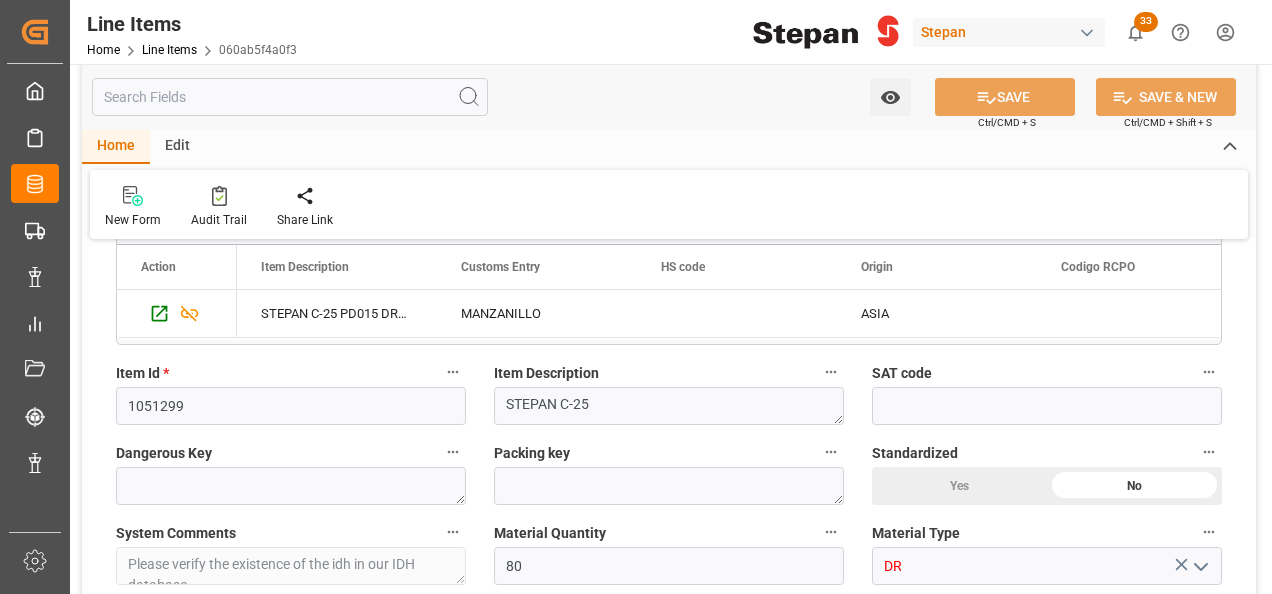 type on "STEPAN C-25              PD015 DR21 181k" 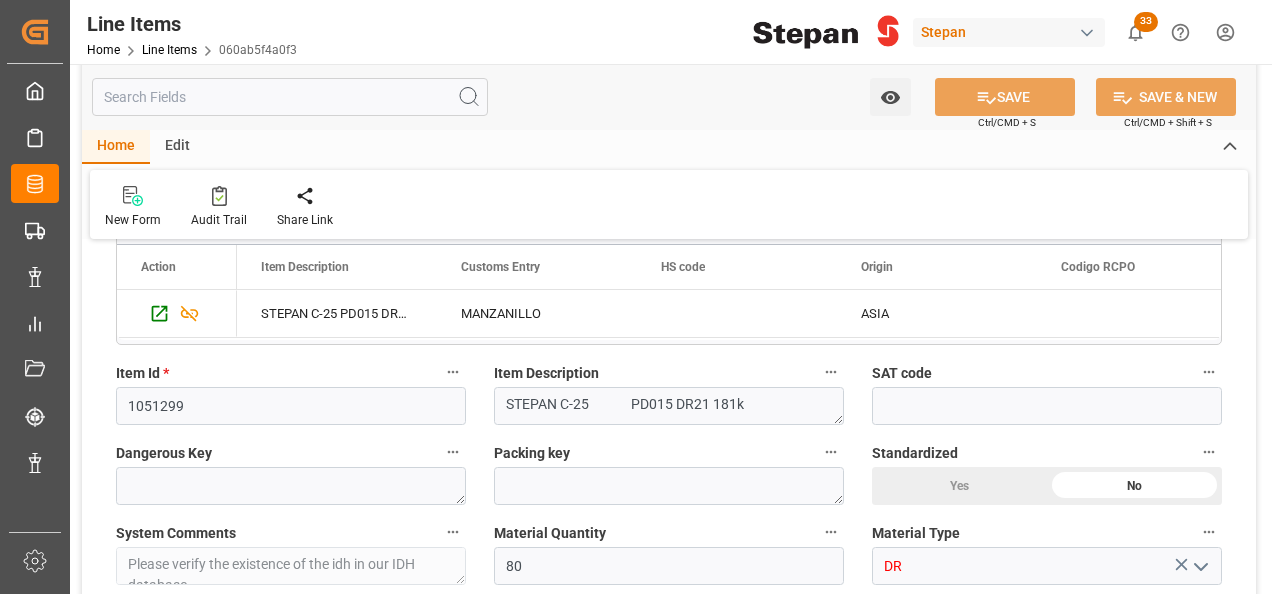 type on "[DATE] 20:48" 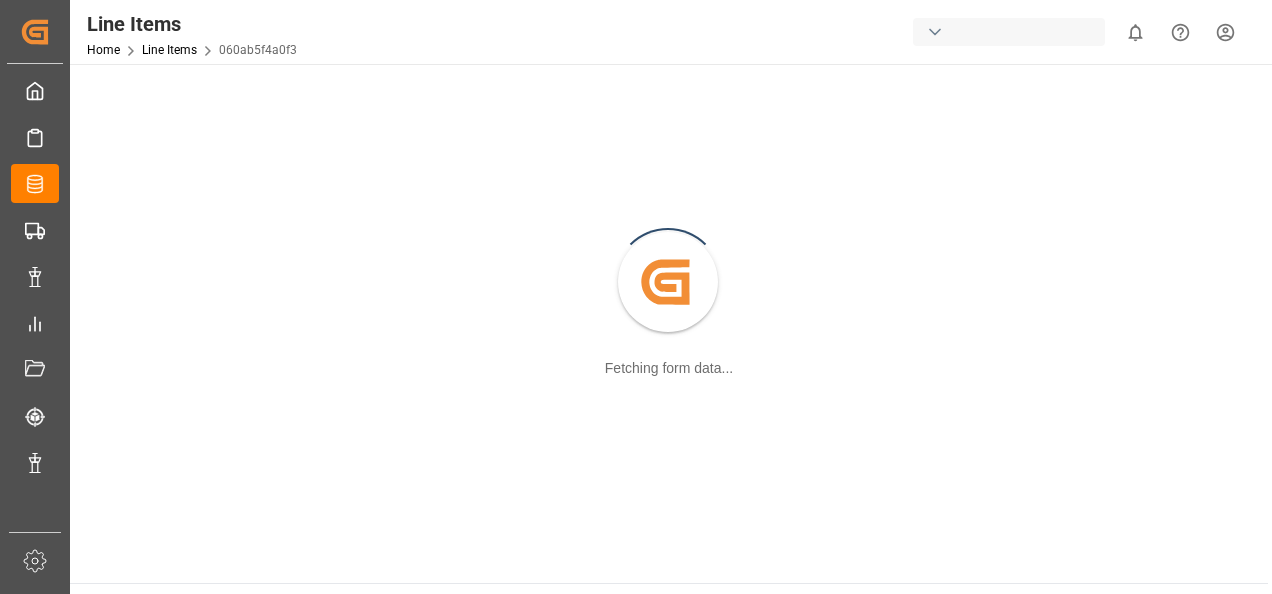 scroll, scrollTop: 0, scrollLeft: 0, axis: both 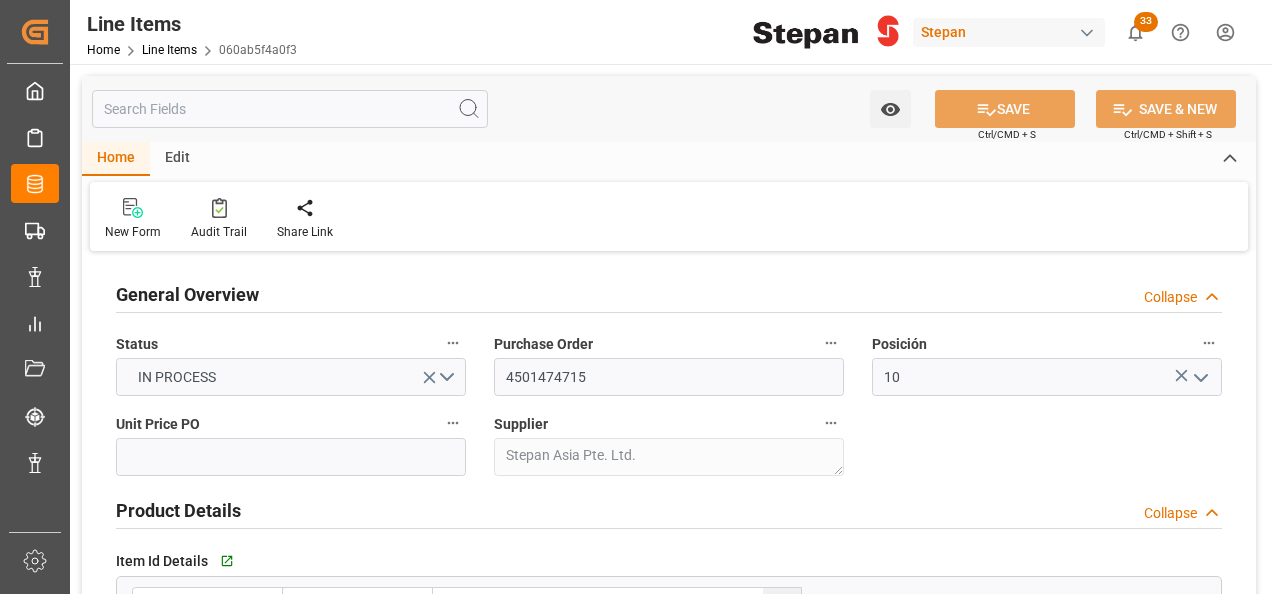 type on "[DATE] 20:48" 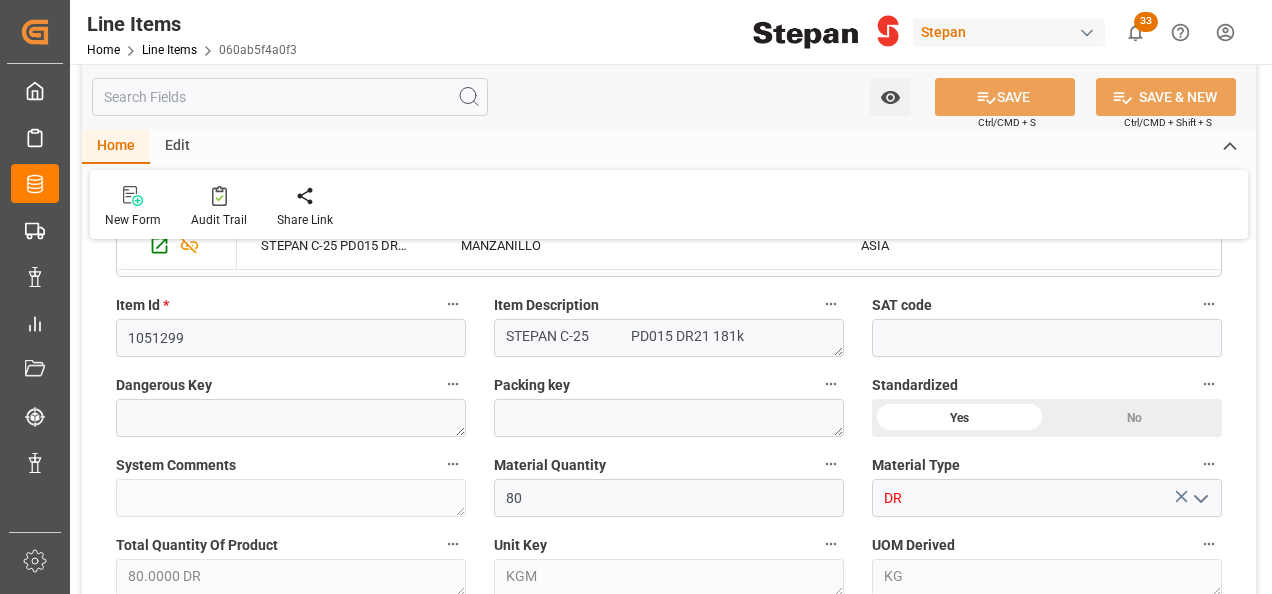 scroll, scrollTop: 500, scrollLeft: 0, axis: vertical 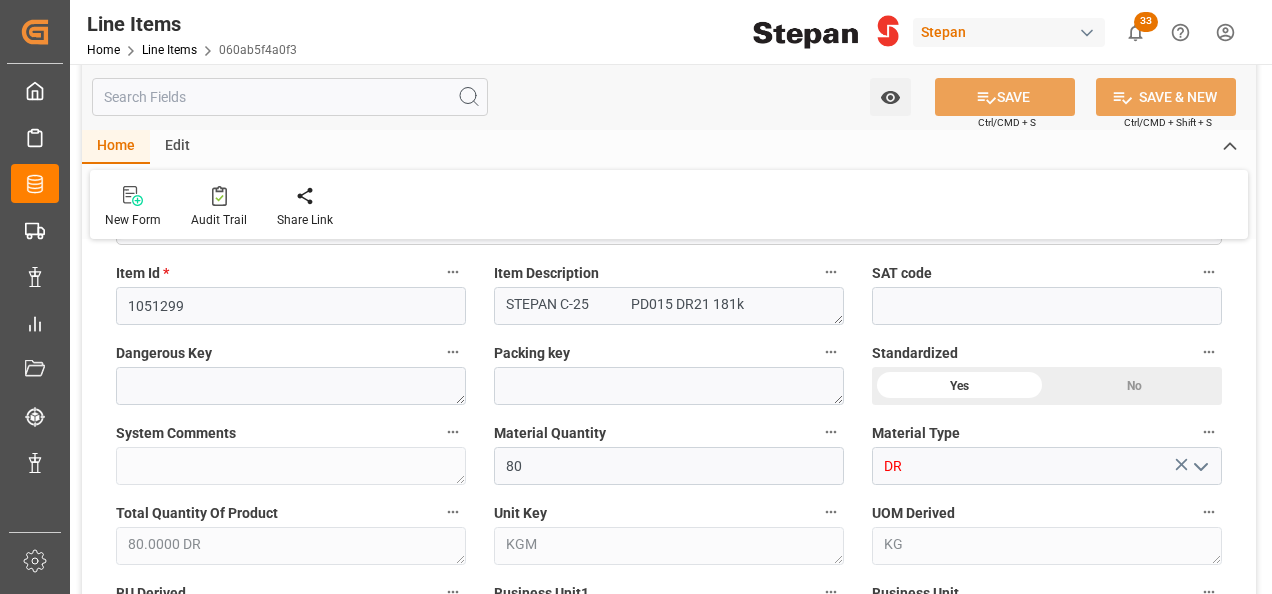 click 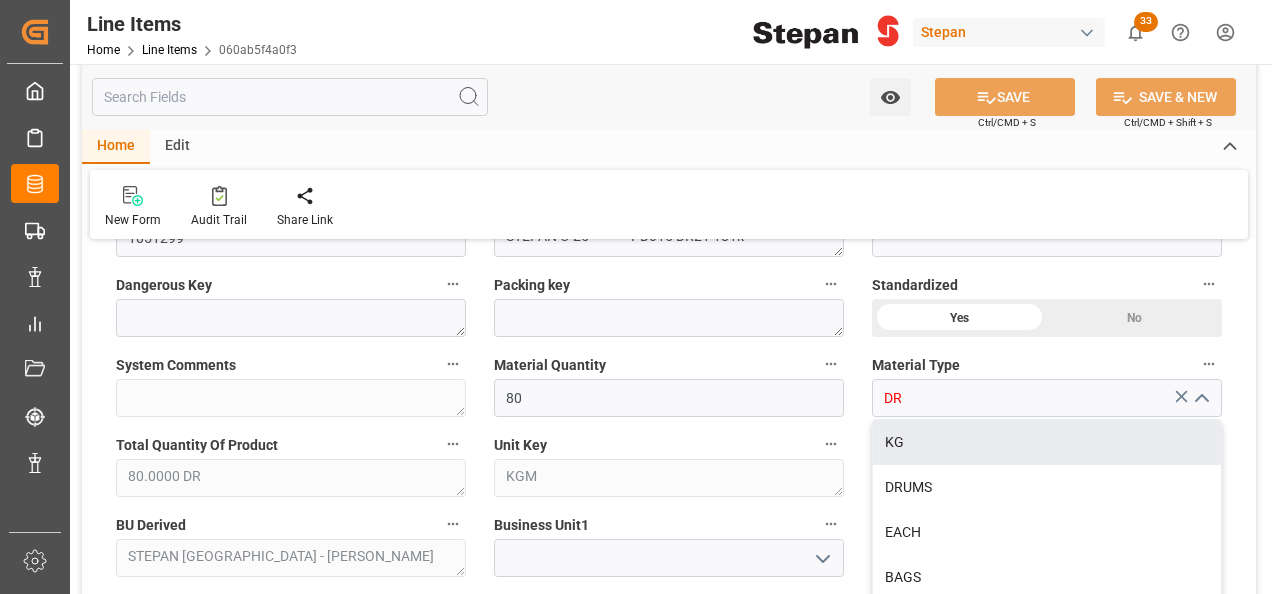 scroll, scrollTop: 600, scrollLeft: 0, axis: vertical 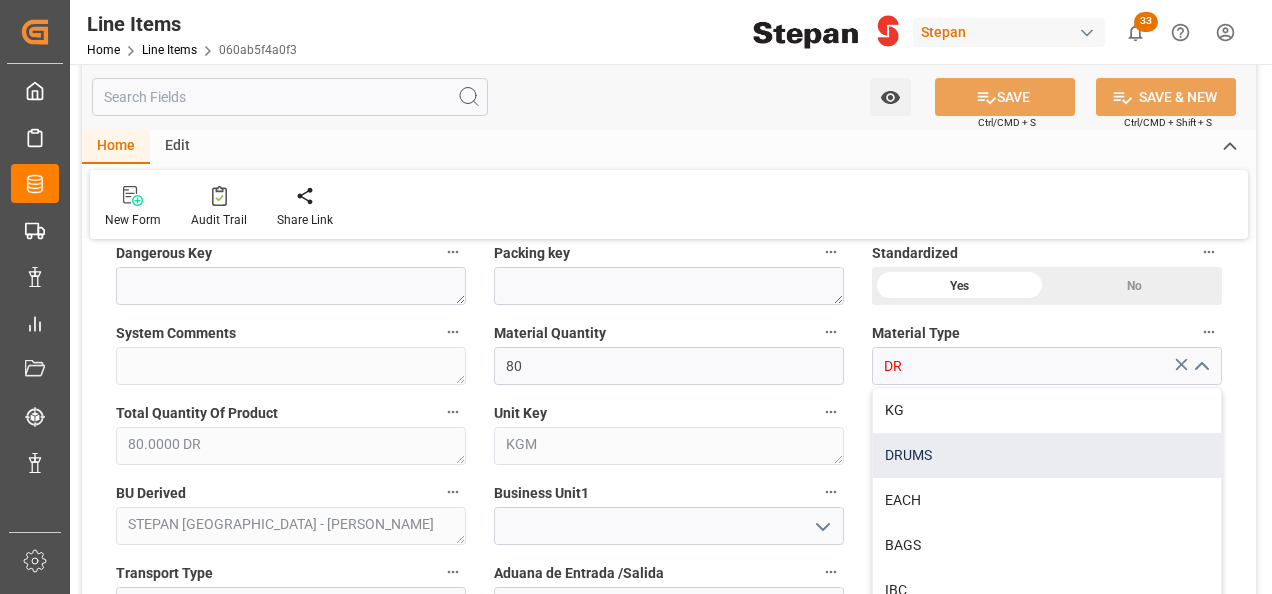 click on "DRUMS" at bounding box center (1047, 455) 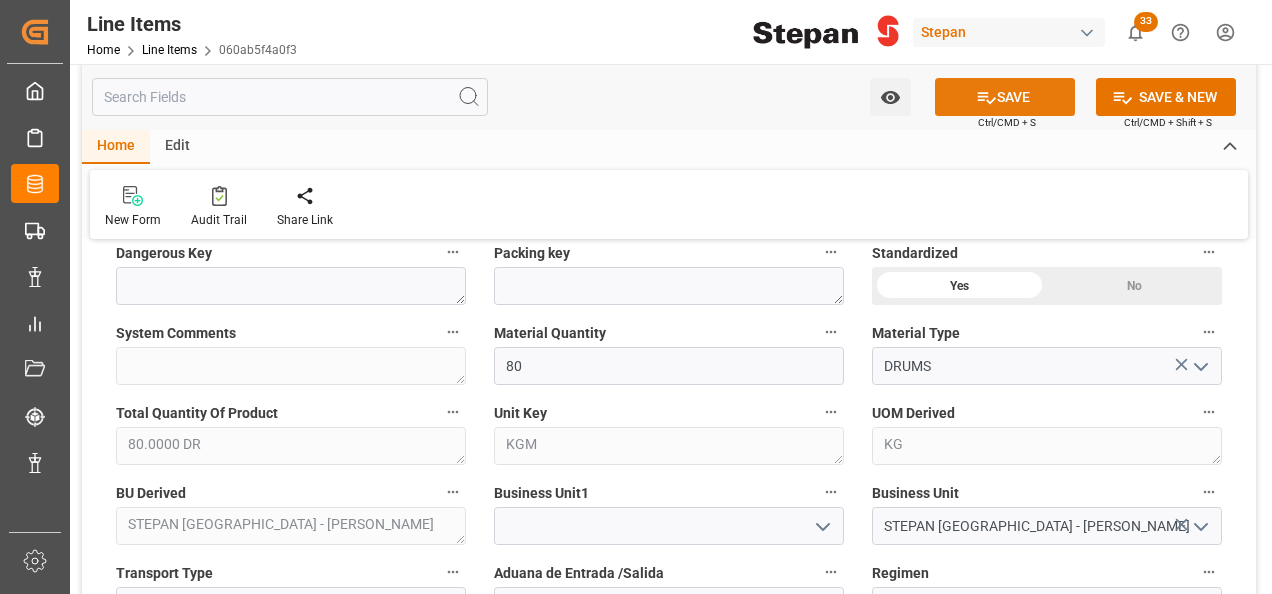 click on "SAVE" at bounding box center (1005, 97) 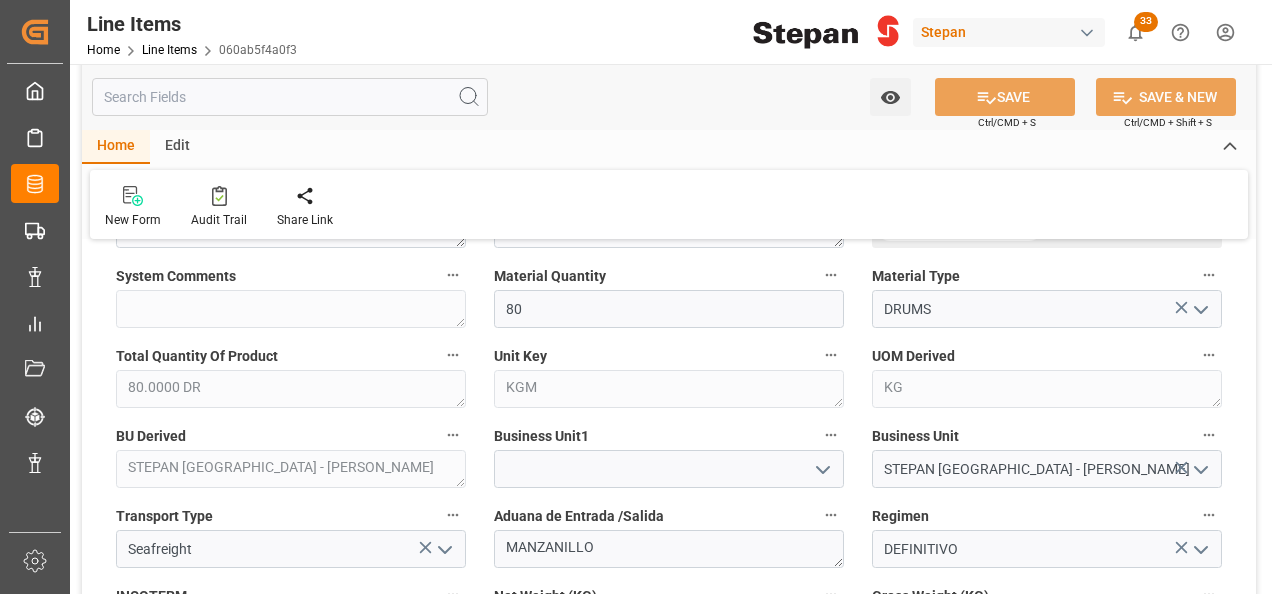 scroll, scrollTop: 700, scrollLeft: 0, axis: vertical 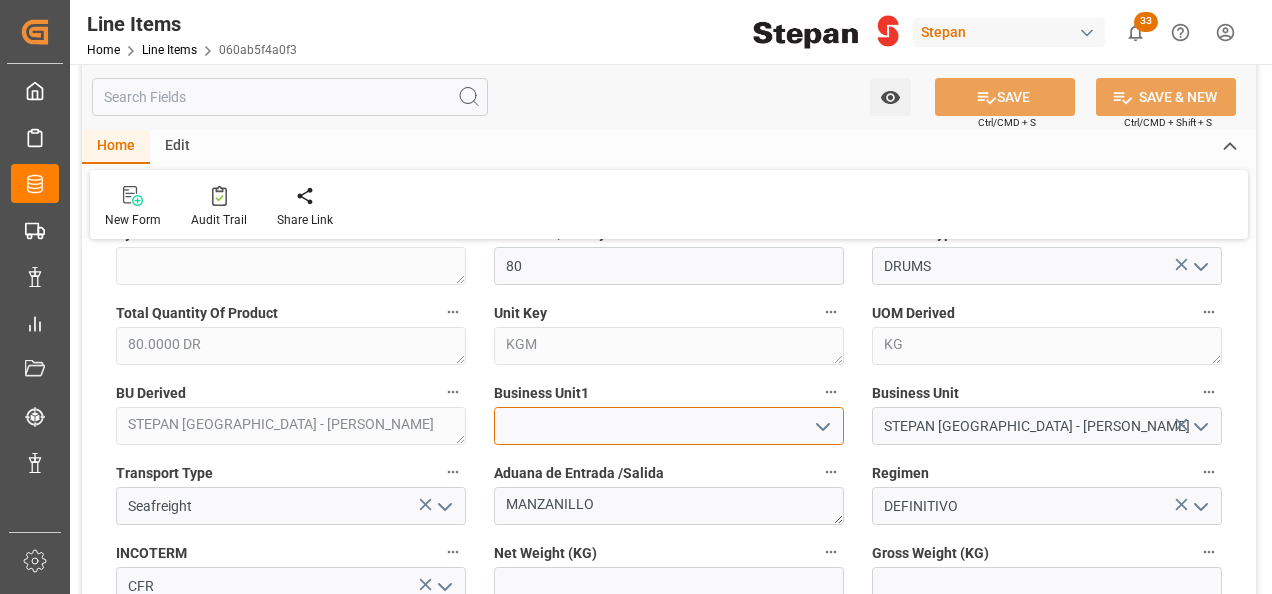 click at bounding box center (669, 426) 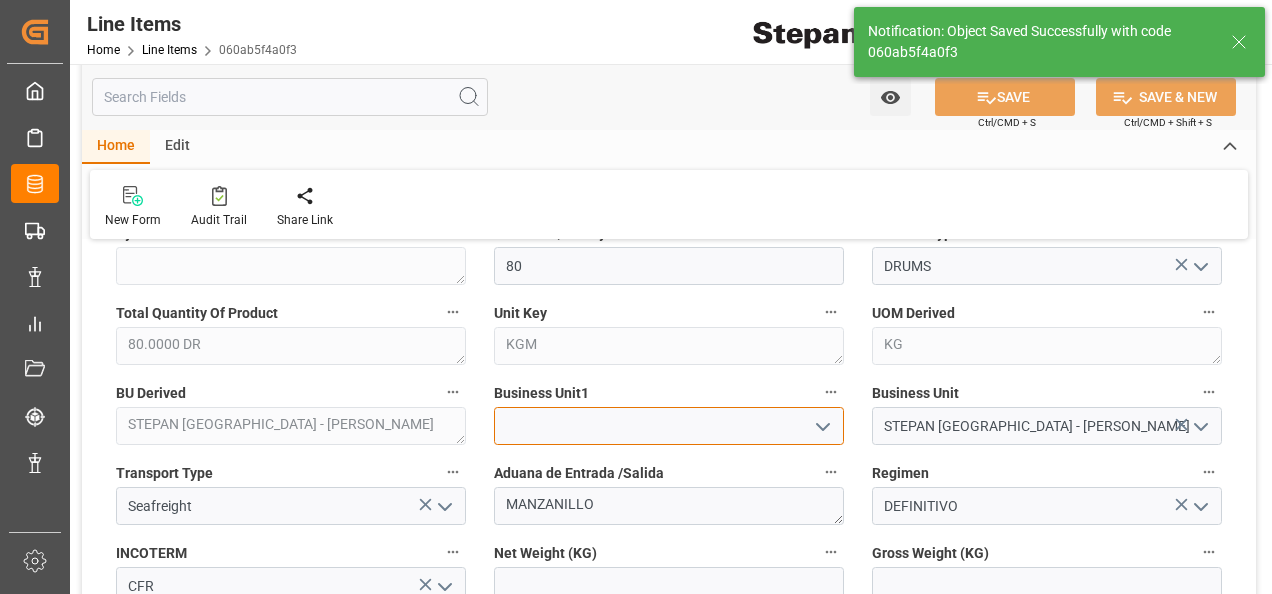 type on "80.0000 DRUMS" 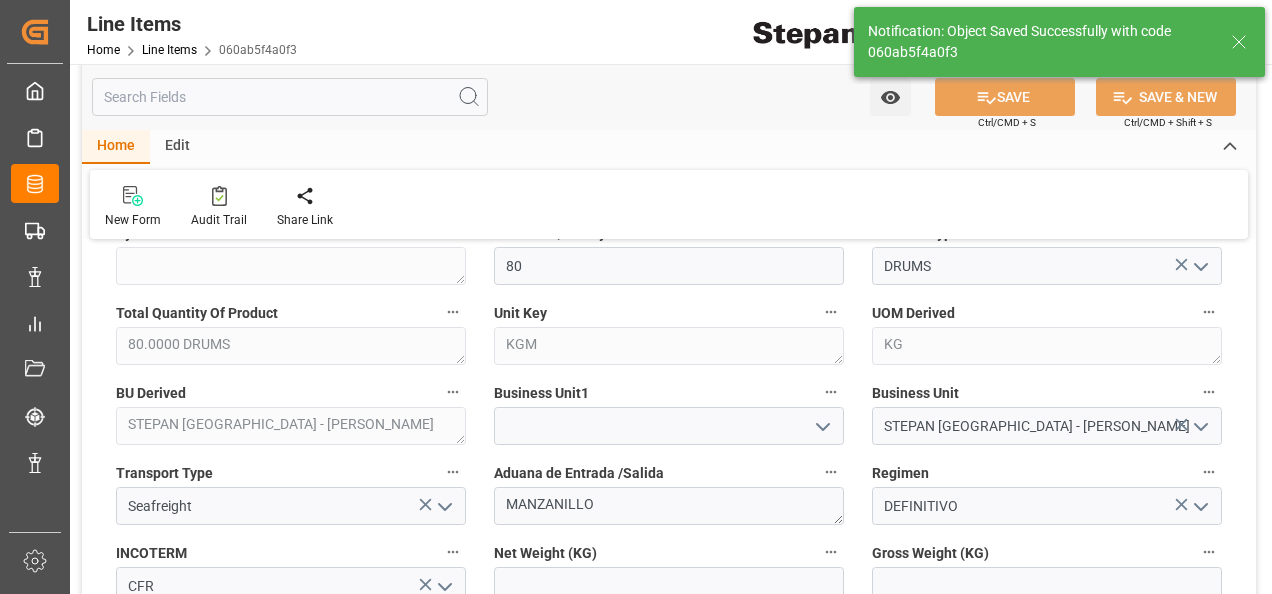 click 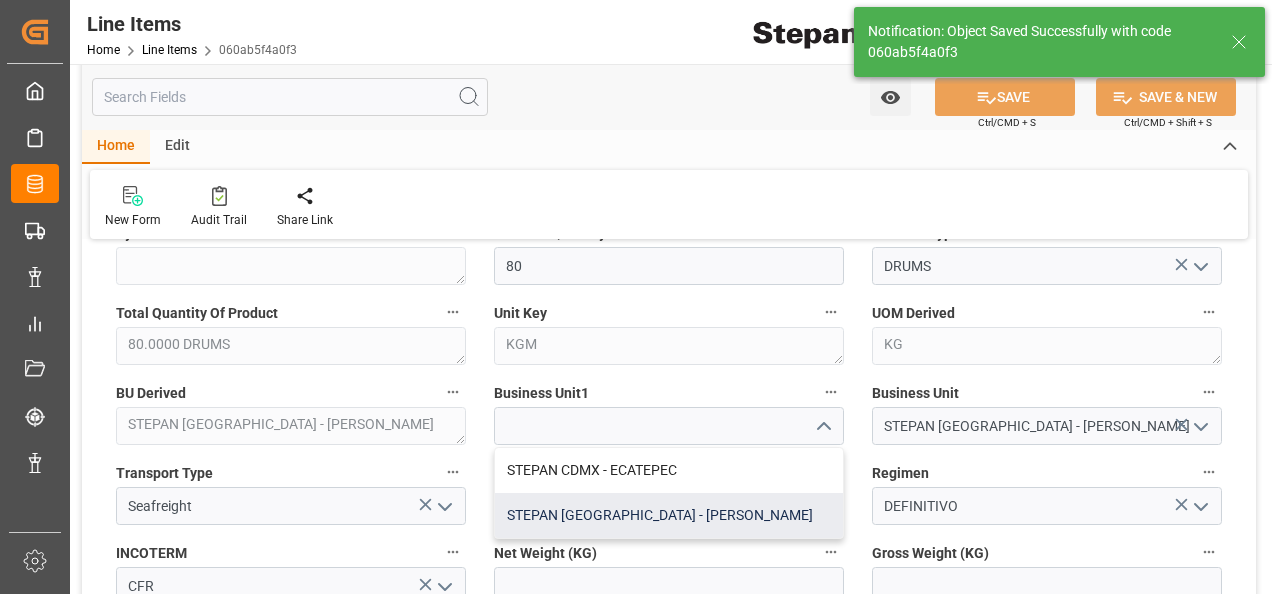 click on "STEPAN MEXICO - MATAMOROS" at bounding box center [669, 515] 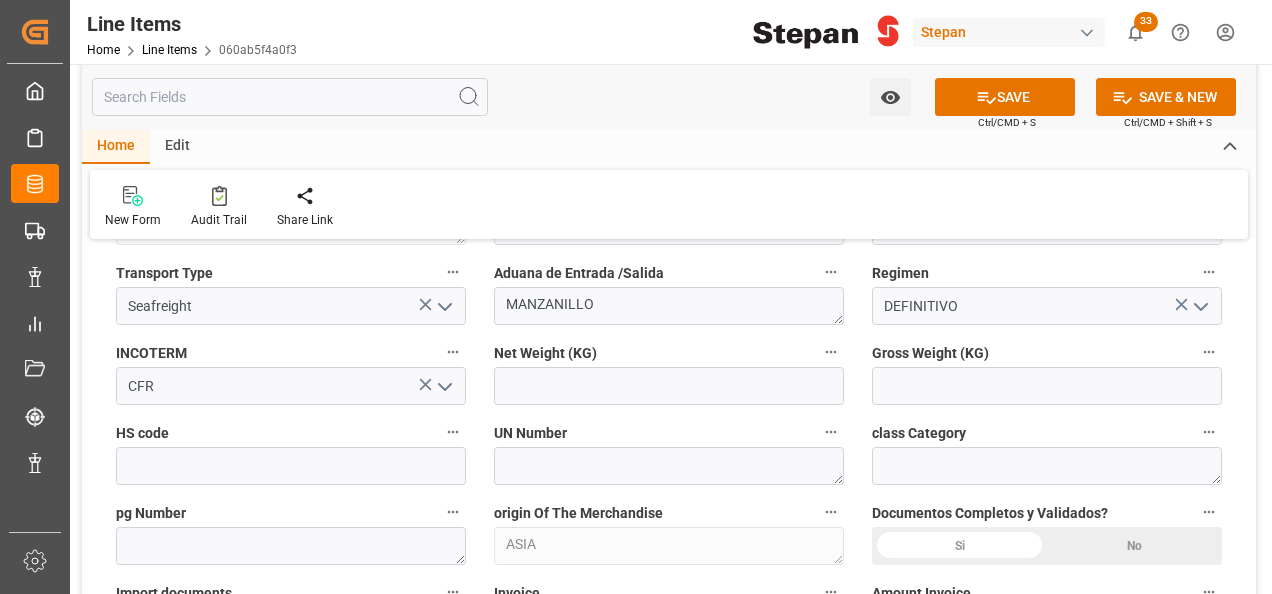 scroll, scrollTop: 1000, scrollLeft: 0, axis: vertical 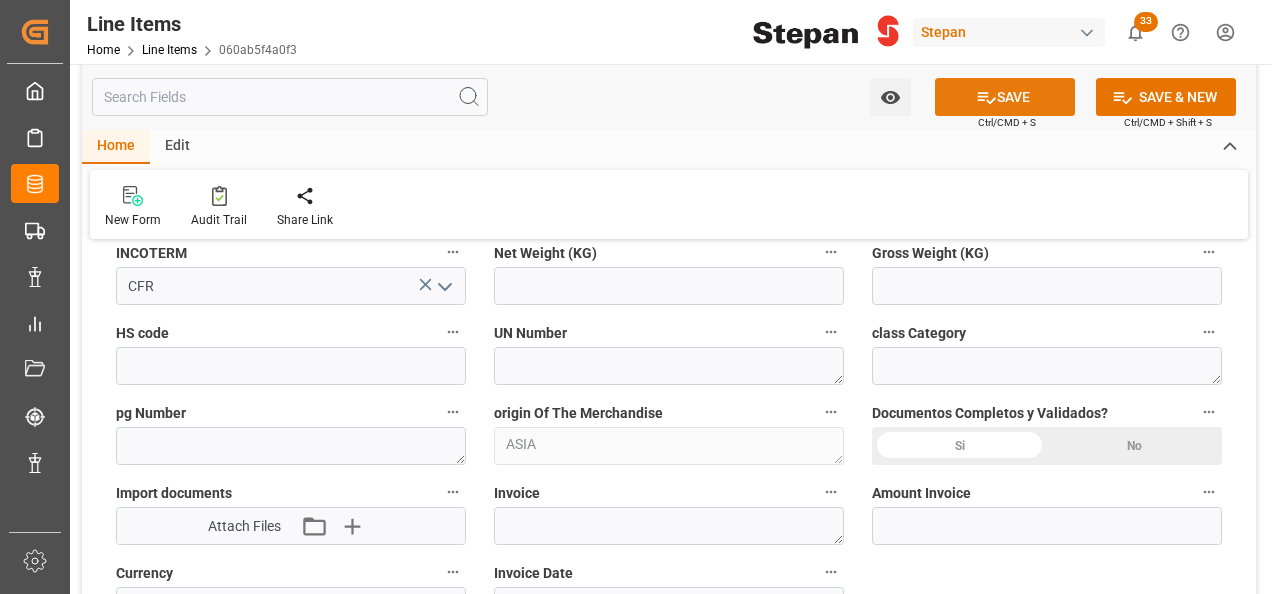 click on "SAVE" at bounding box center [1005, 97] 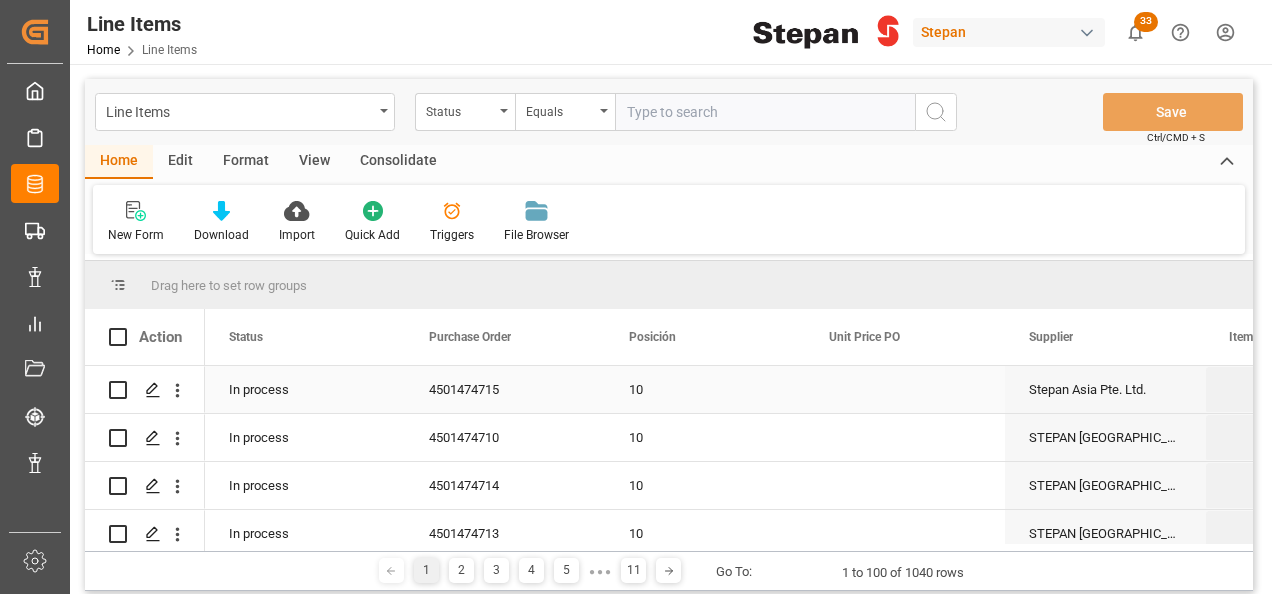 click on "10" at bounding box center [705, 390] 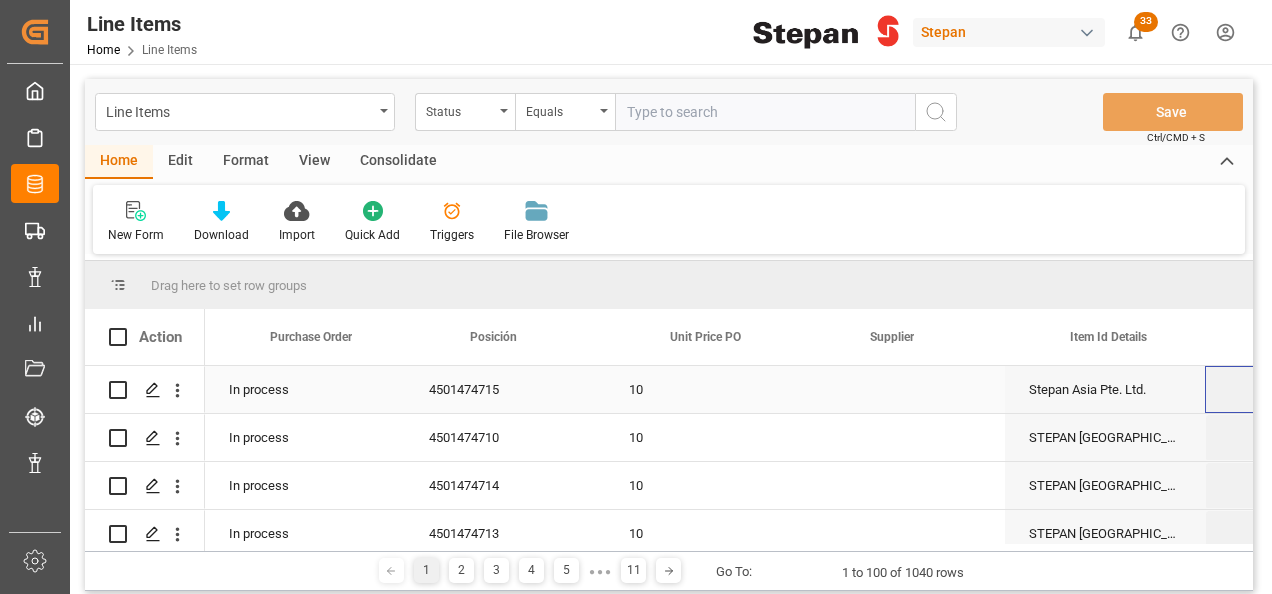 scroll, scrollTop: 0, scrollLeft: 158, axis: horizontal 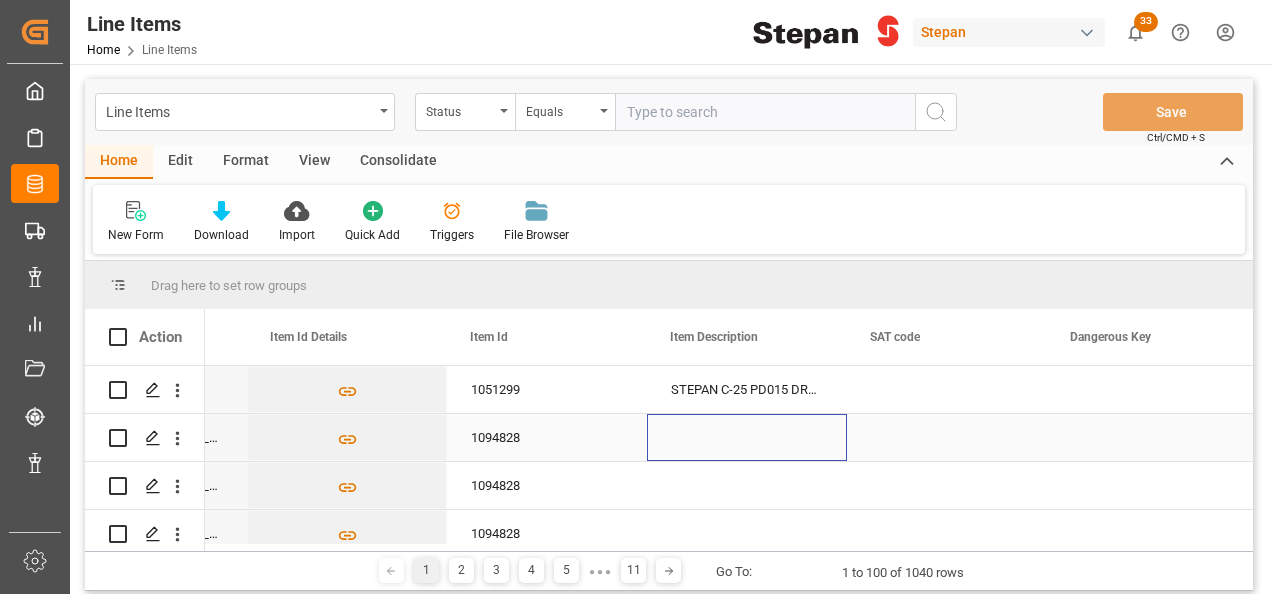 click at bounding box center [747, 437] 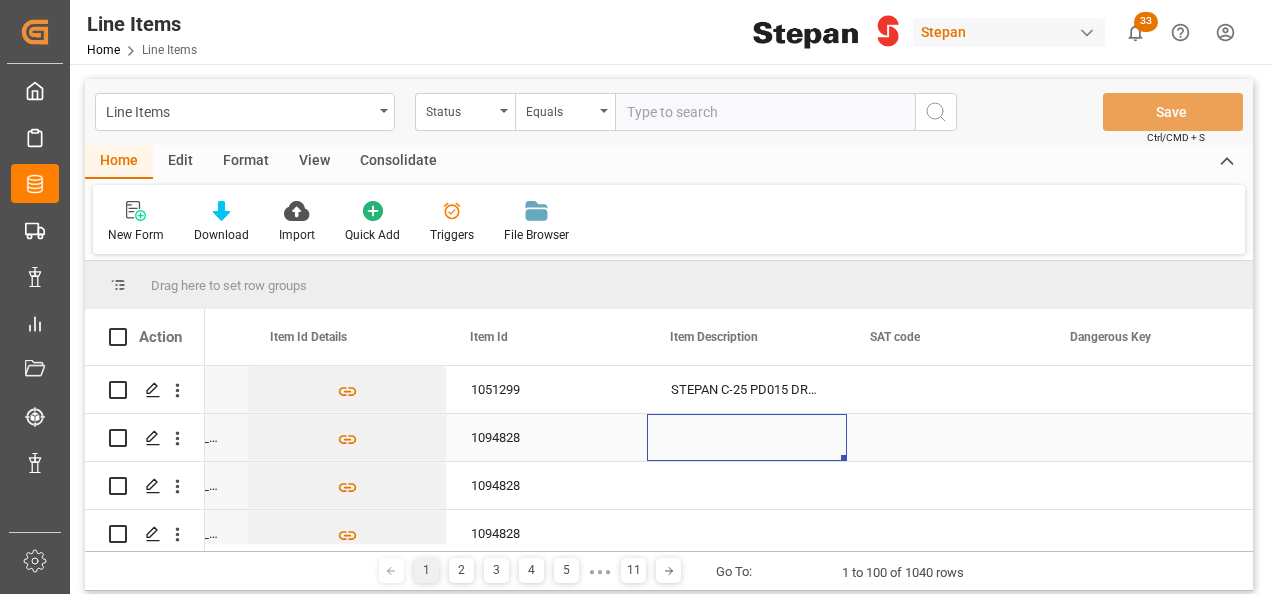 click at bounding box center [747, 437] 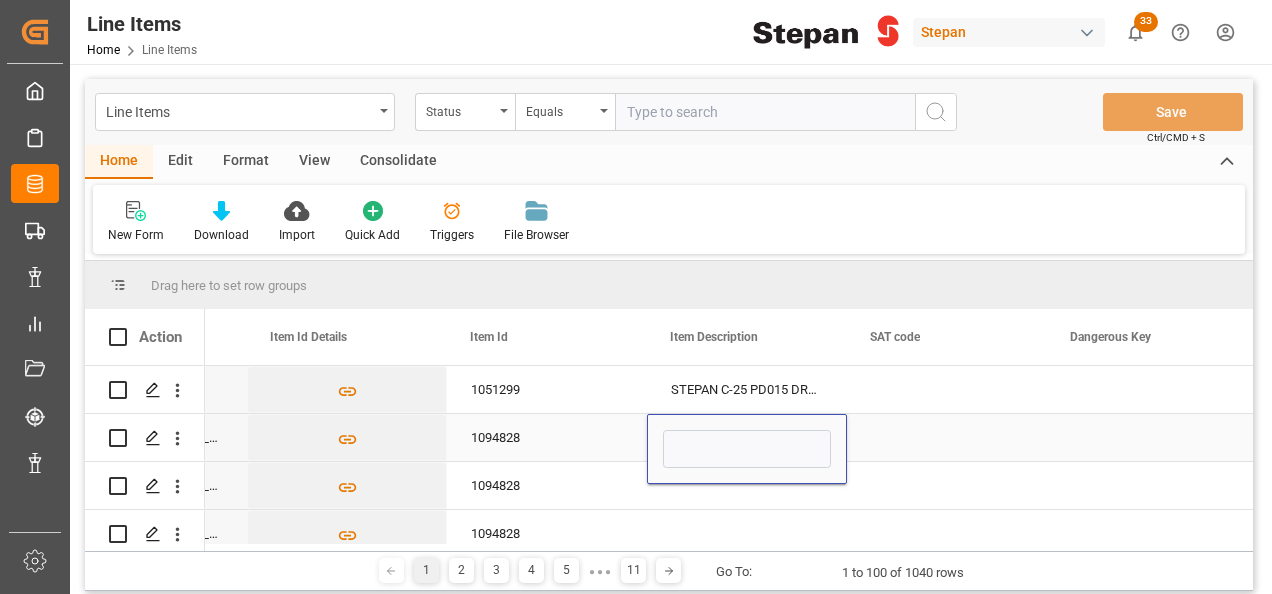 click at bounding box center (747, 449) 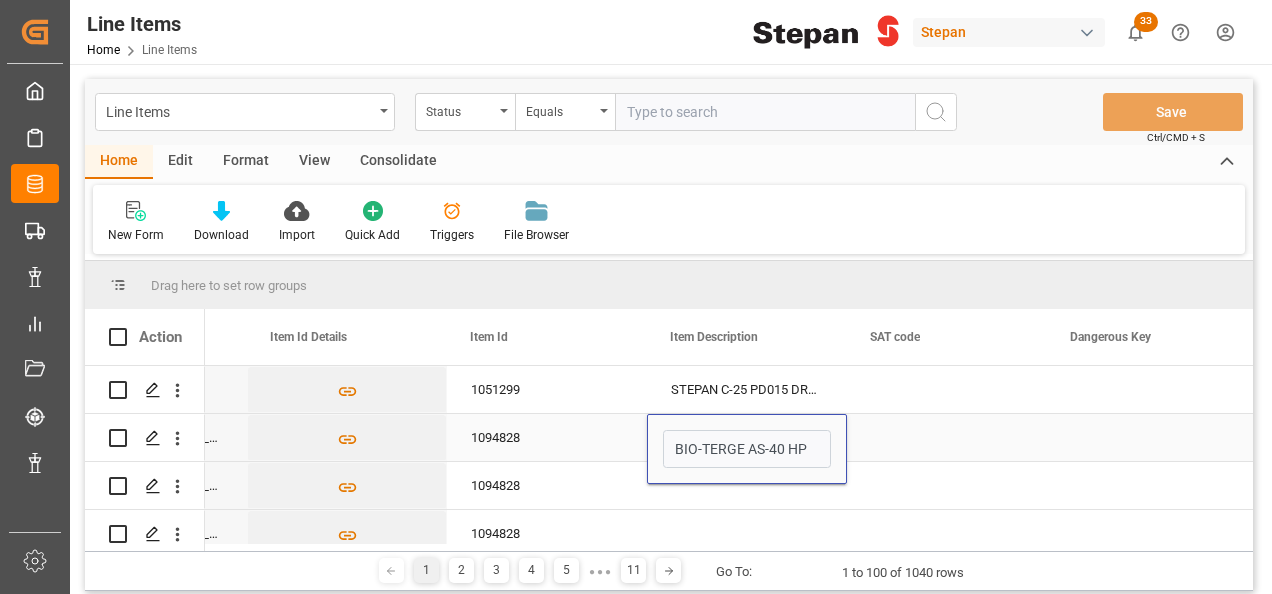 scroll, scrollTop: 0, scrollLeft: 125, axis: horizontal 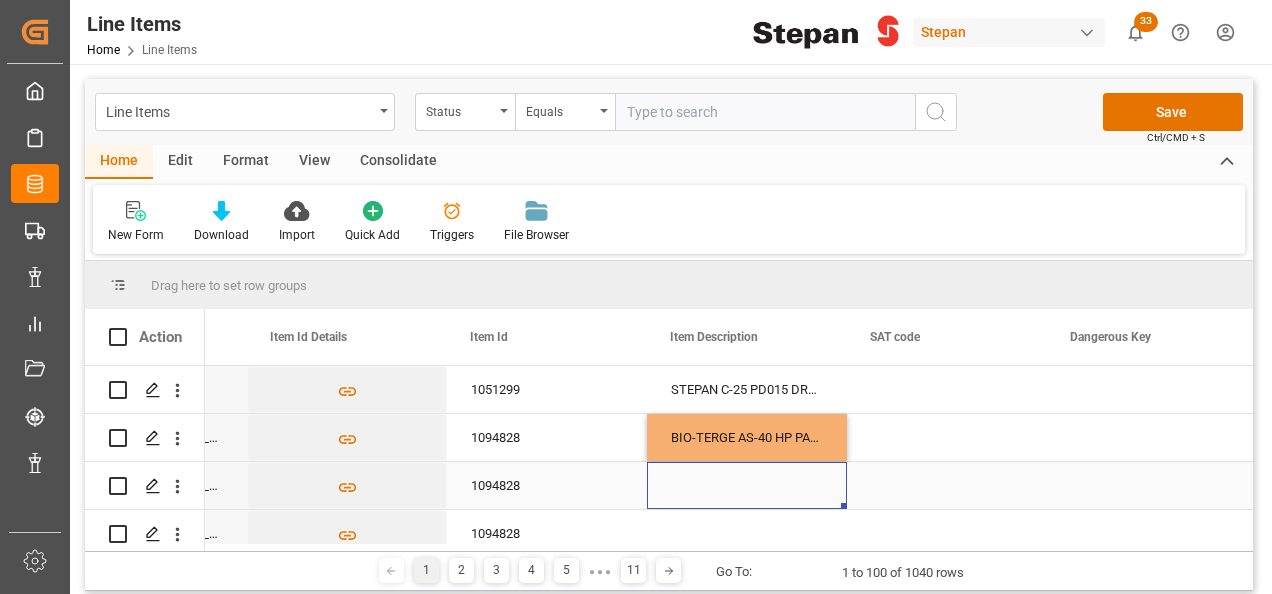 click at bounding box center (747, 485) 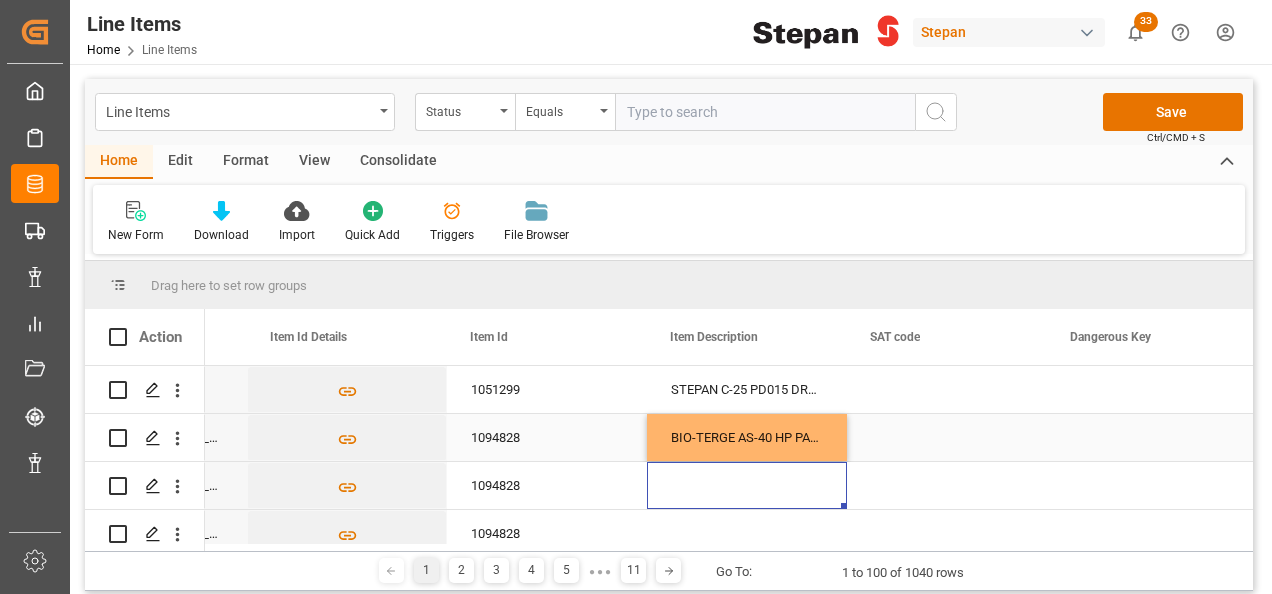 click on "BIO-TERGE AS-40 HP       PA221TO34 1000k" at bounding box center (747, 437) 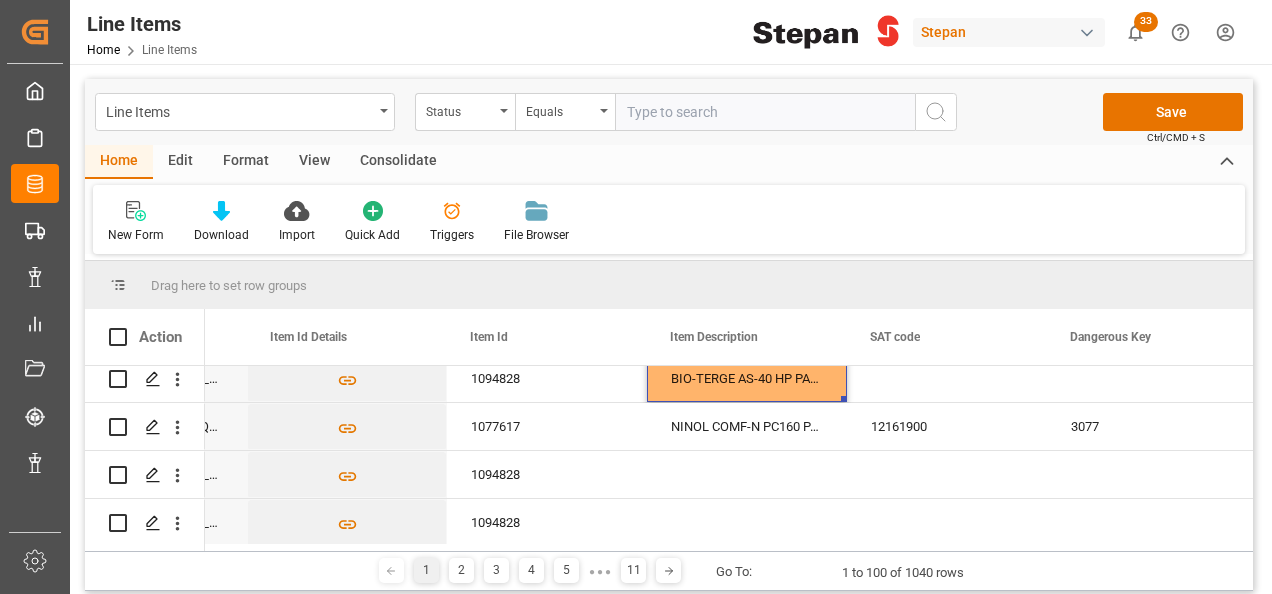 scroll, scrollTop: 200, scrollLeft: 0, axis: vertical 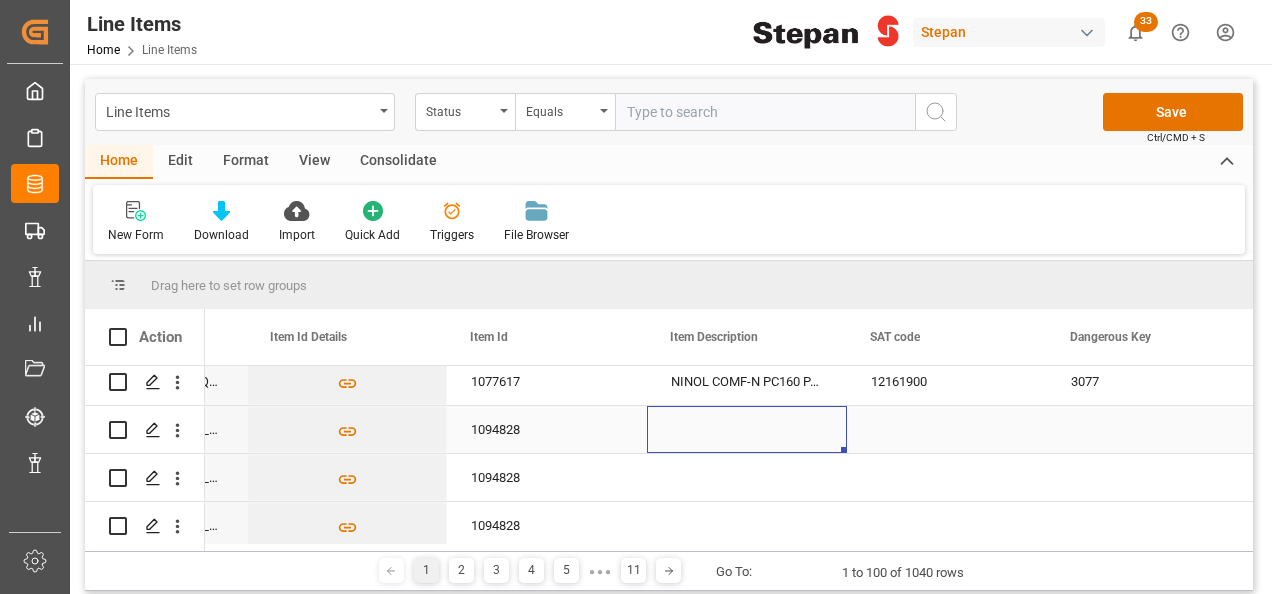click at bounding box center (747, 429) 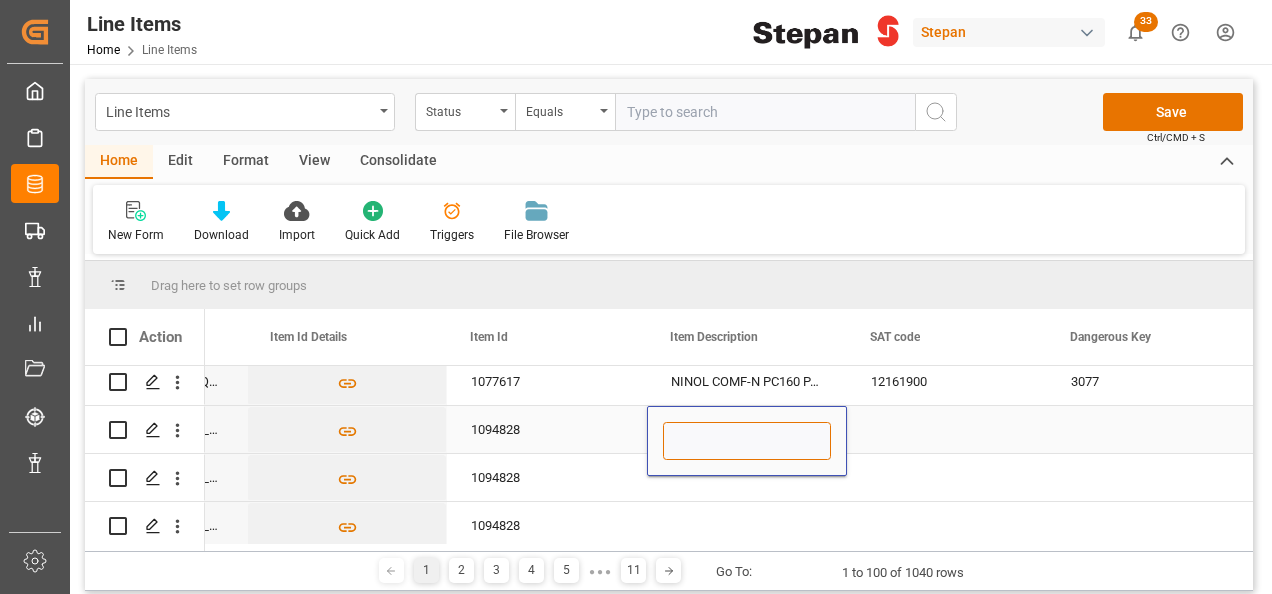 click at bounding box center [747, 441] 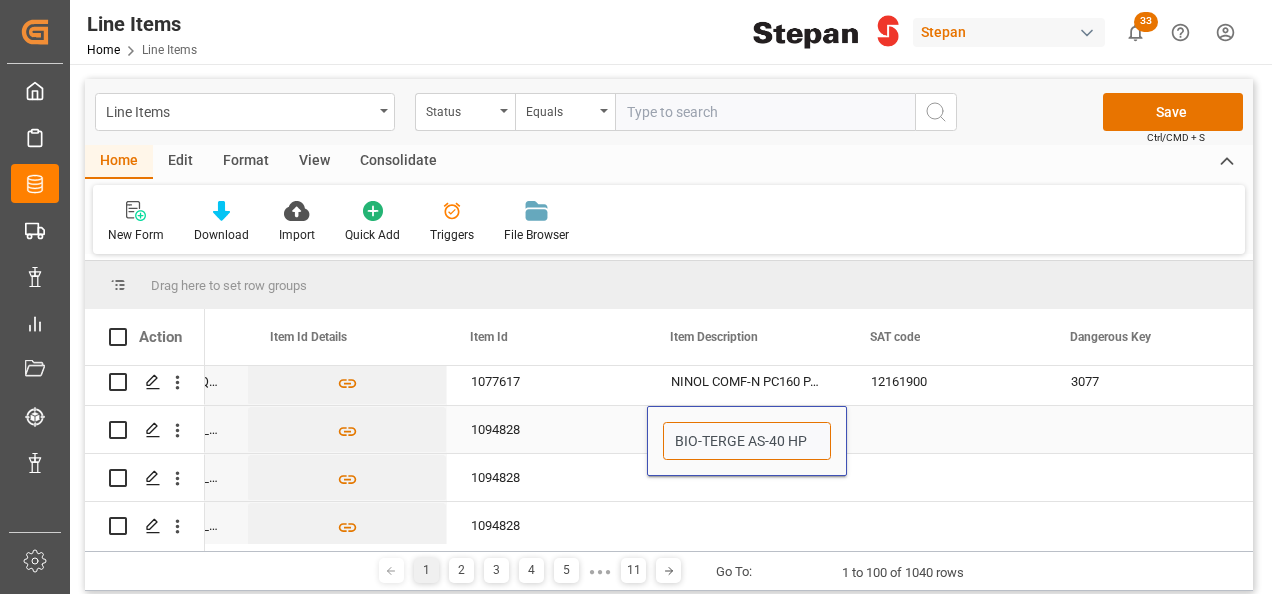 scroll, scrollTop: 0, scrollLeft: 125, axis: horizontal 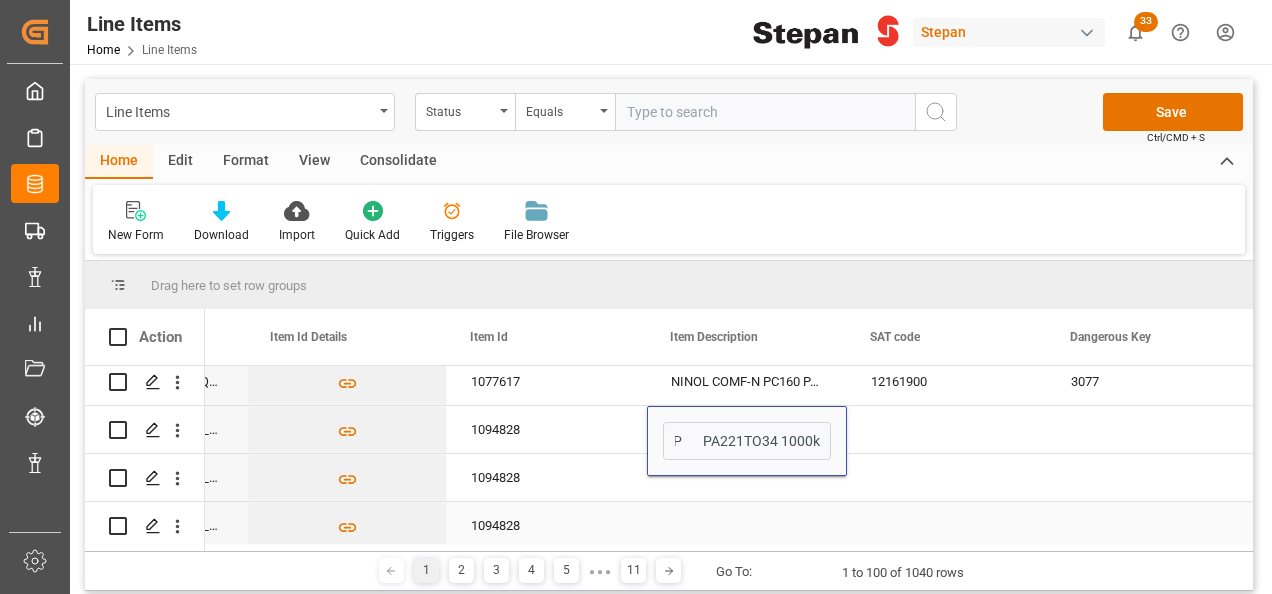 drag, startPoint x: 771, startPoint y: 530, endPoint x: 772, endPoint y: 494, distance: 36.013885 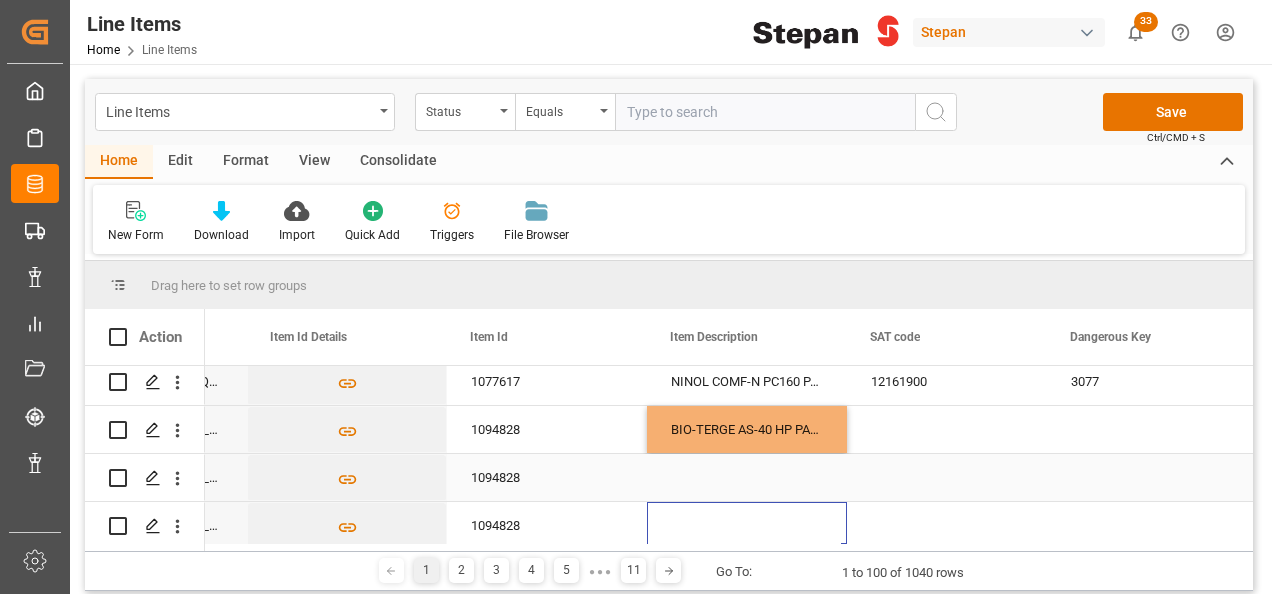 click on "BIO-TERGE AS-40 HP       PA221TO34 1000k" at bounding box center (747, 429) 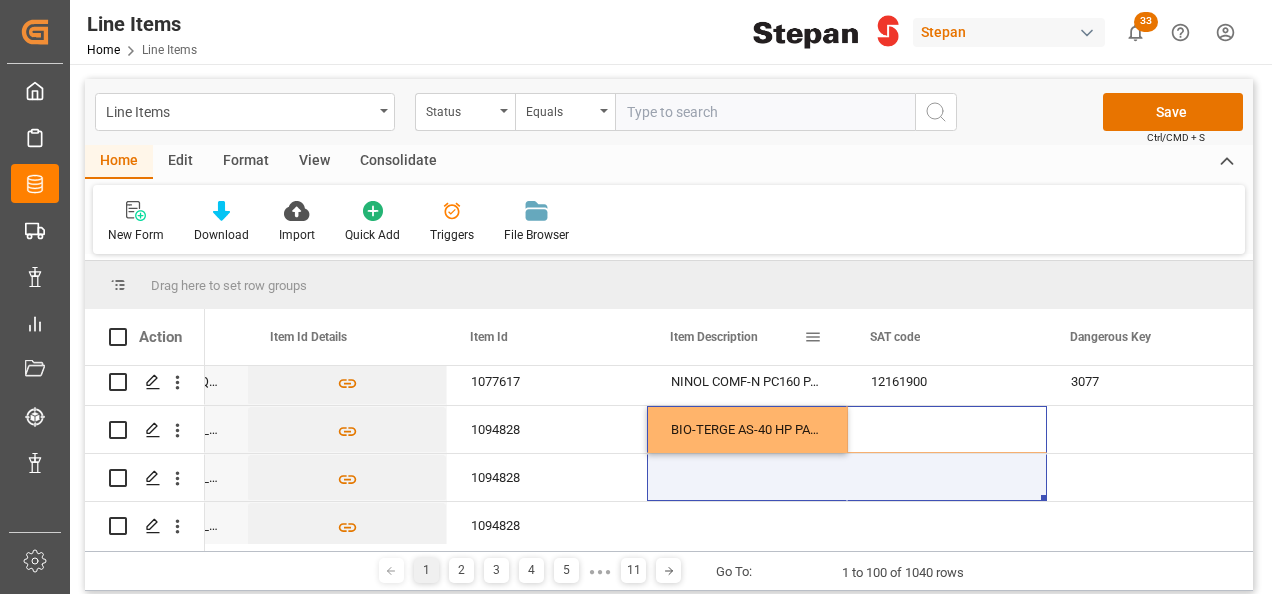 scroll, scrollTop: 160, scrollLeft: 0, axis: vertical 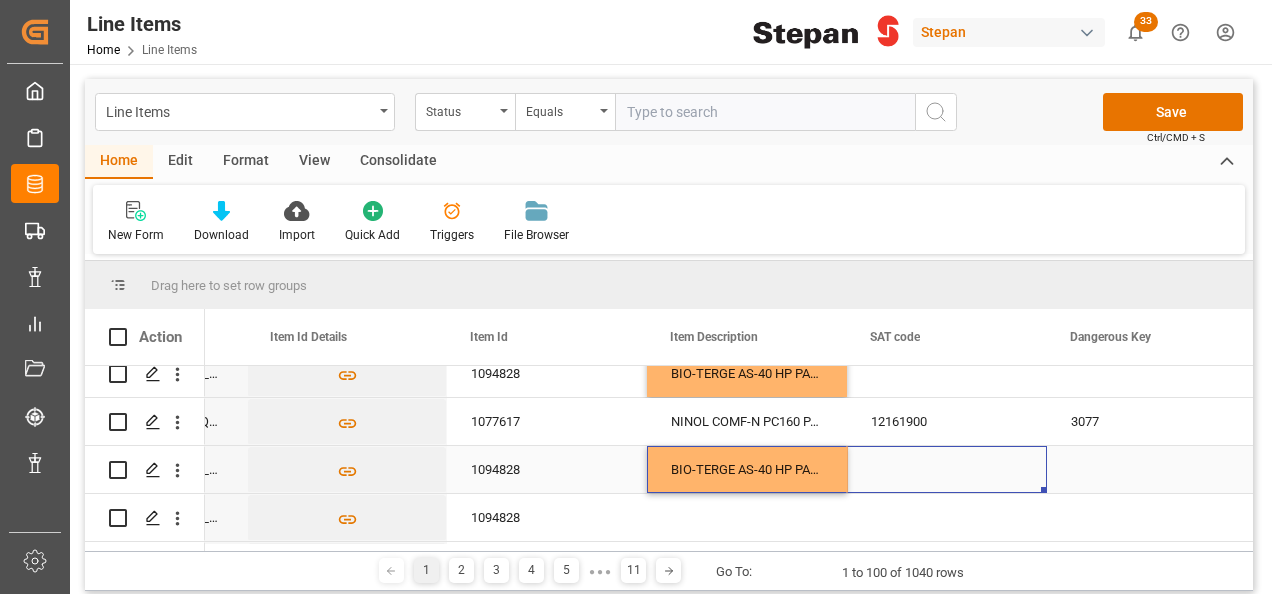 drag, startPoint x: 833, startPoint y: 495, endPoint x: 816, endPoint y: 448, distance: 49.979996 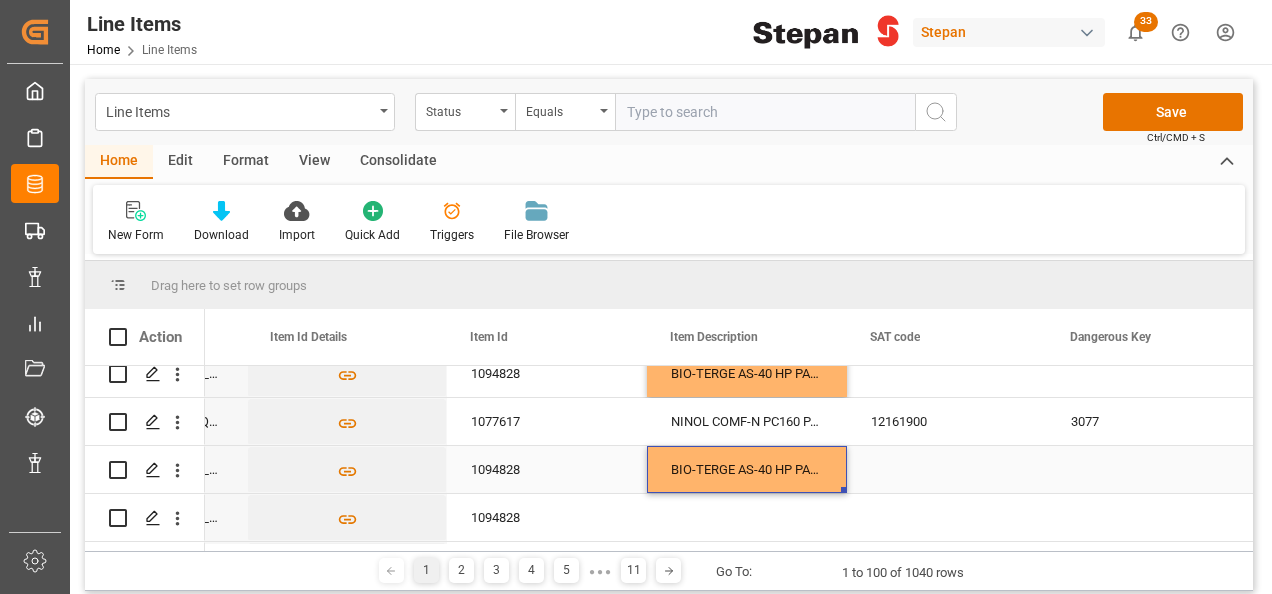 drag, startPoint x: 802, startPoint y: 456, endPoint x: 821, endPoint y: 480, distance: 30.610456 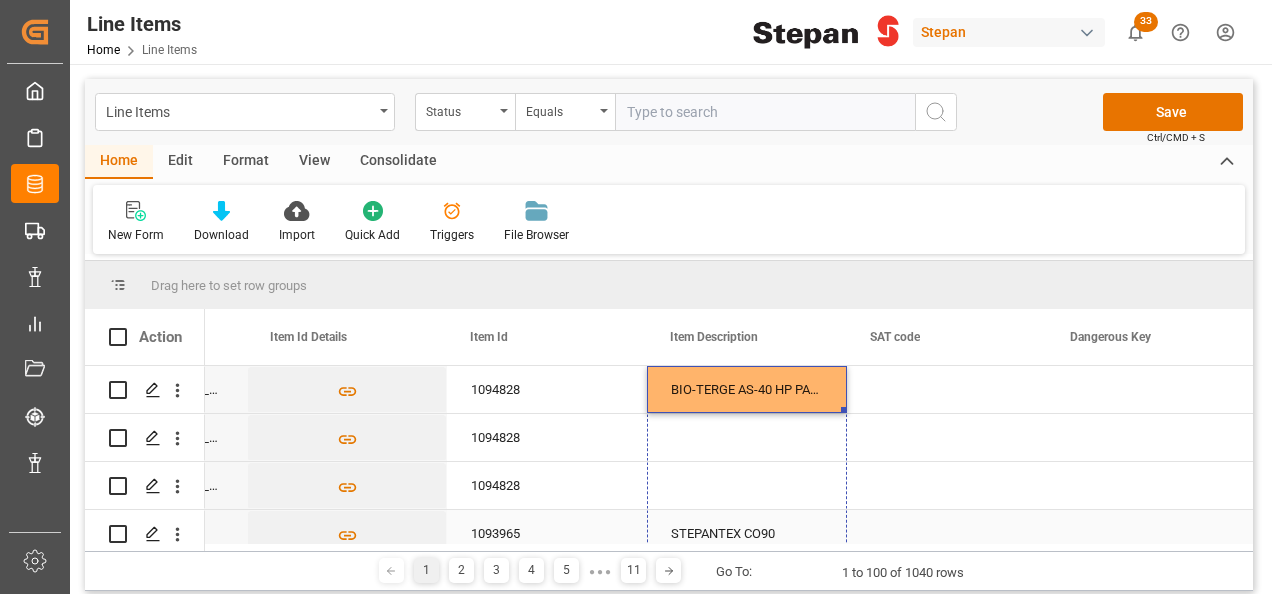 scroll, scrollTop: 280, scrollLeft: 0, axis: vertical 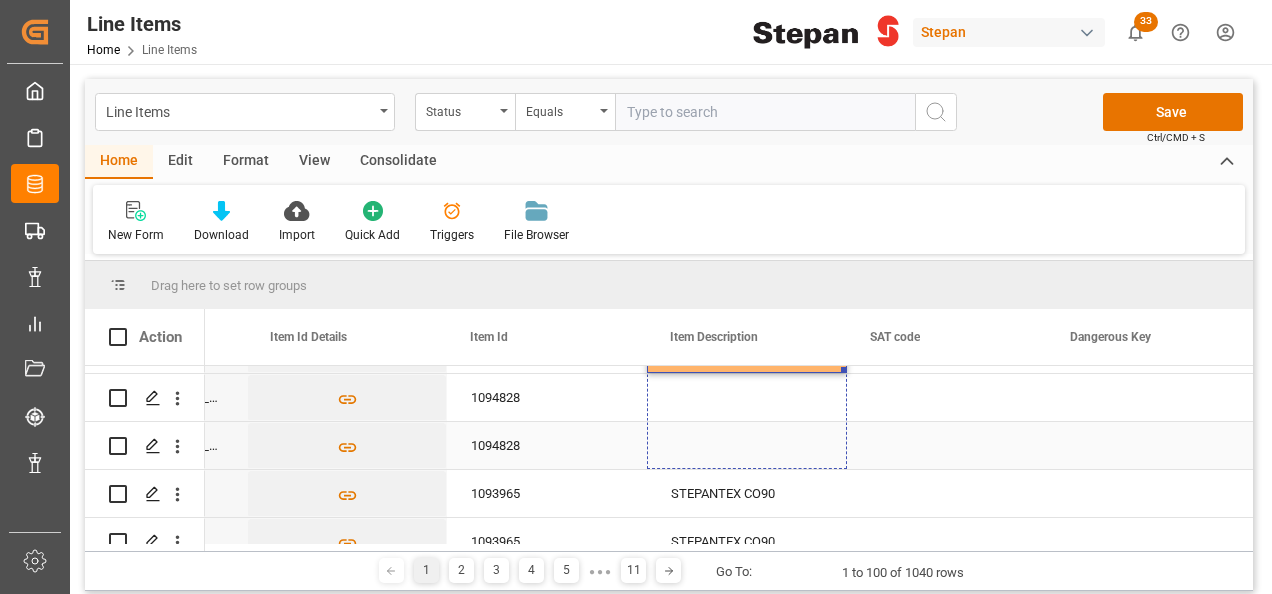 drag, startPoint x: 843, startPoint y: 490, endPoint x: 831, endPoint y: 456, distance: 36.05551 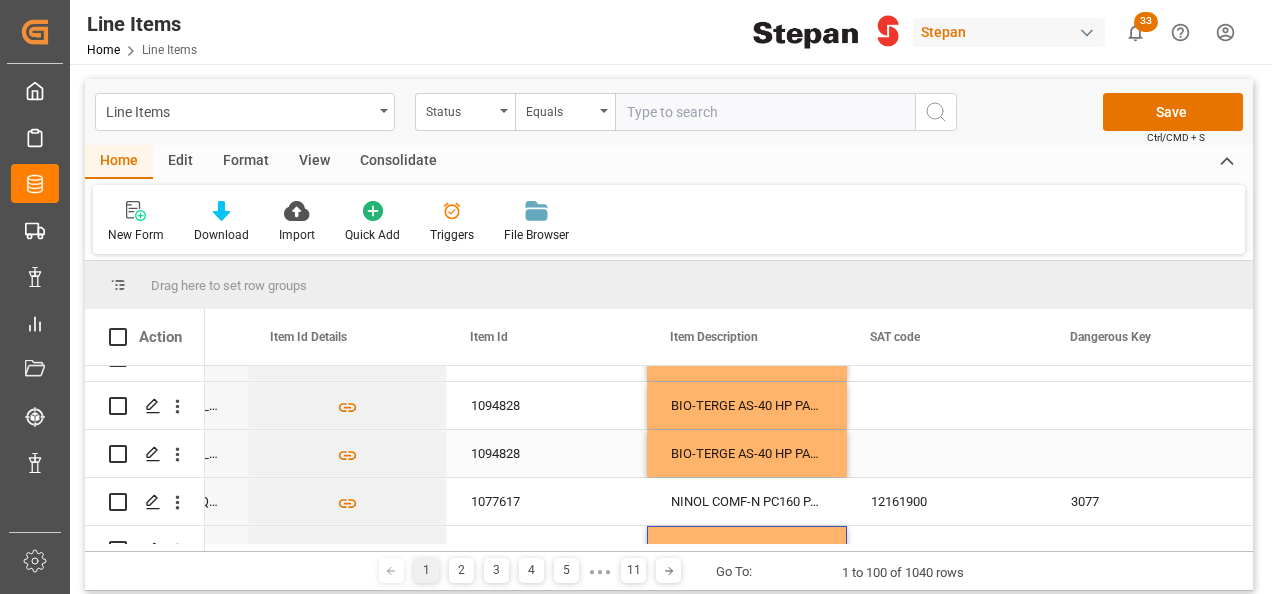 scroll, scrollTop: 0, scrollLeft: 0, axis: both 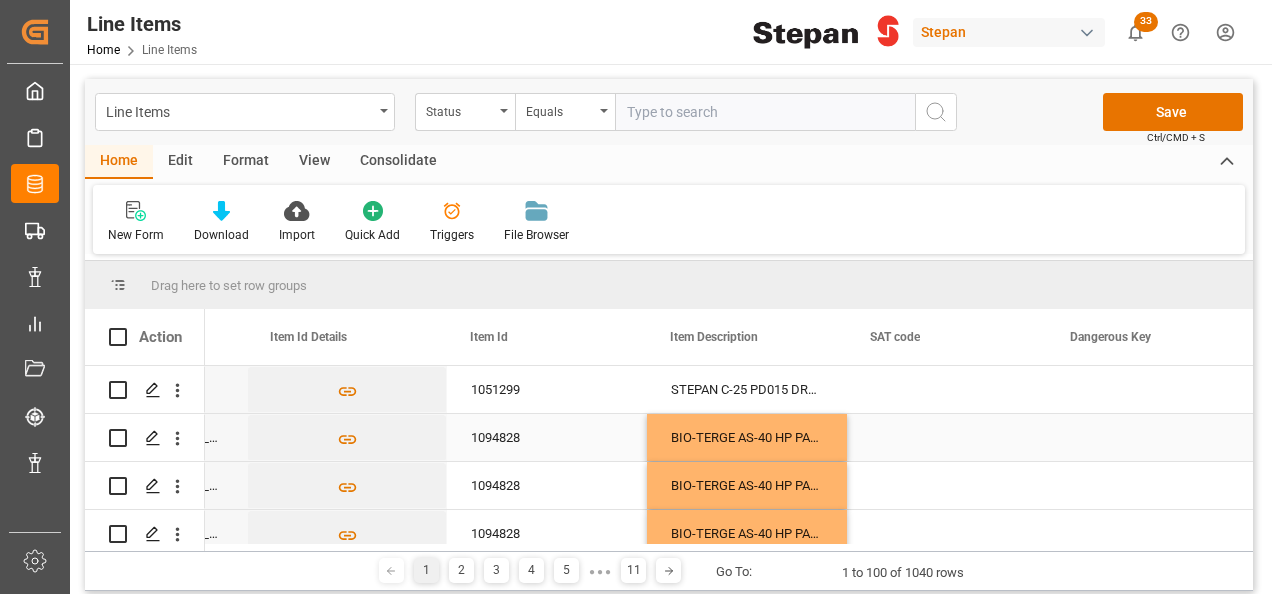 click at bounding box center [947, 437] 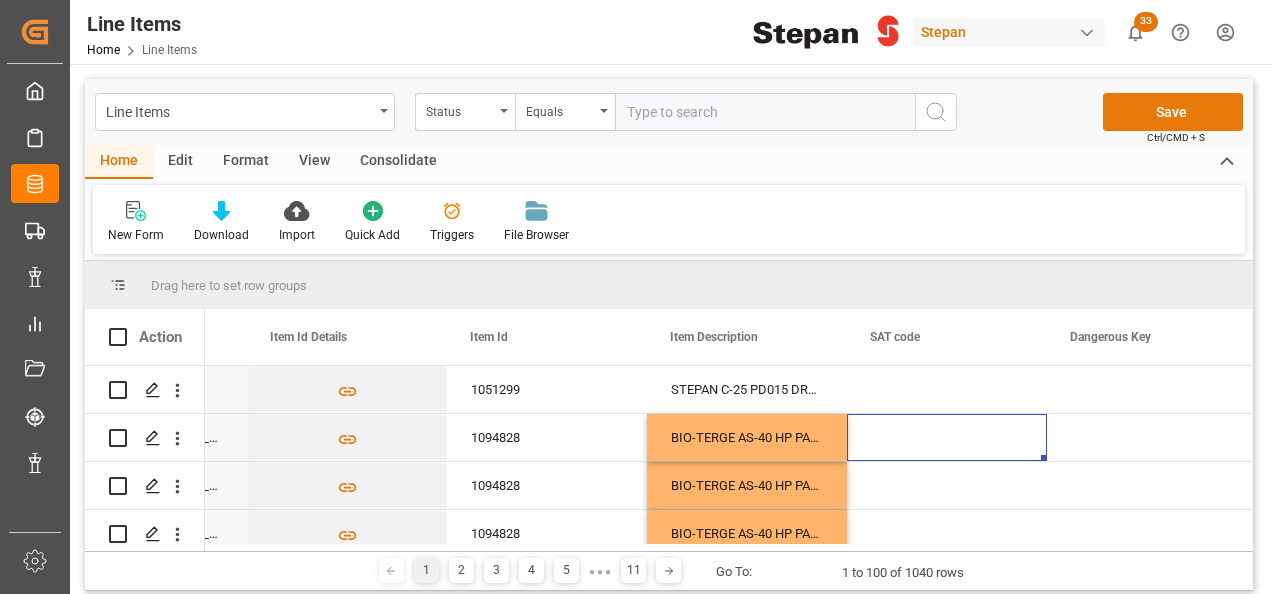 click on "Save" at bounding box center [1173, 112] 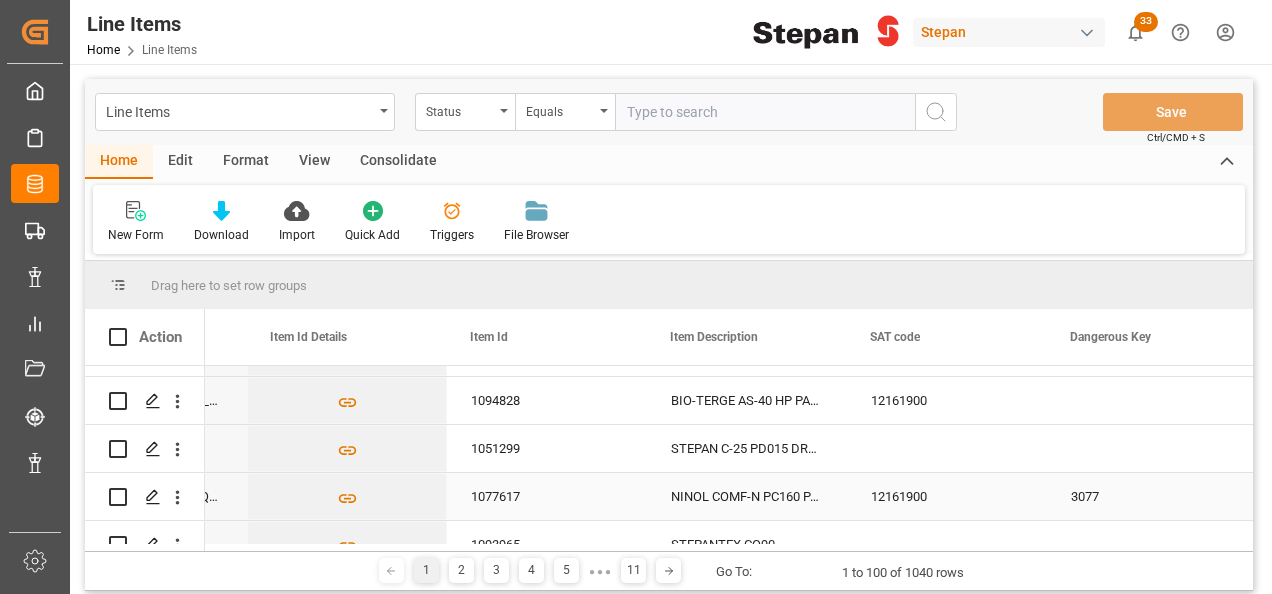 scroll, scrollTop: 200, scrollLeft: 0, axis: vertical 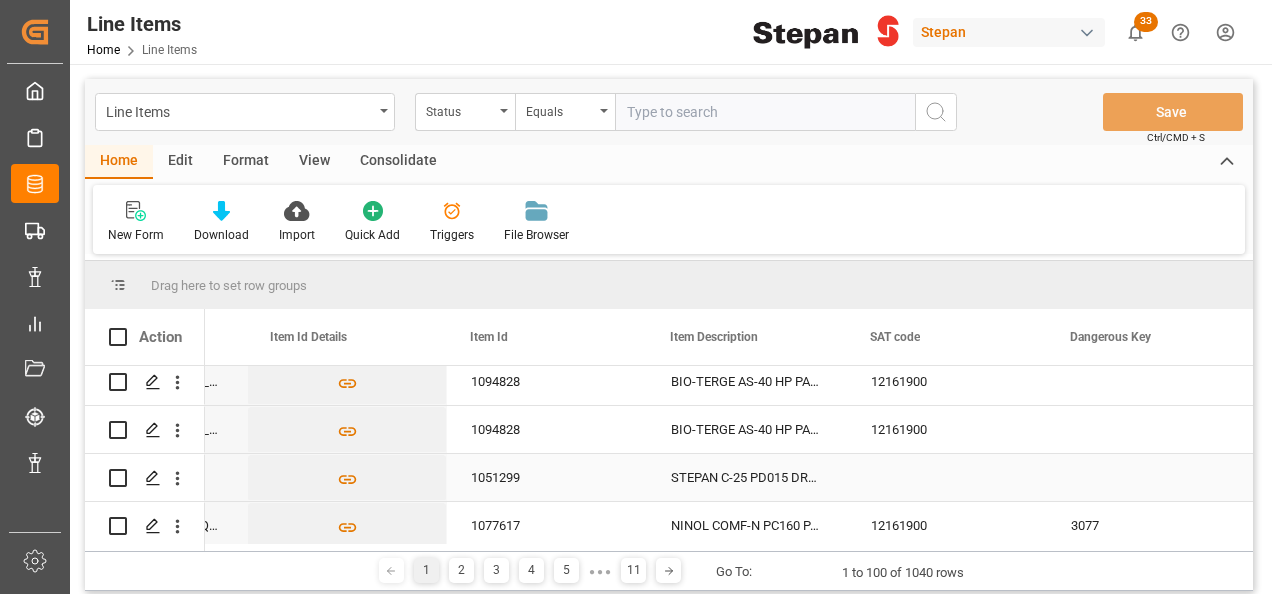 click at bounding box center (947, 477) 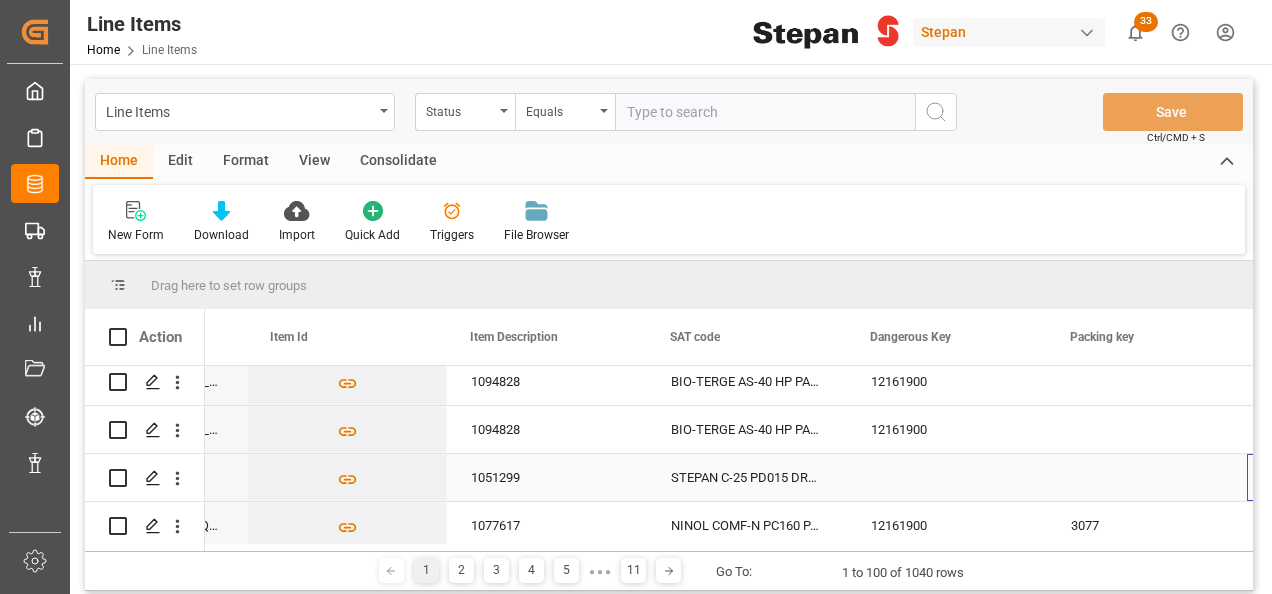 scroll, scrollTop: 0, scrollLeft: 1158, axis: horizontal 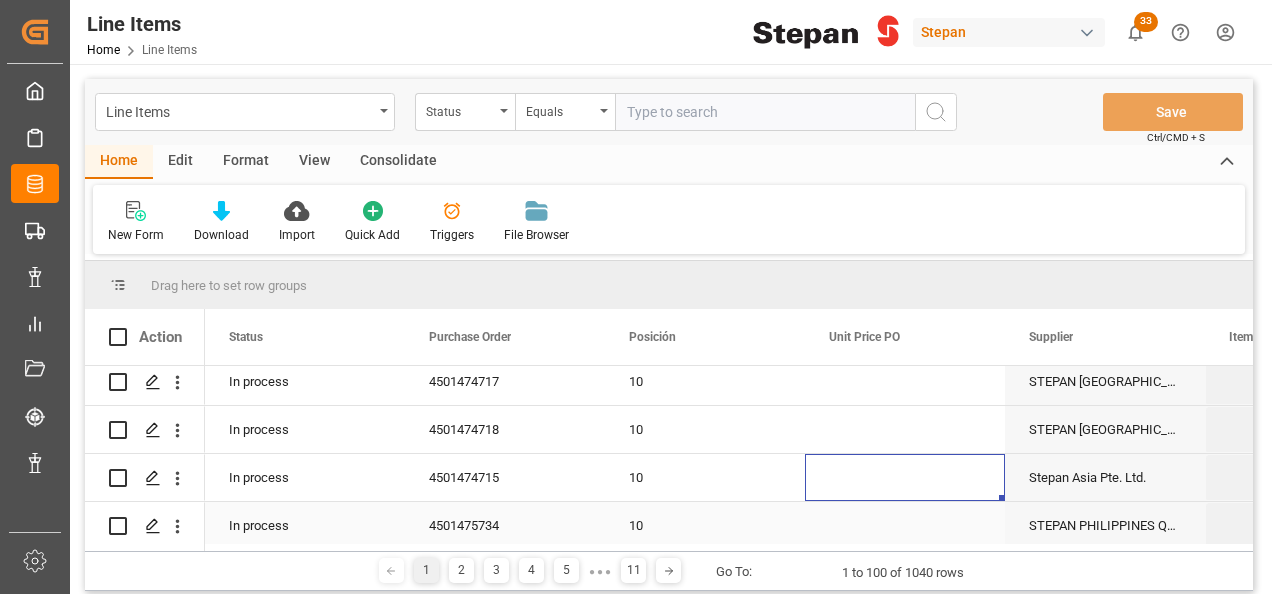 drag, startPoint x: 871, startPoint y: 492, endPoint x: 713, endPoint y: 506, distance: 158.61903 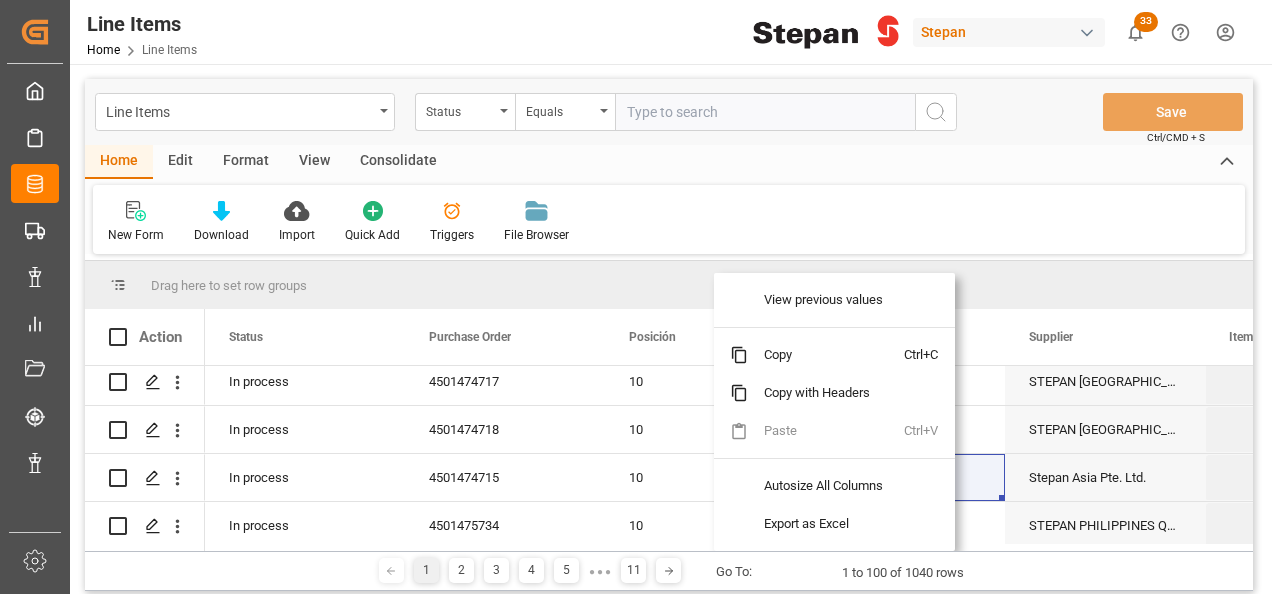 click on "New Form Download Import Quick Add Triggers File Browser" at bounding box center [669, 219] 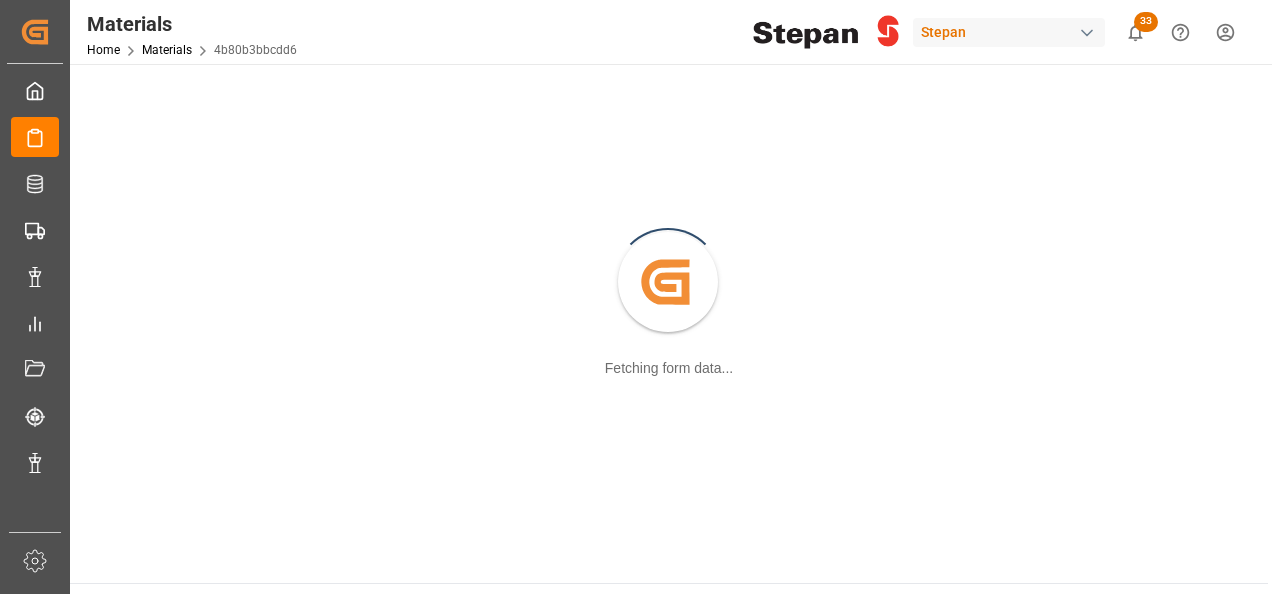 scroll, scrollTop: 0, scrollLeft: 0, axis: both 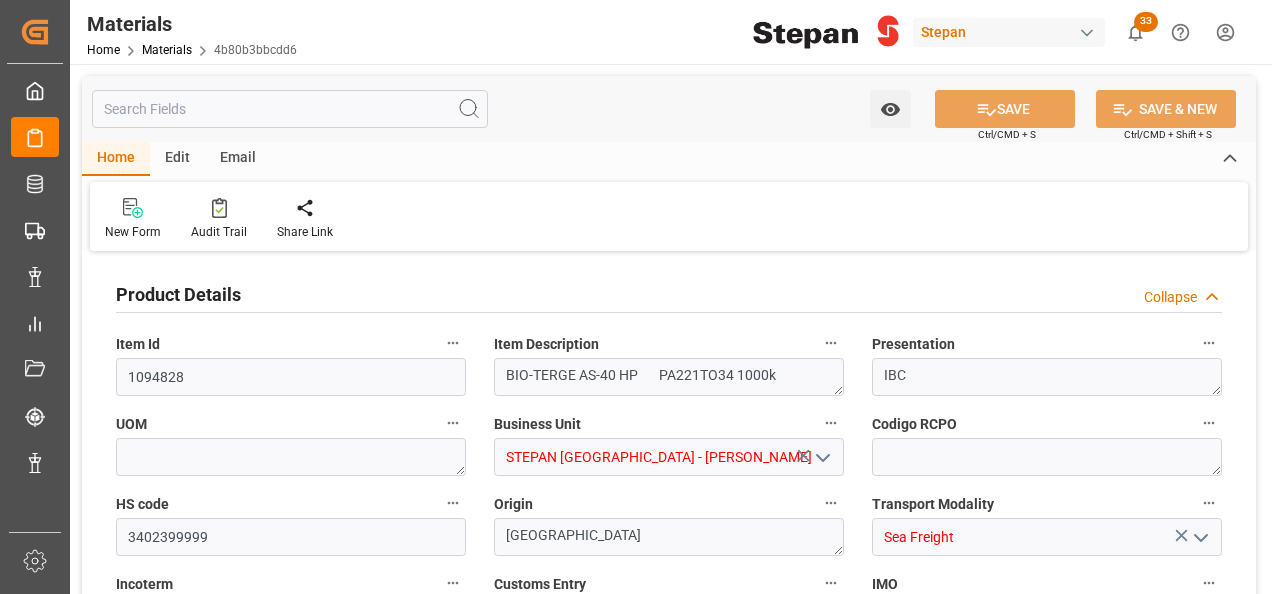 type on "12161900" 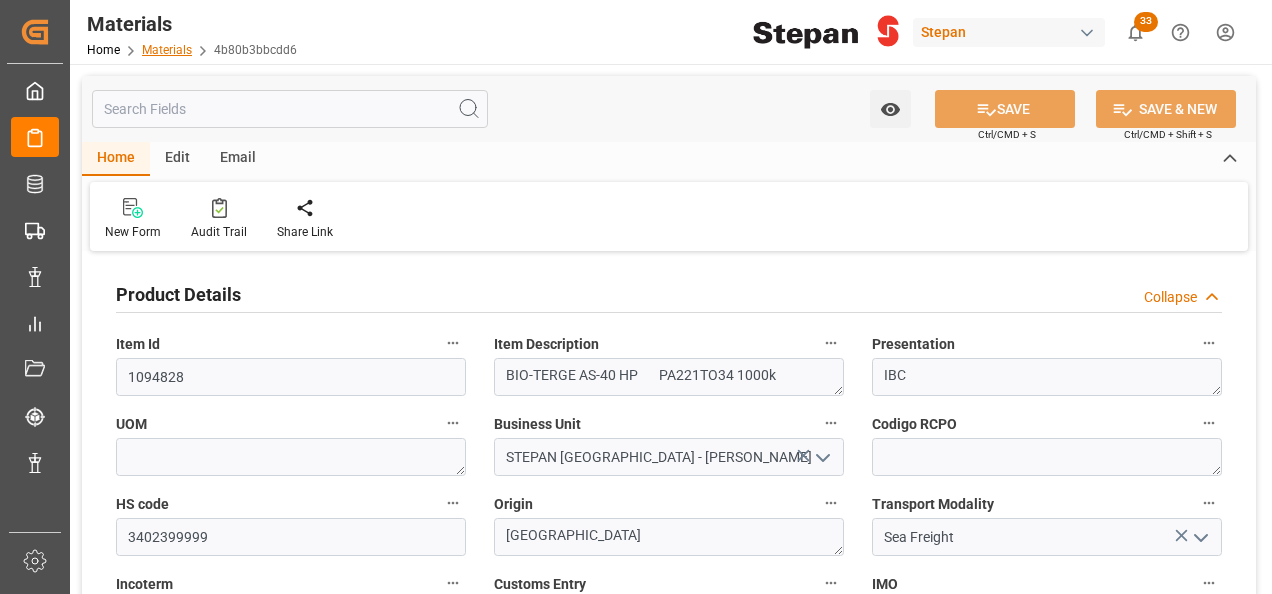 click on "Materials" at bounding box center (167, 50) 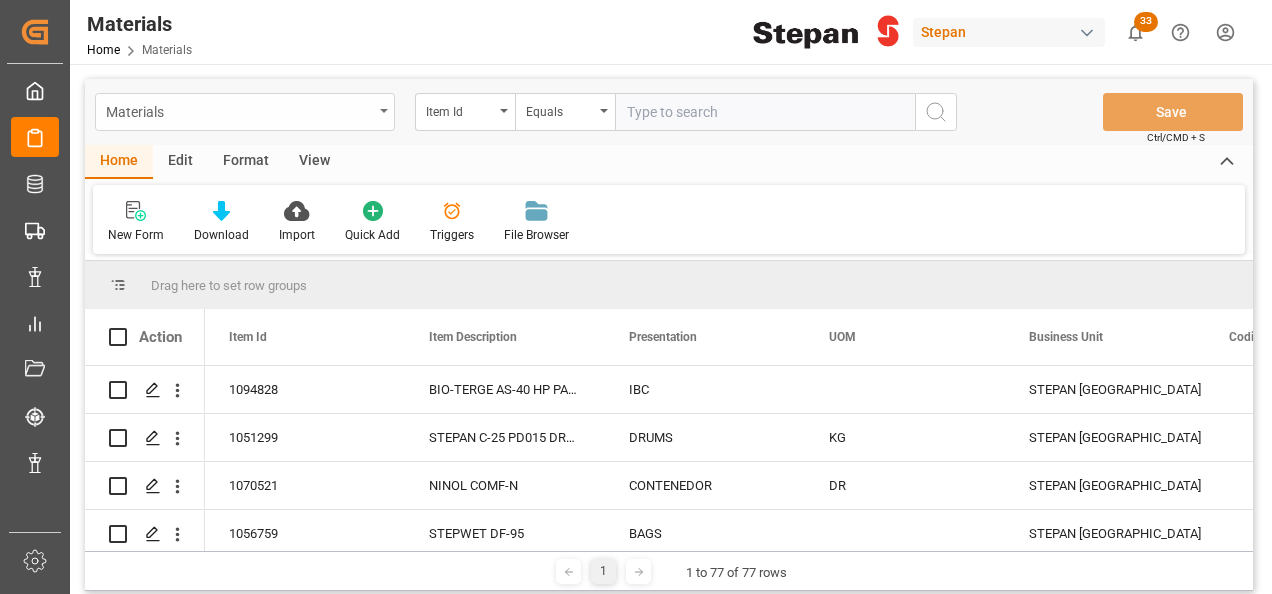 click at bounding box center (384, 111) 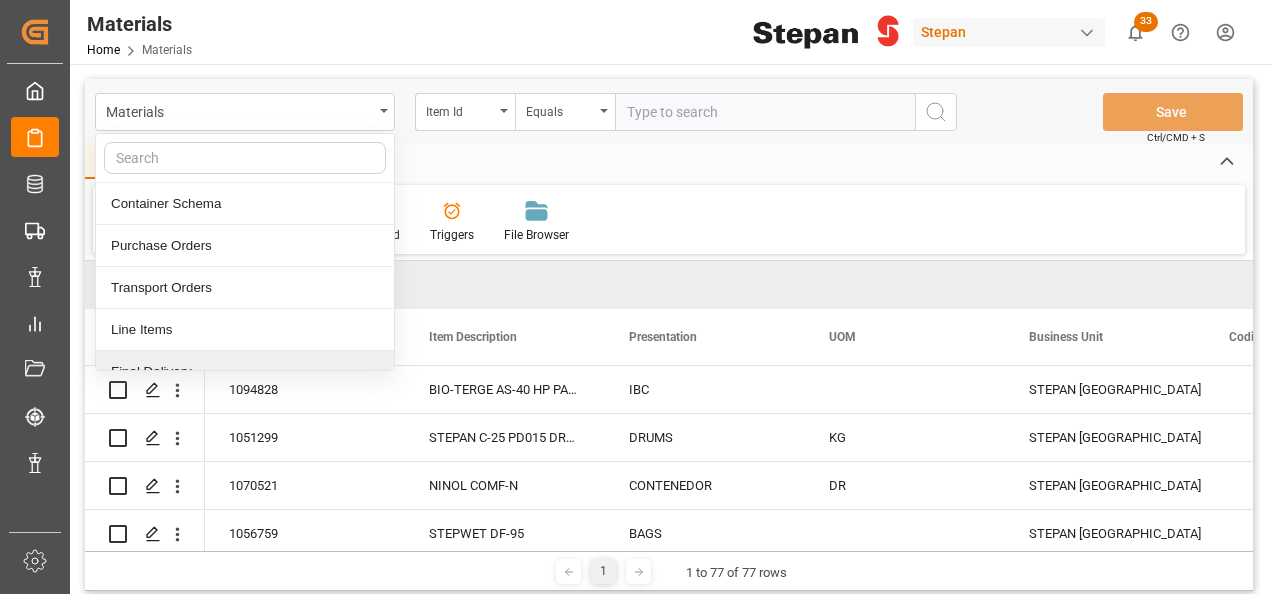 click on "Final Delivery" at bounding box center [245, 372] 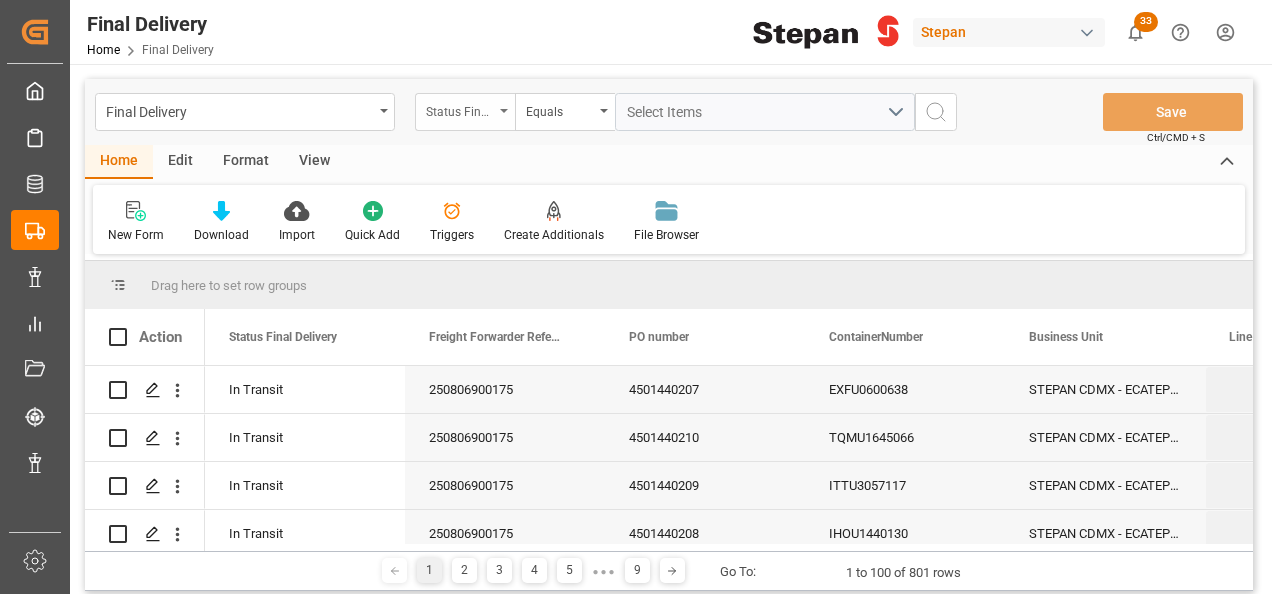 click on "Status Final Delivery" at bounding box center [465, 112] 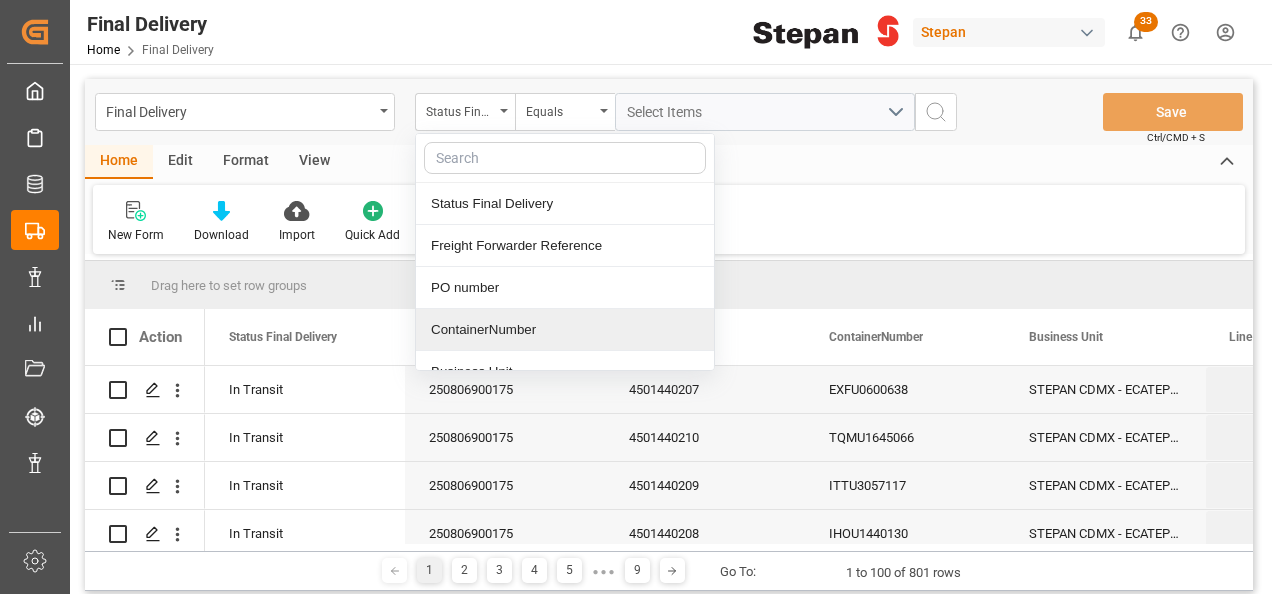 click on "ContainerNumber" at bounding box center (565, 330) 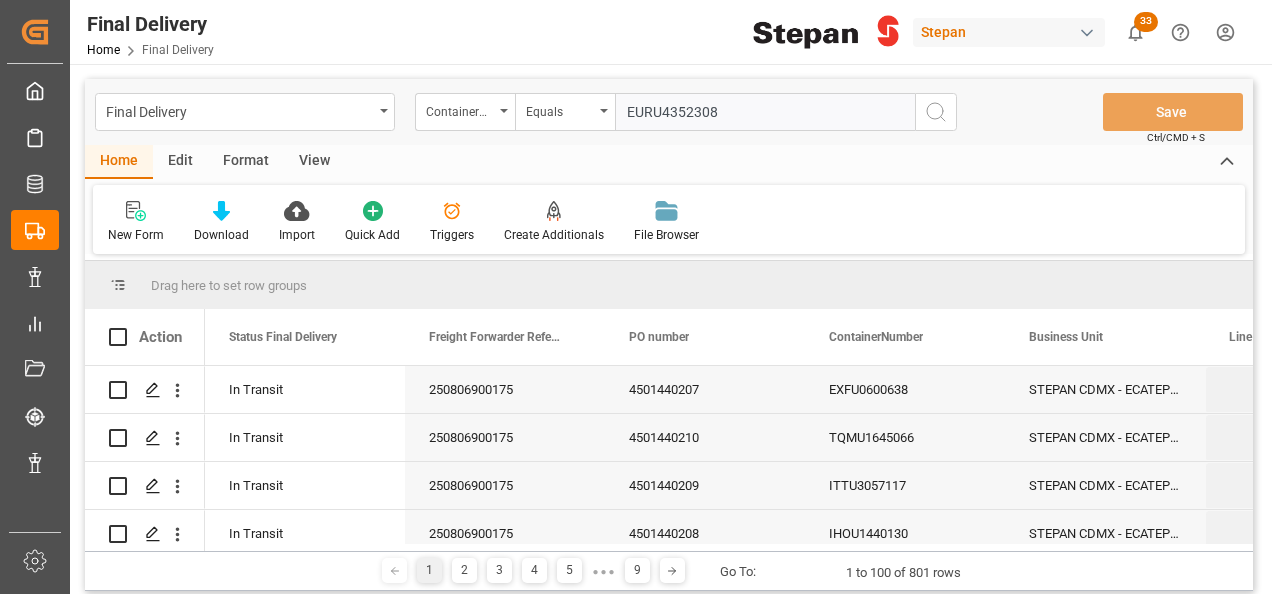 type on "EURU4352308" 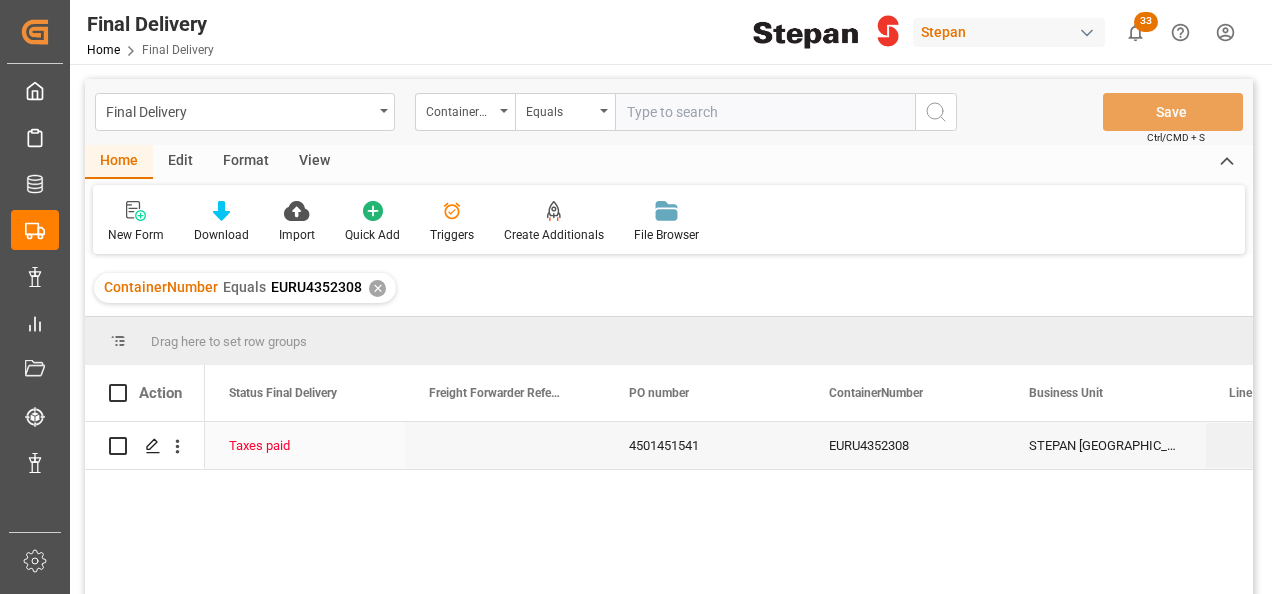click at bounding box center (505, 445) 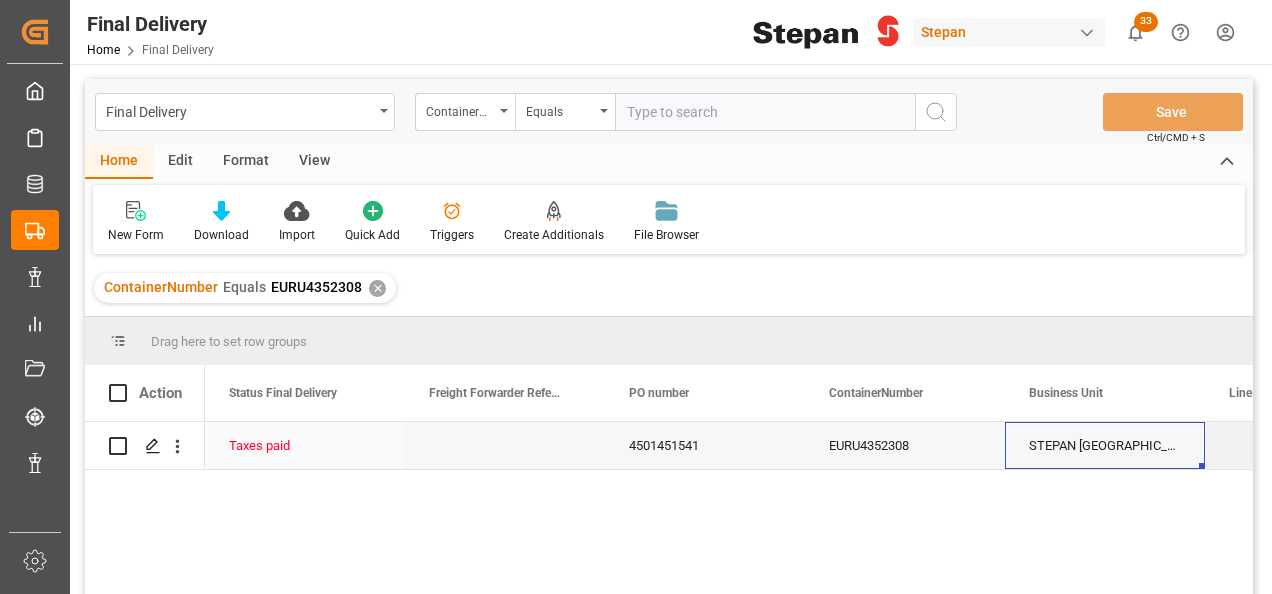scroll, scrollTop: 0, scrollLeft: 158, axis: horizontal 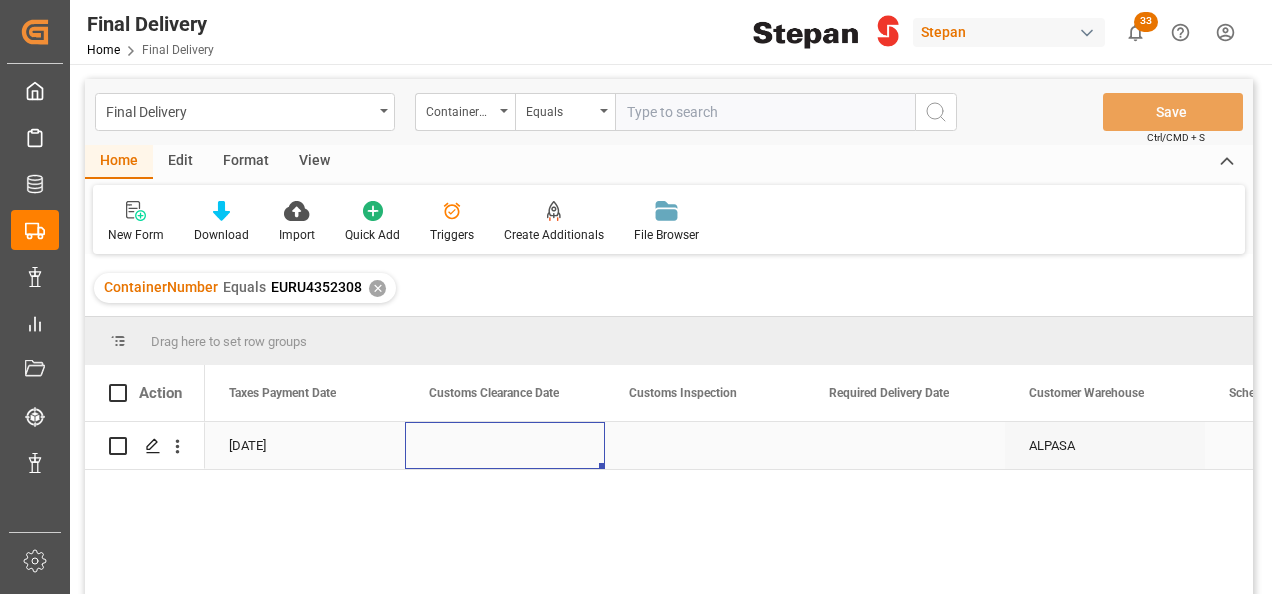 click at bounding box center [505, 445] 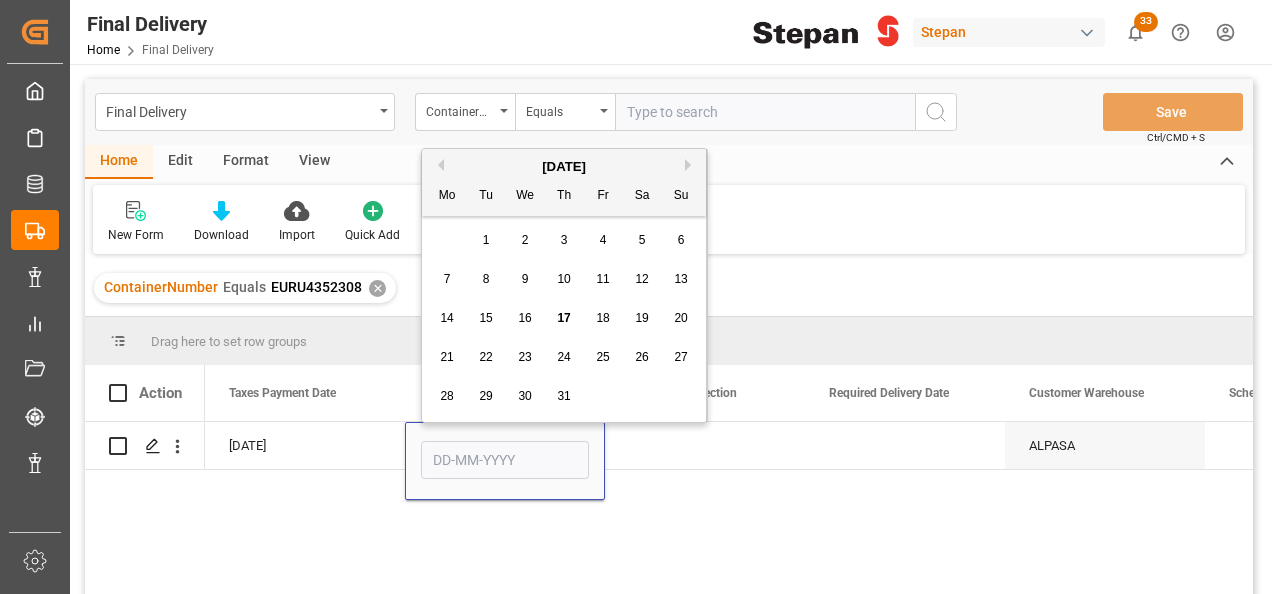 click on "17" at bounding box center (563, 318) 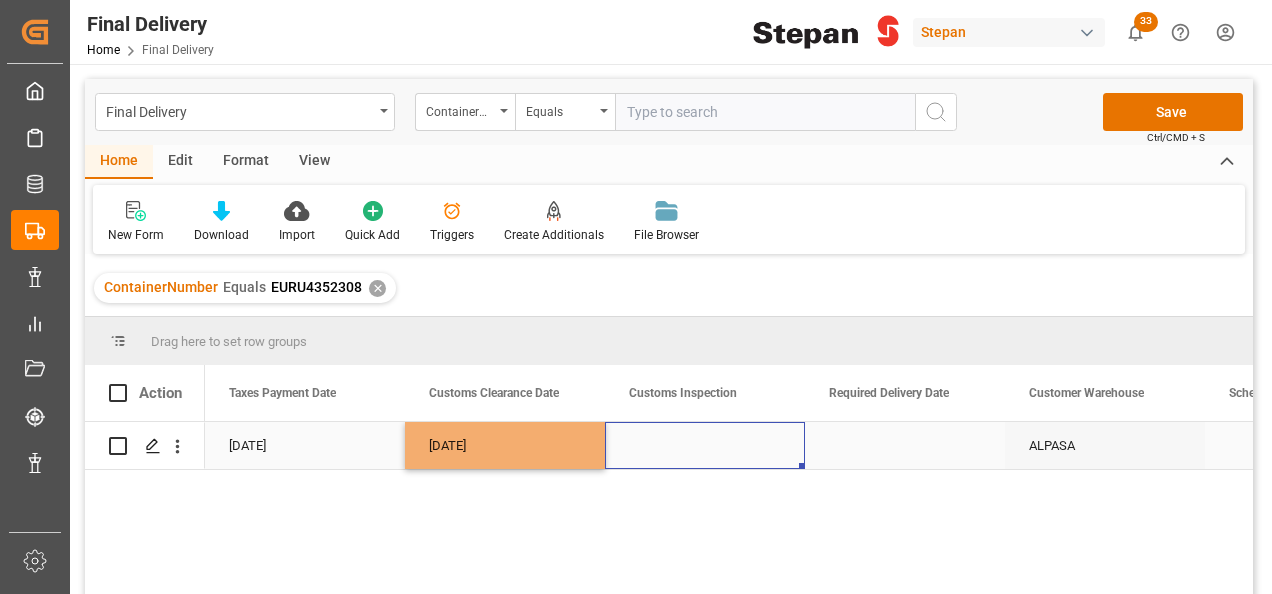 click at bounding box center (705, 445) 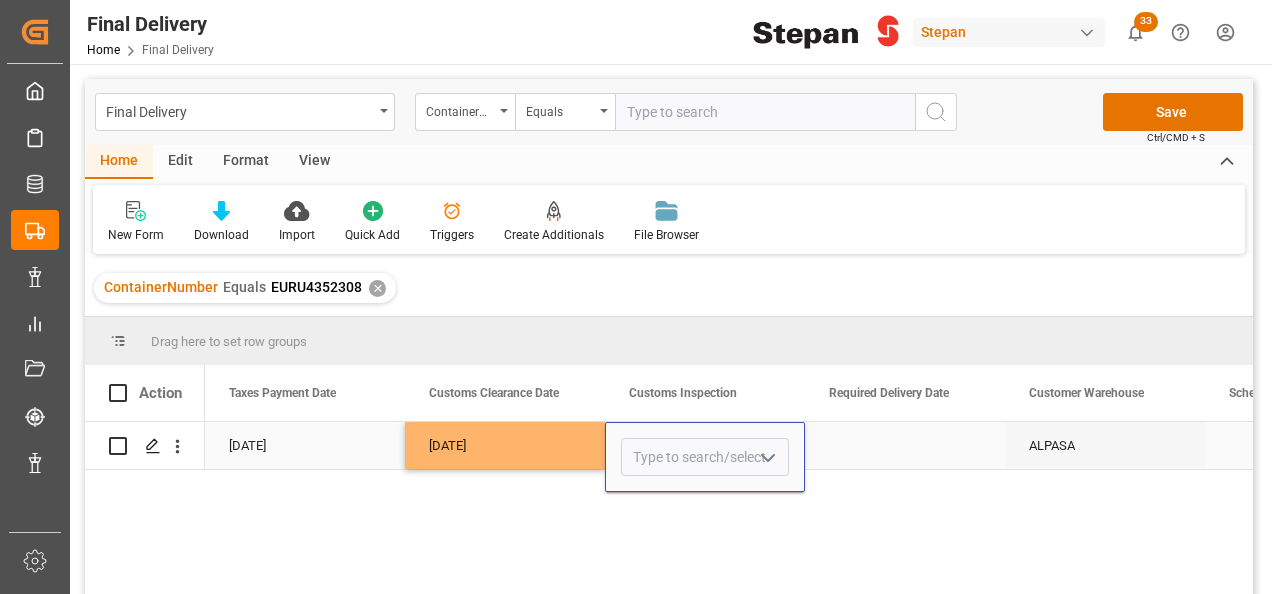 click at bounding box center (705, 457) 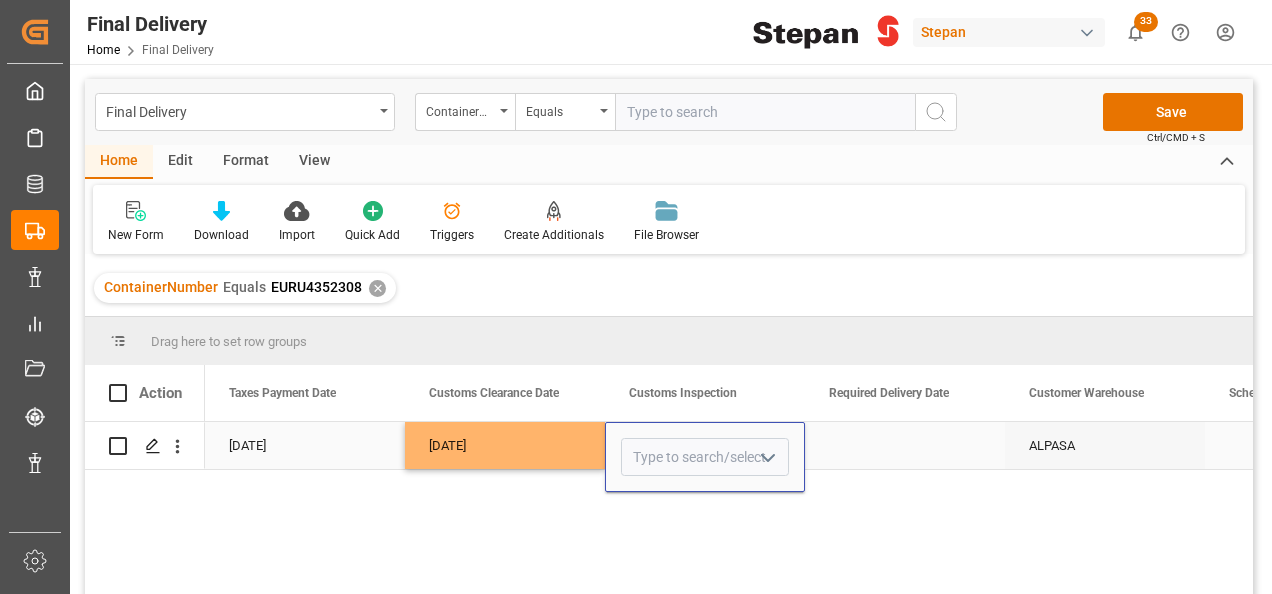 click 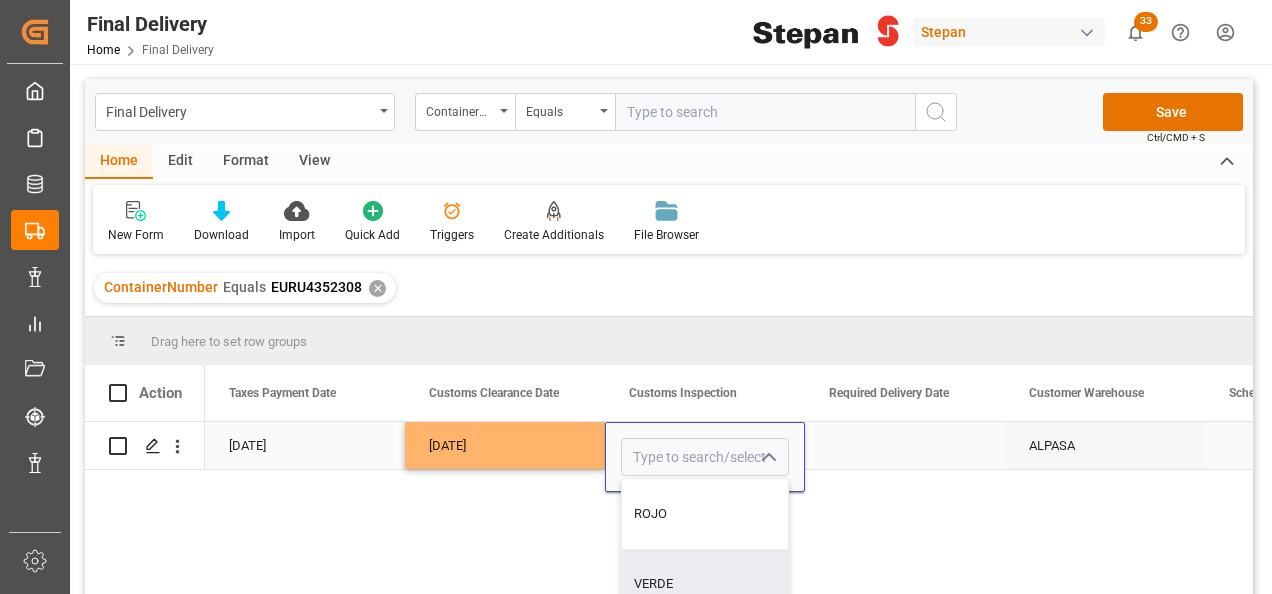 drag, startPoint x: 650, startPoint y: 581, endPoint x: 654, endPoint y: 567, distance: 14.56022 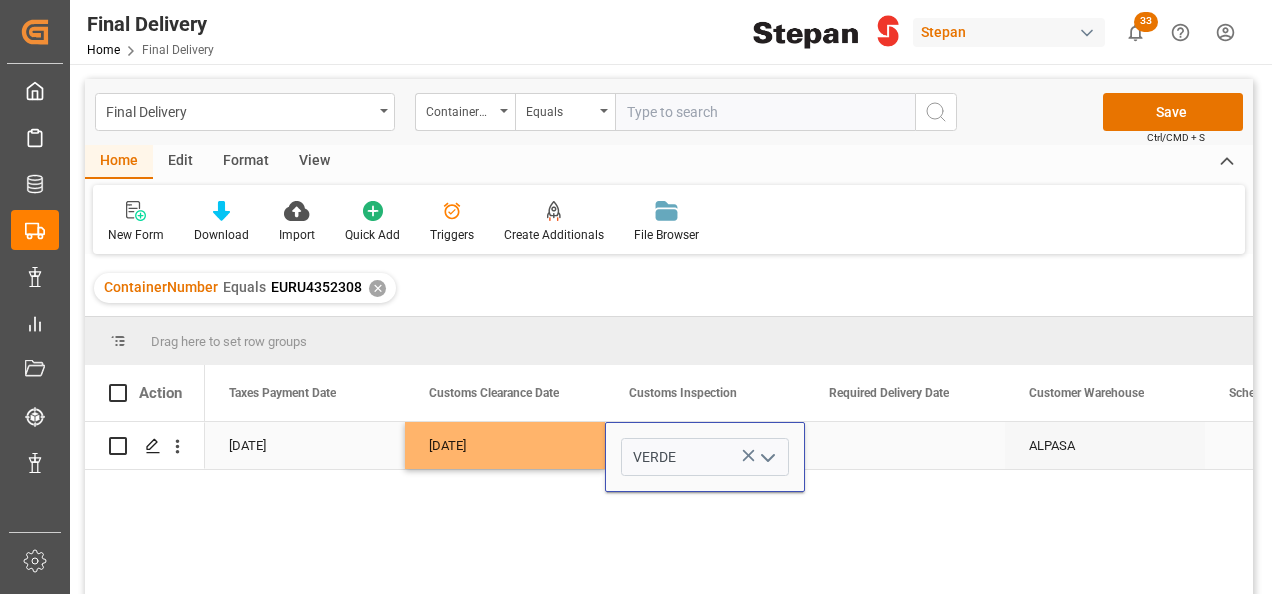 click at bounding box center [905, 445] 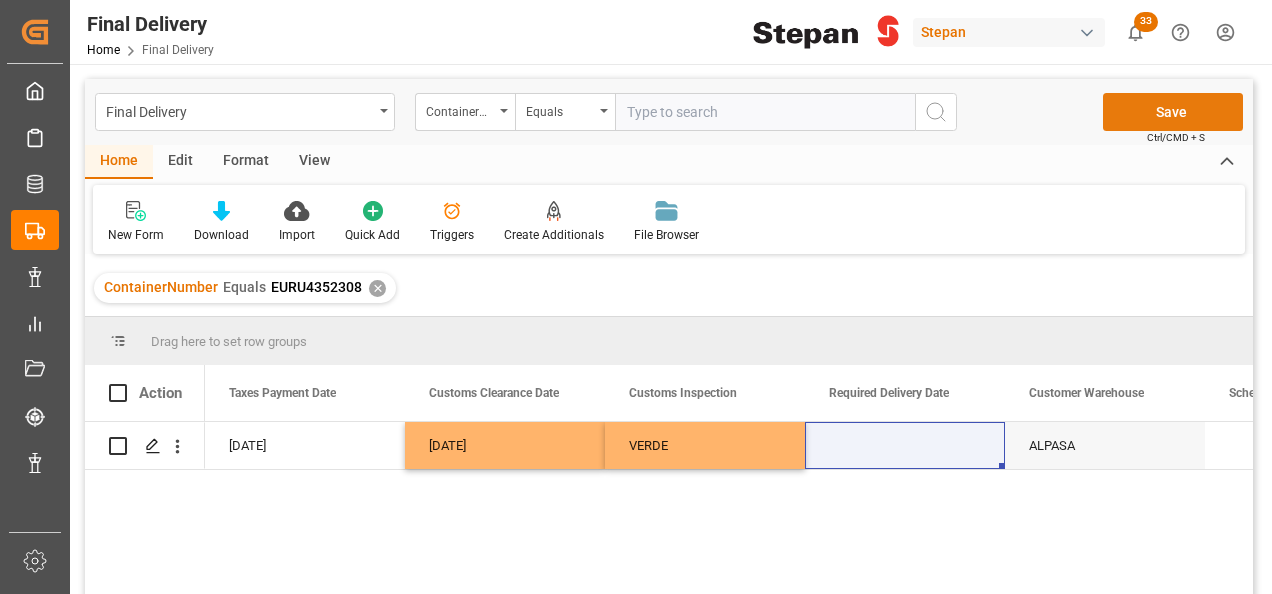 click on "Save" at bounding box center [1173, 112] 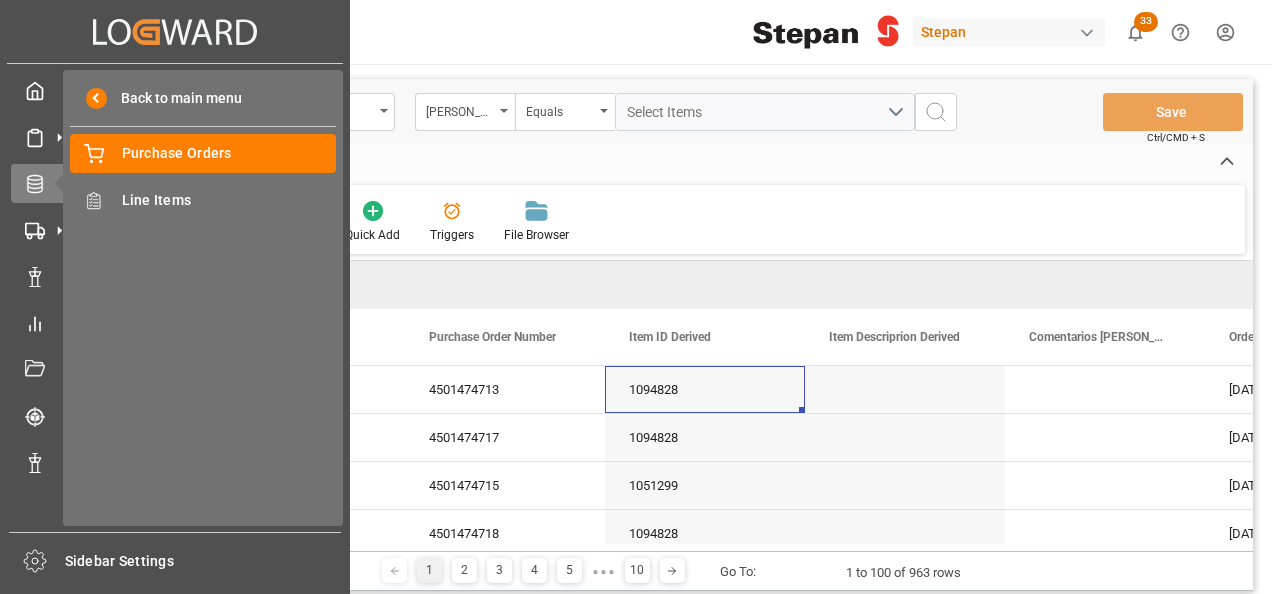 scroll, scrollTop: 0, scrollLeft: 0, axis: both 